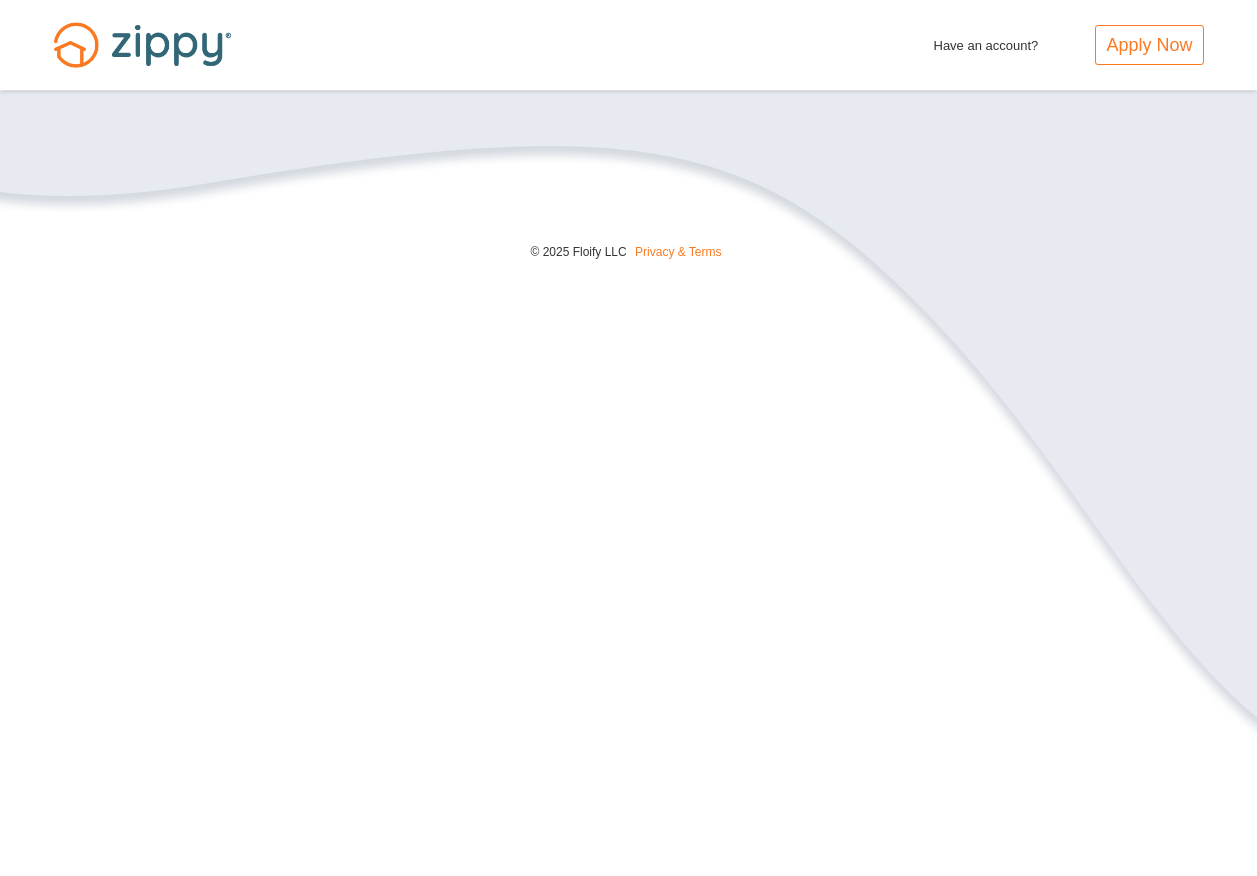 scroll, scrollTop: 0, scrollLeft: 0, axis: both 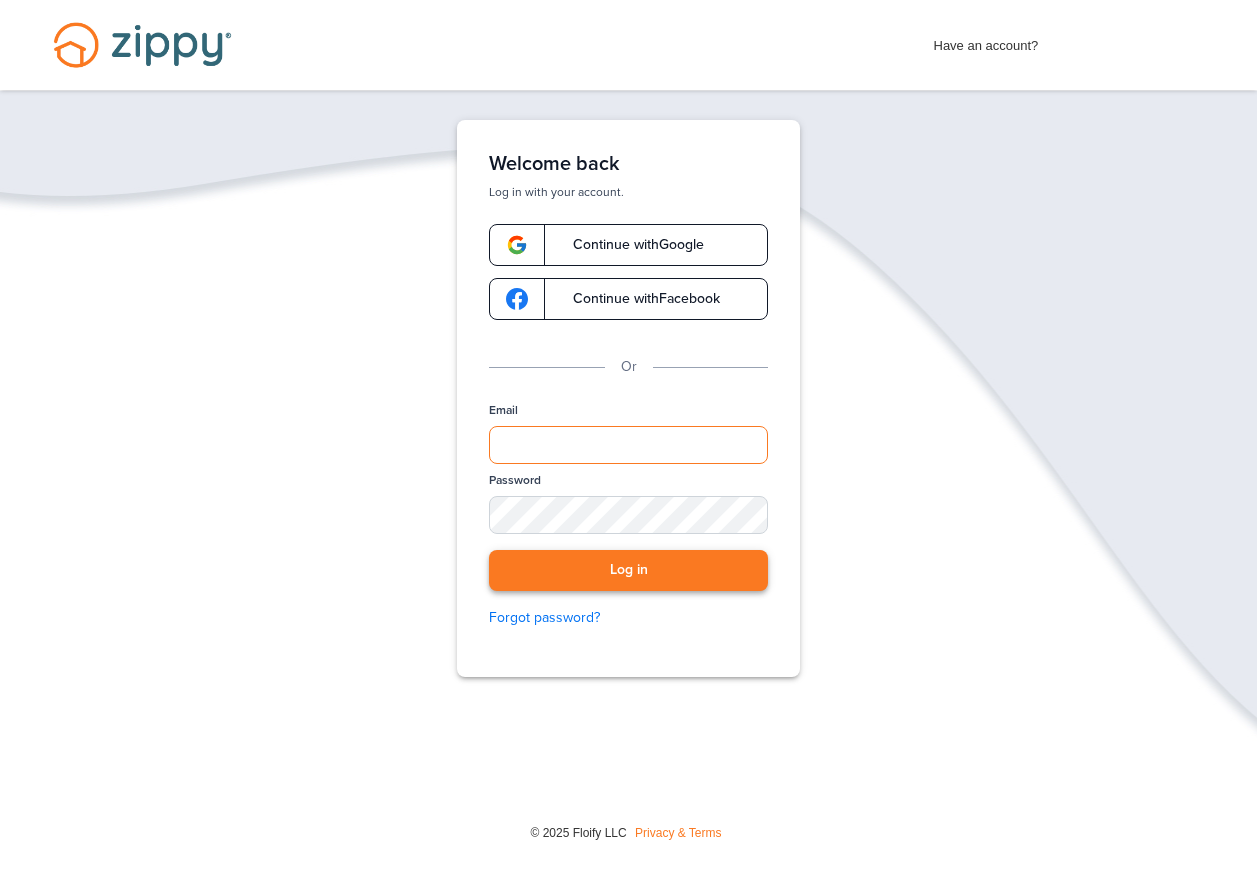 type on "**********" 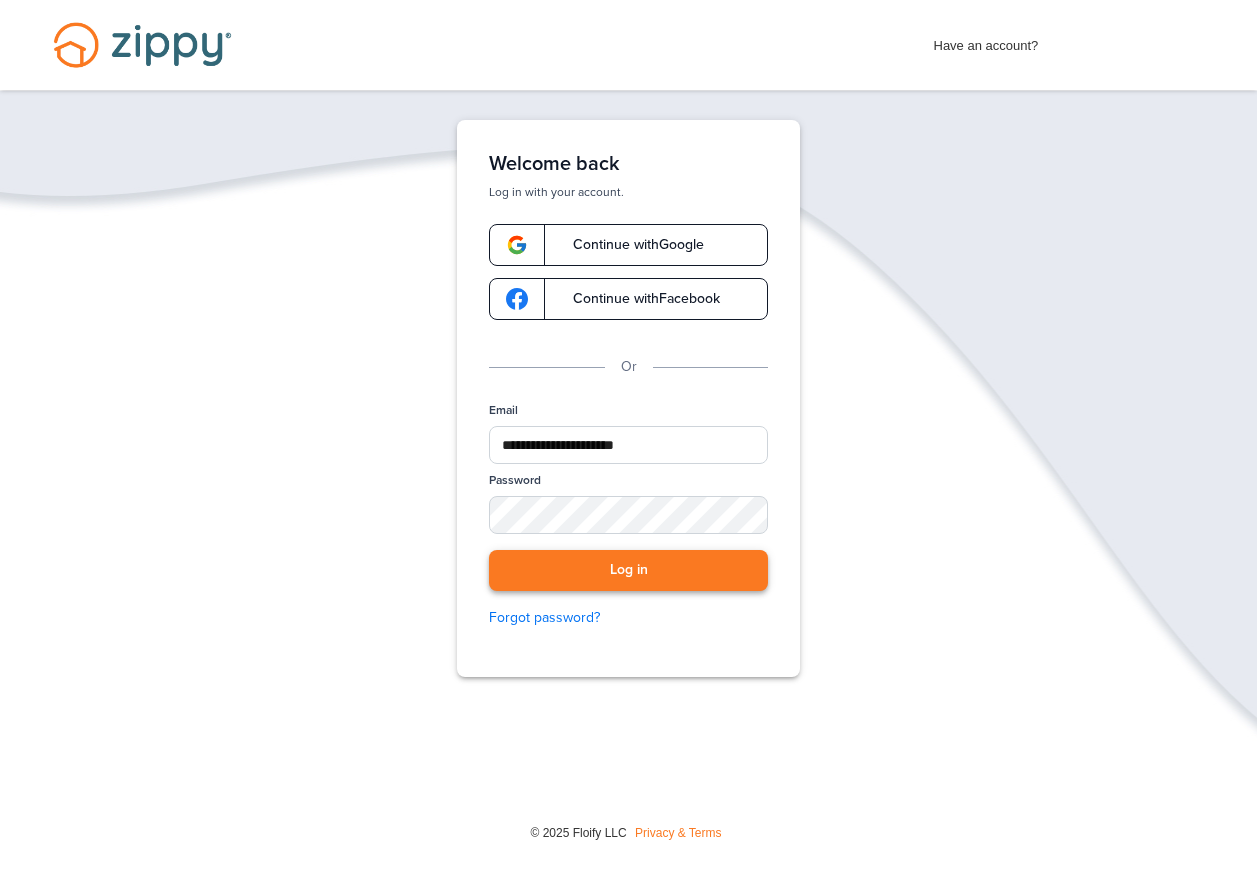 click on "Log in" at bounding box center (628, 570) 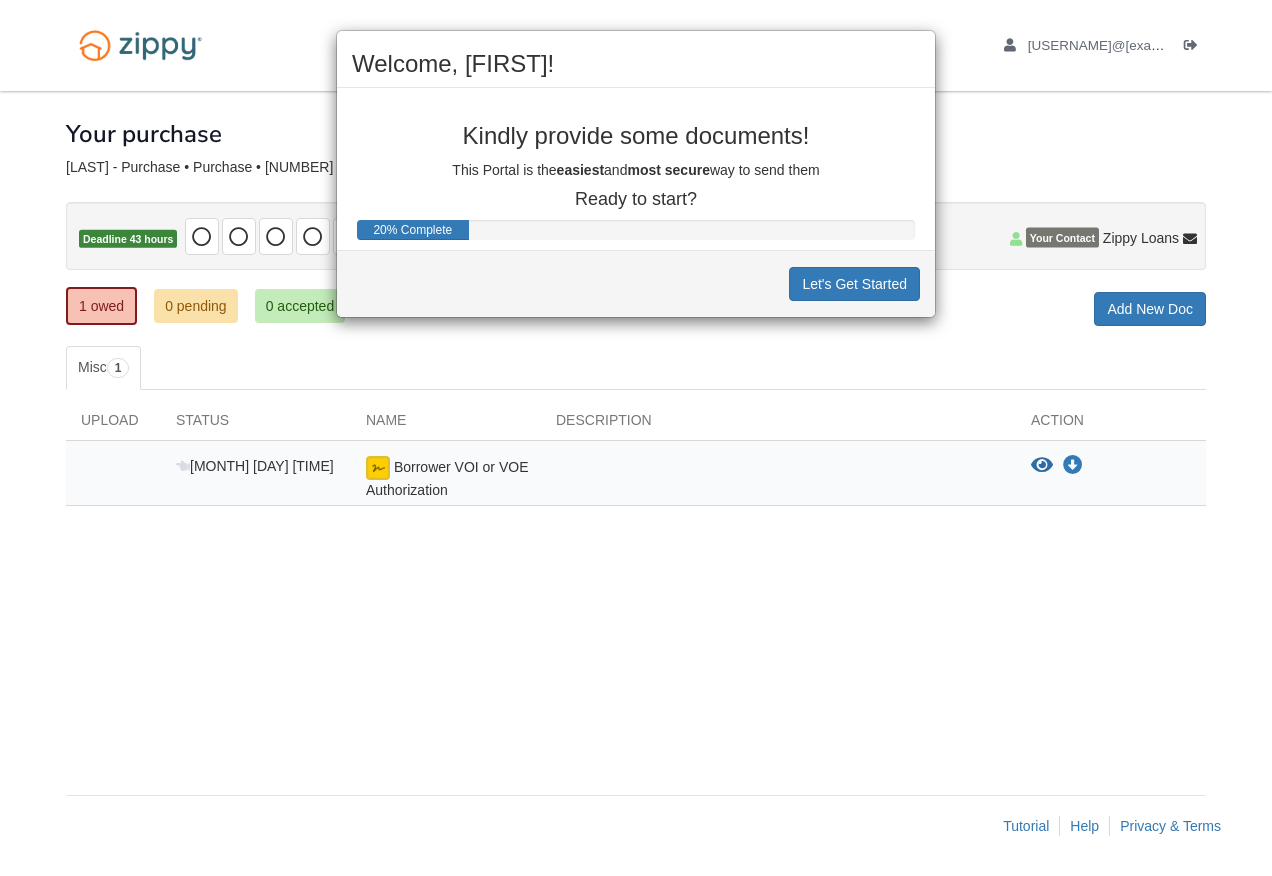 scroll, scrollTop: 0, scrollLeft: 0, axis: both 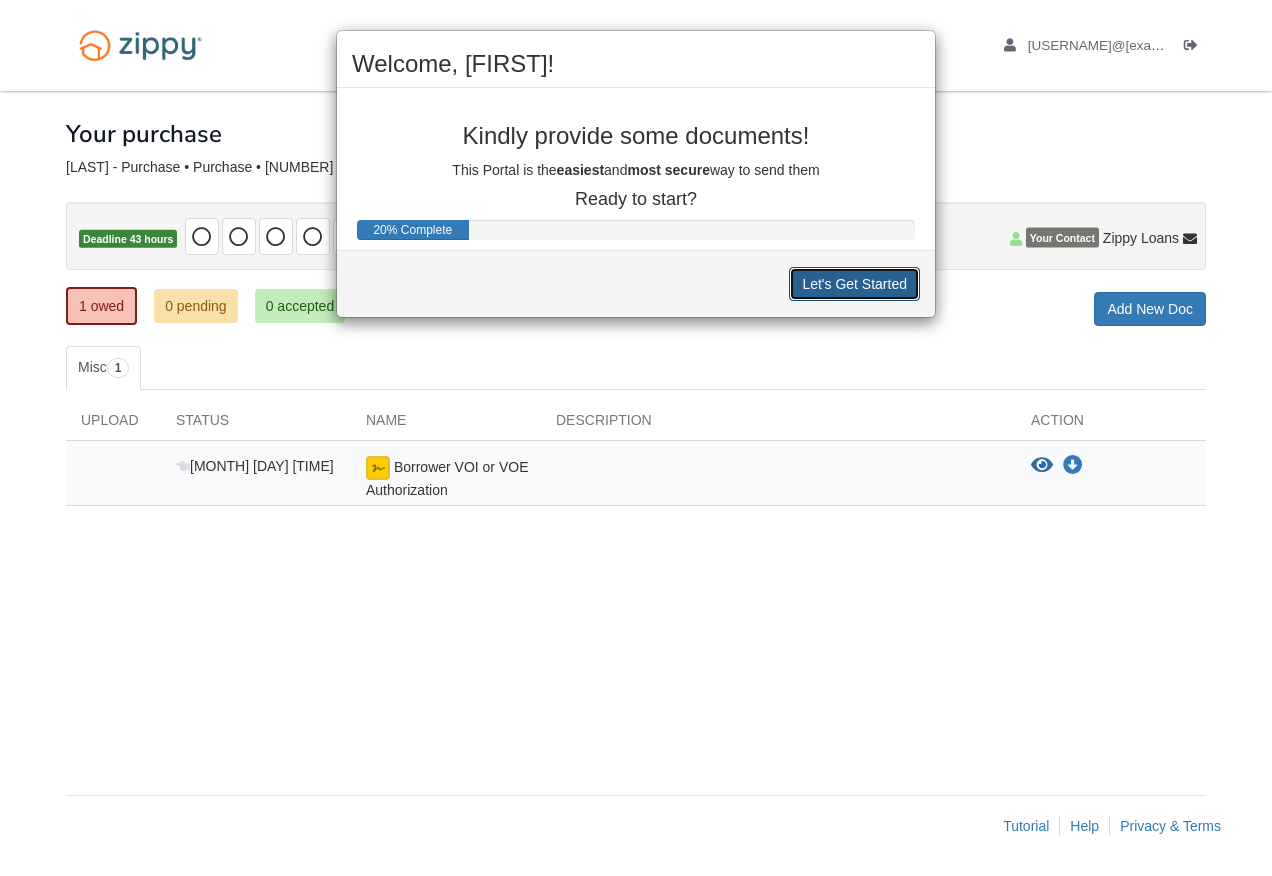 click on "Let's Get Started" at bounding box center (854, 284) 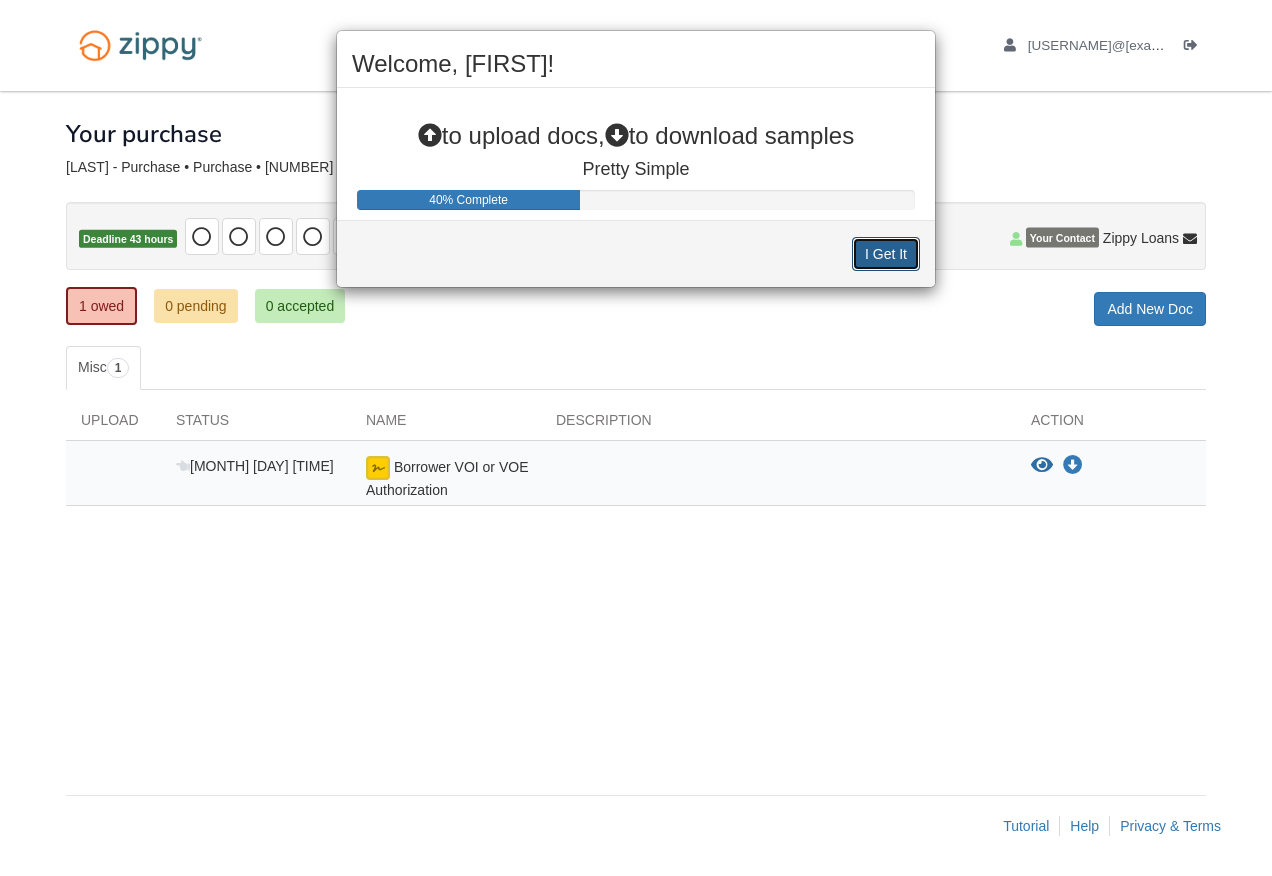 click on "I Get It" at bounding box center [886, 254] 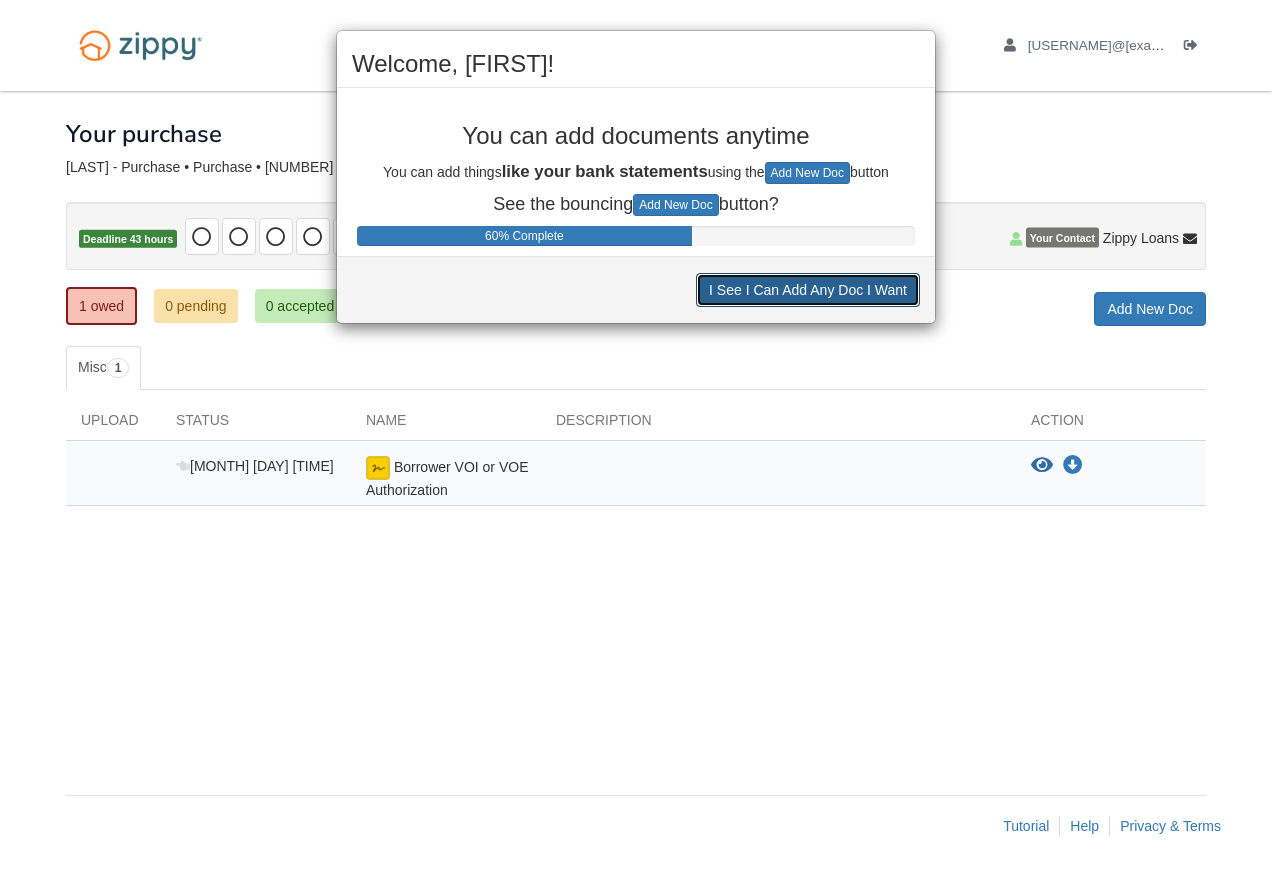 click on "I See I Can Add Any Doc I Want" at bounding box center (808, 290) 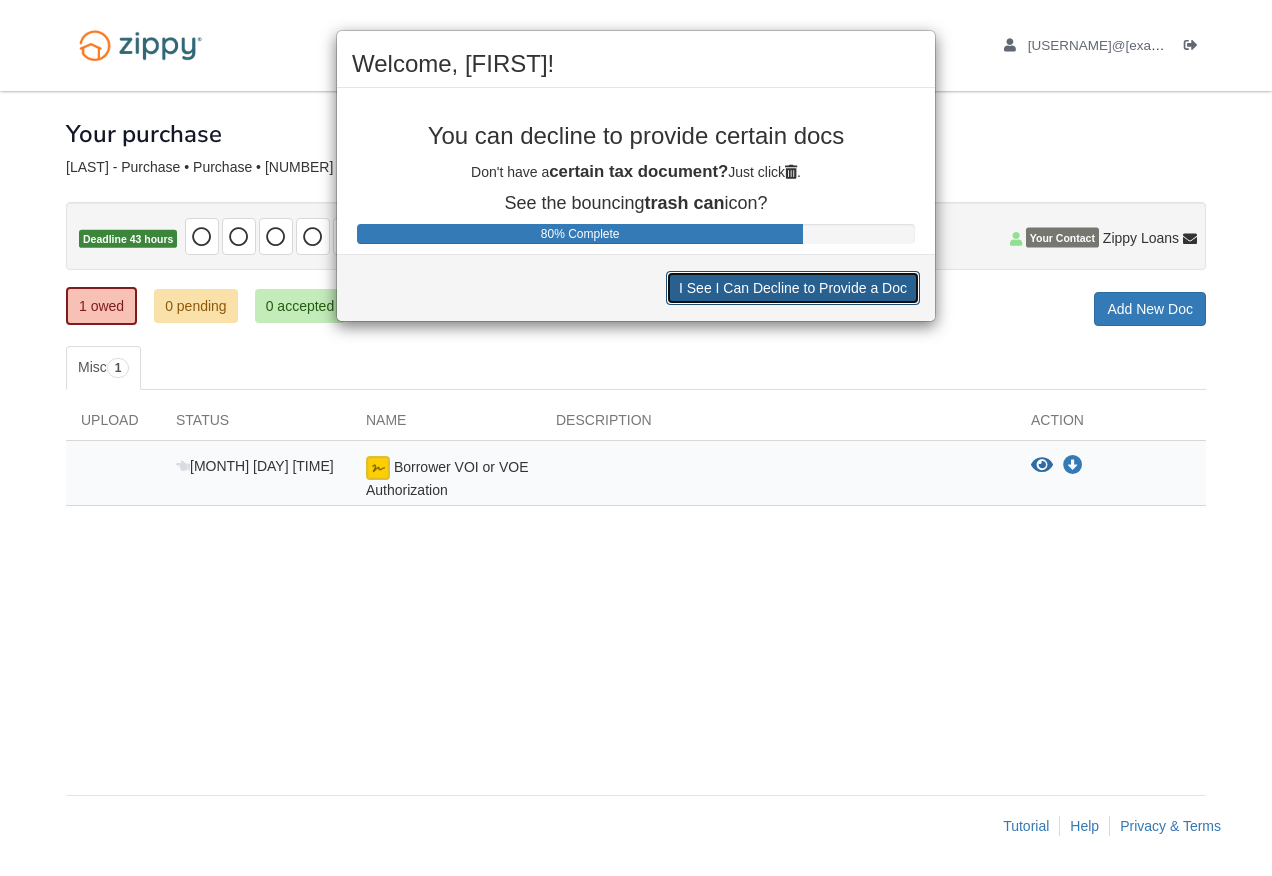 click on "I See I Can Decline to Provide a Doc" at bounding box center (793, 288) 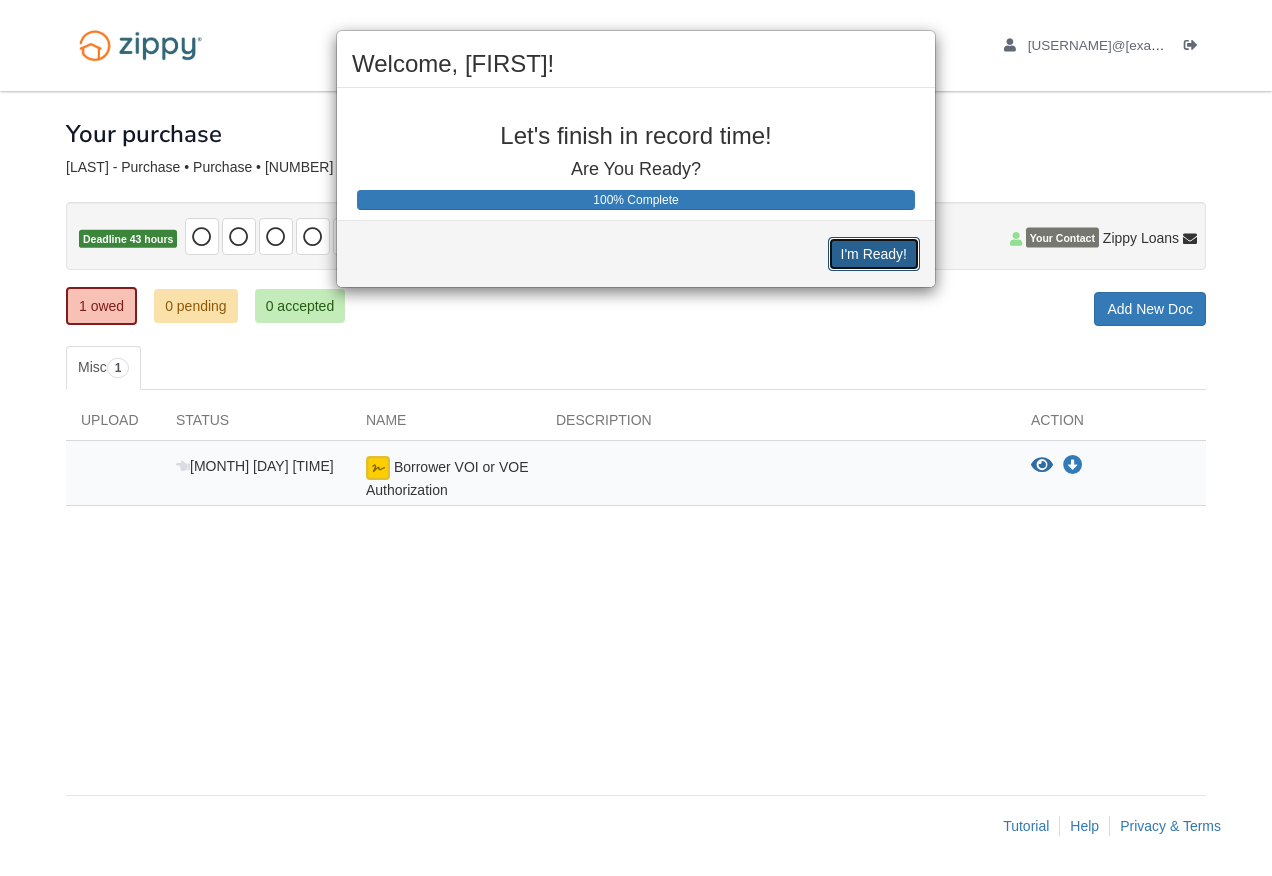 click on "I'm Ready!" at bounding box center (874, 254) 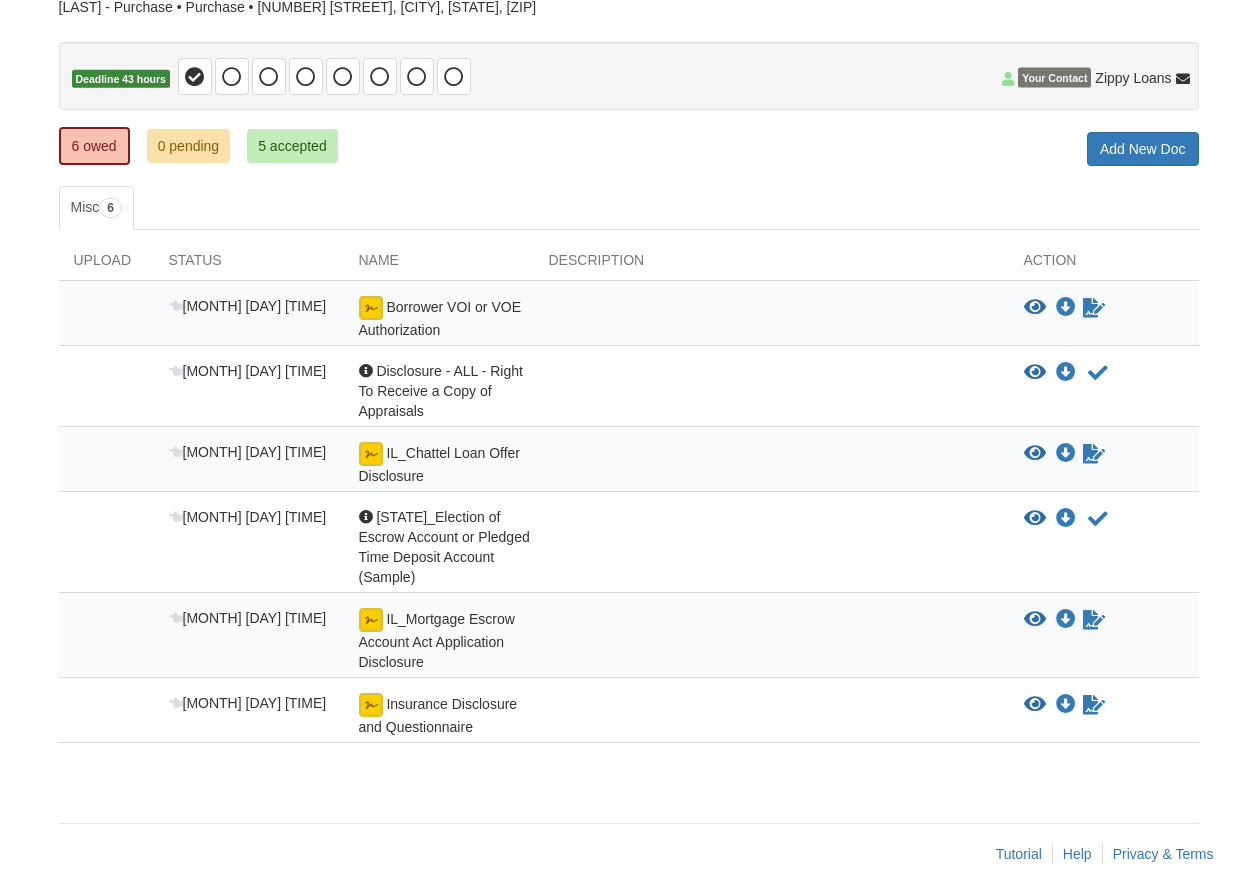 scroll, scrollTop: 168, scrollLeft: 0, axis: vertical 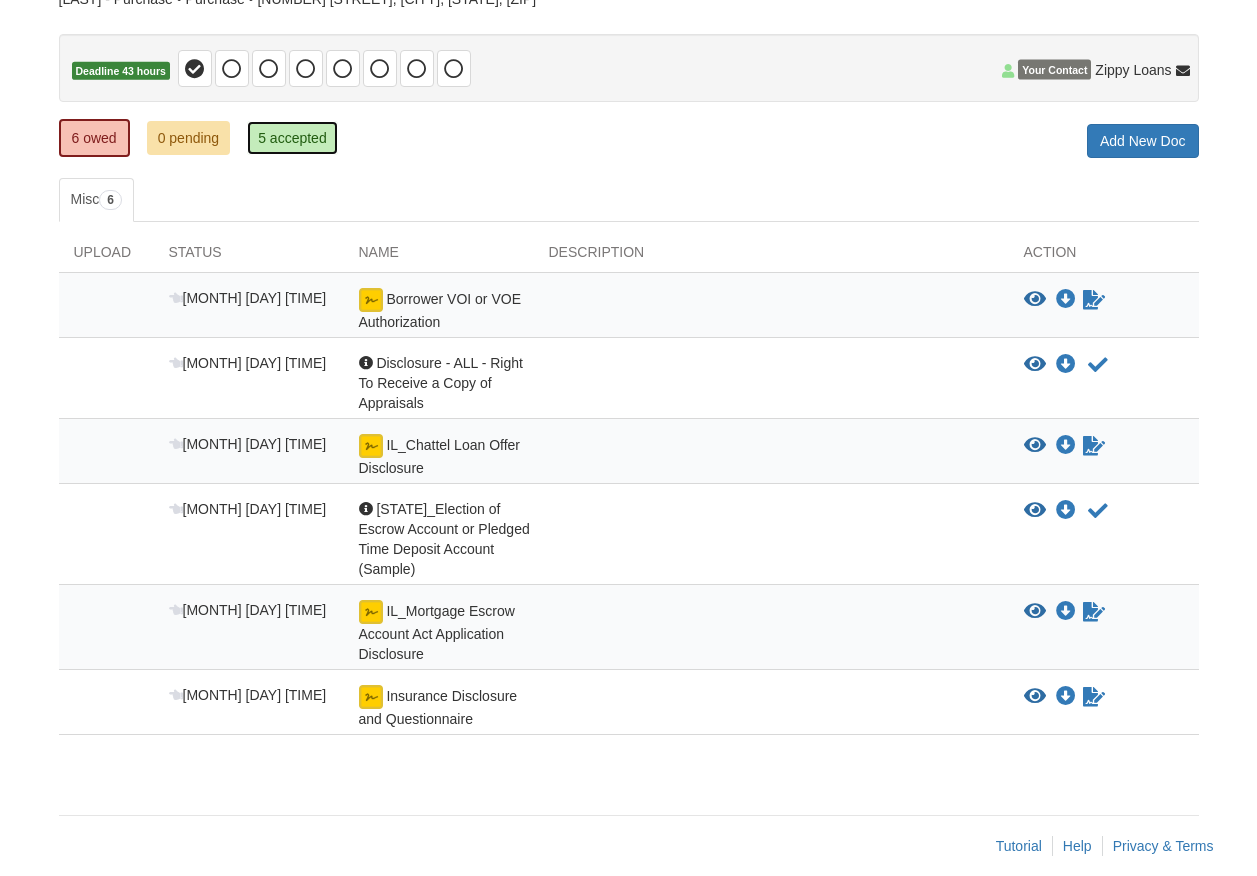 click on "5 accepted" at bounding box center (292, 138) 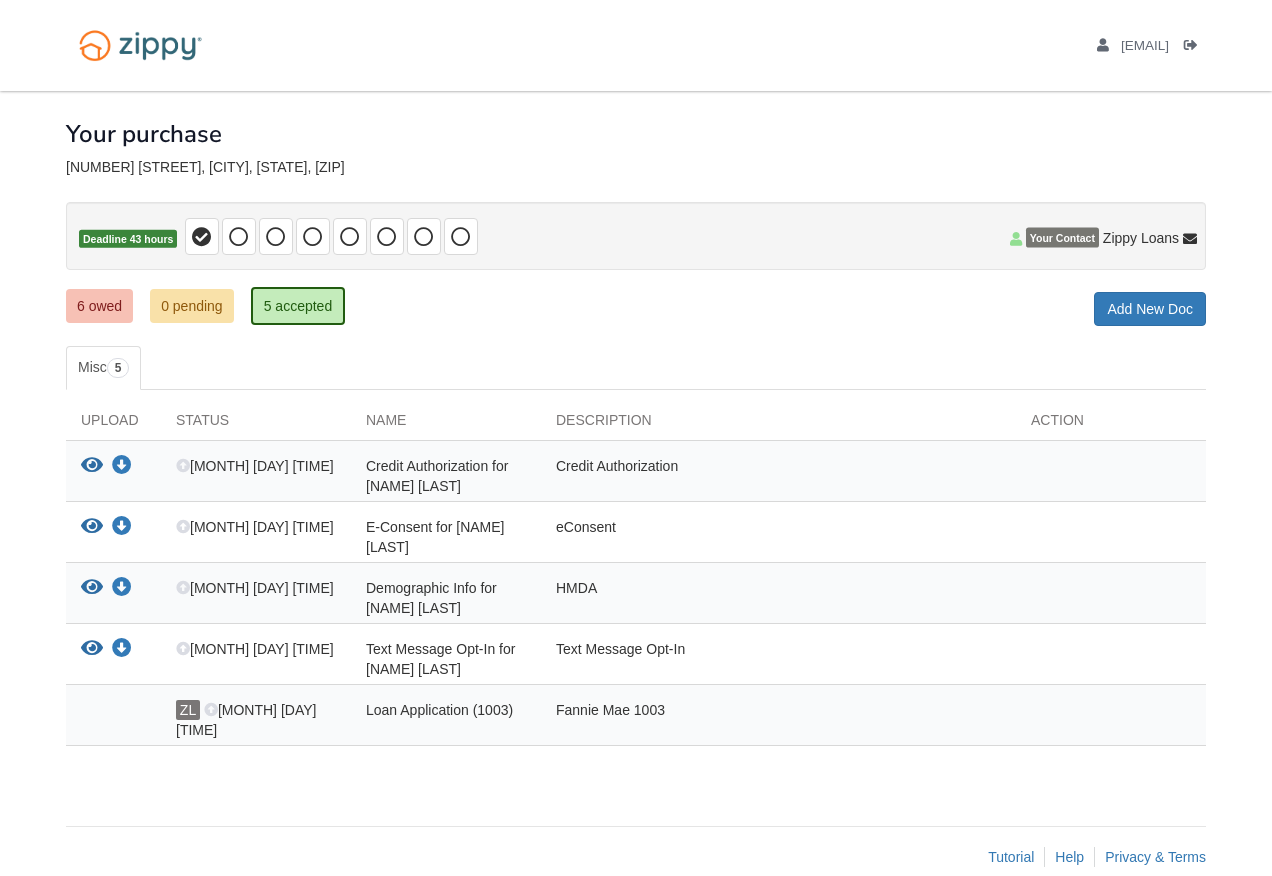 scroll, scrollTop: 0, scrollLeft: 0, axis: both 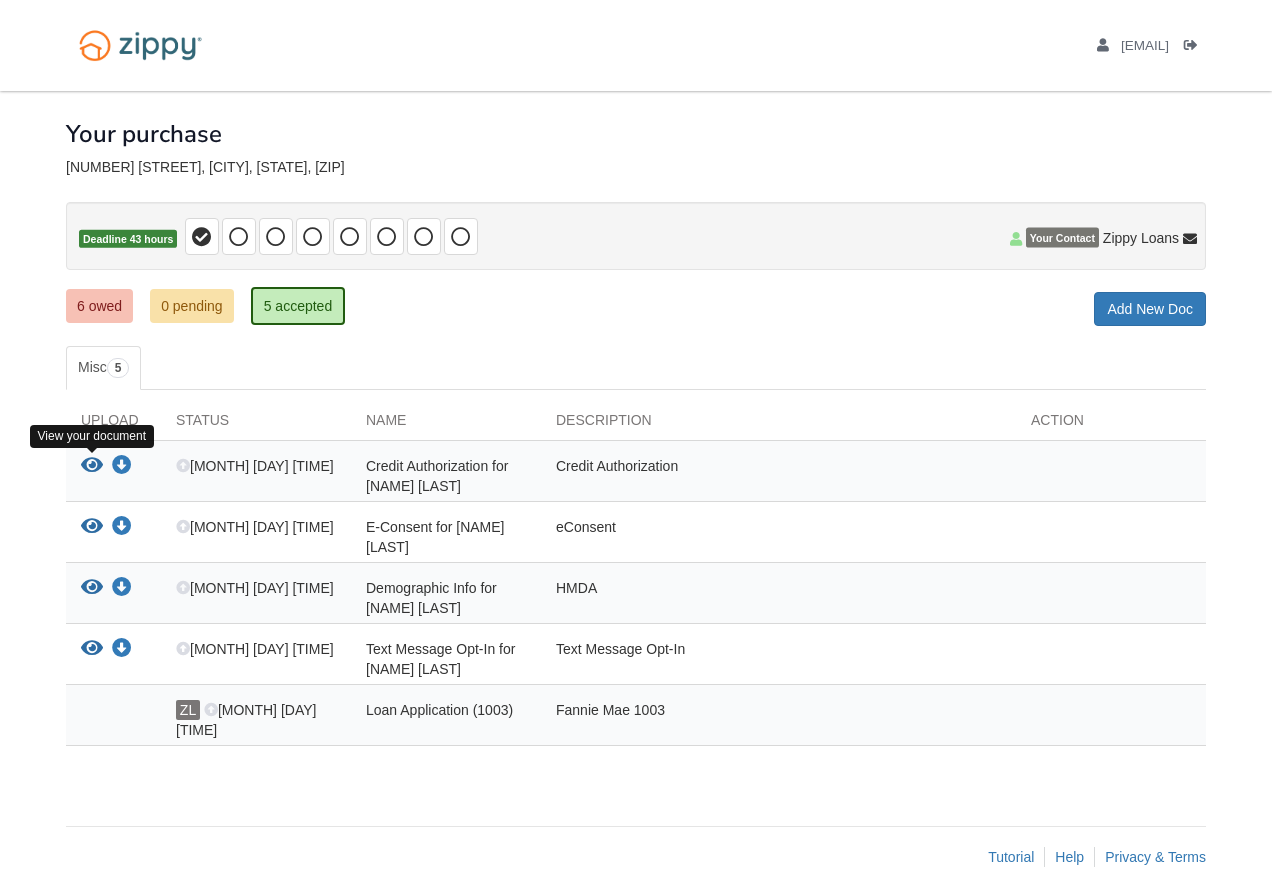 click at bounding box center (92, 466) 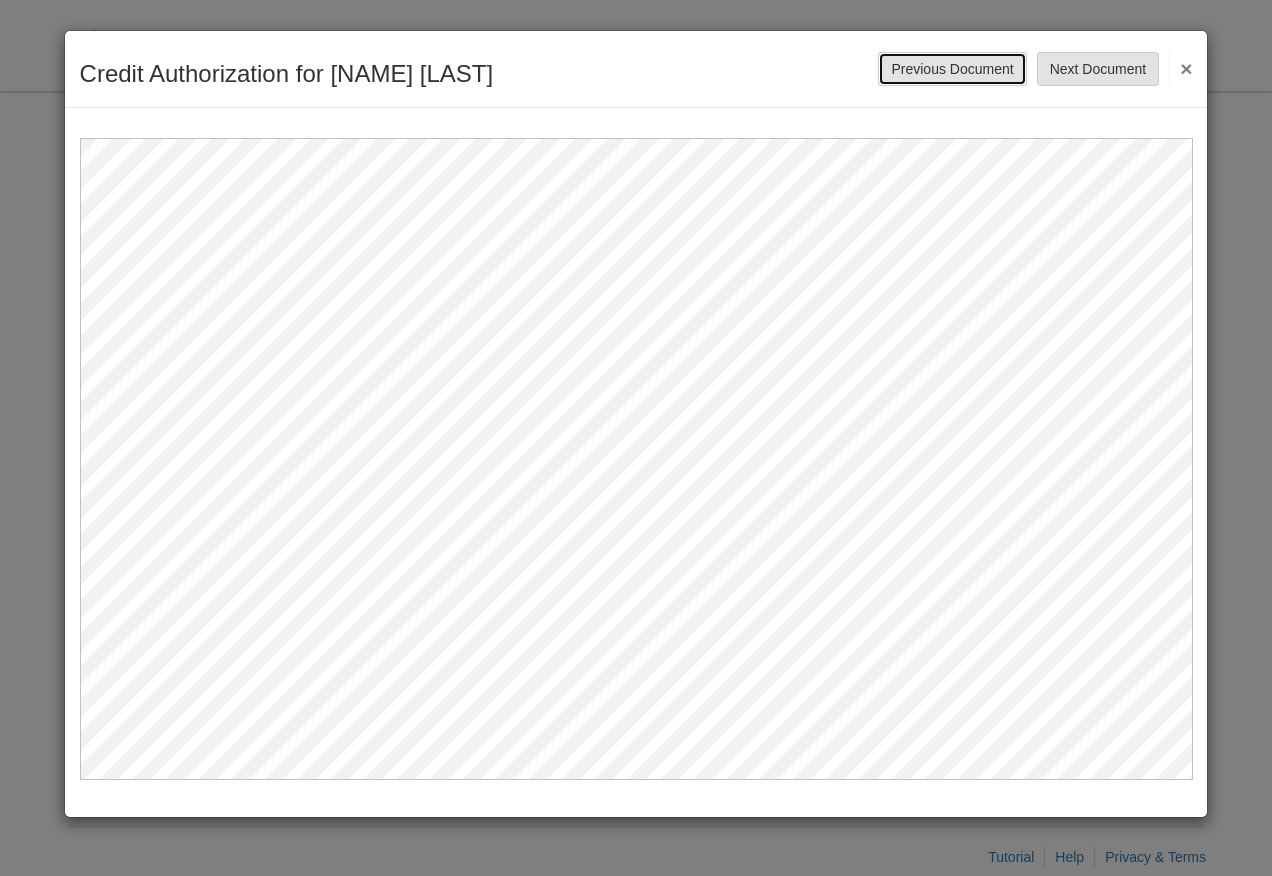 click on "Previous Document" at bounding box center [952, 69] 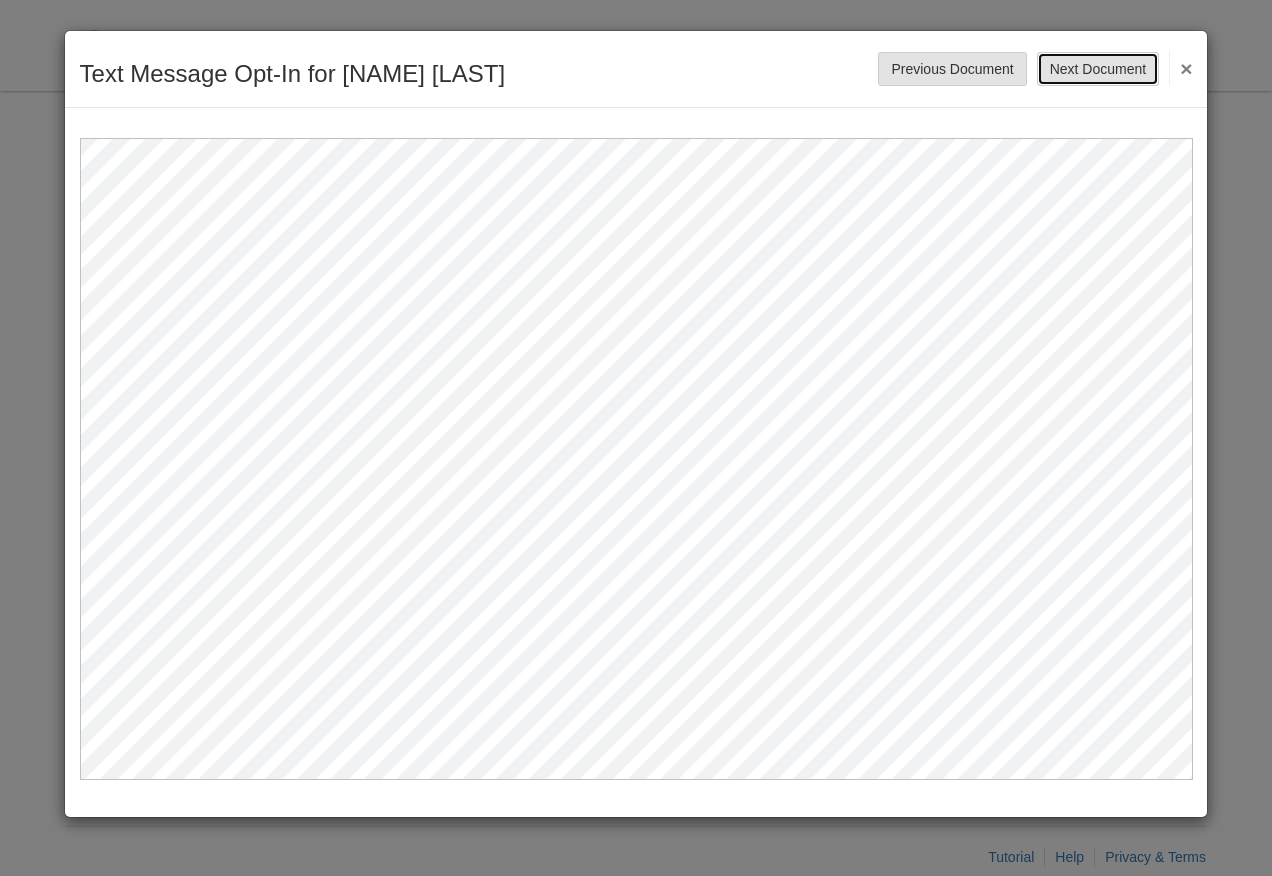 click on "Next Document" at bounding box center [1098, 69] 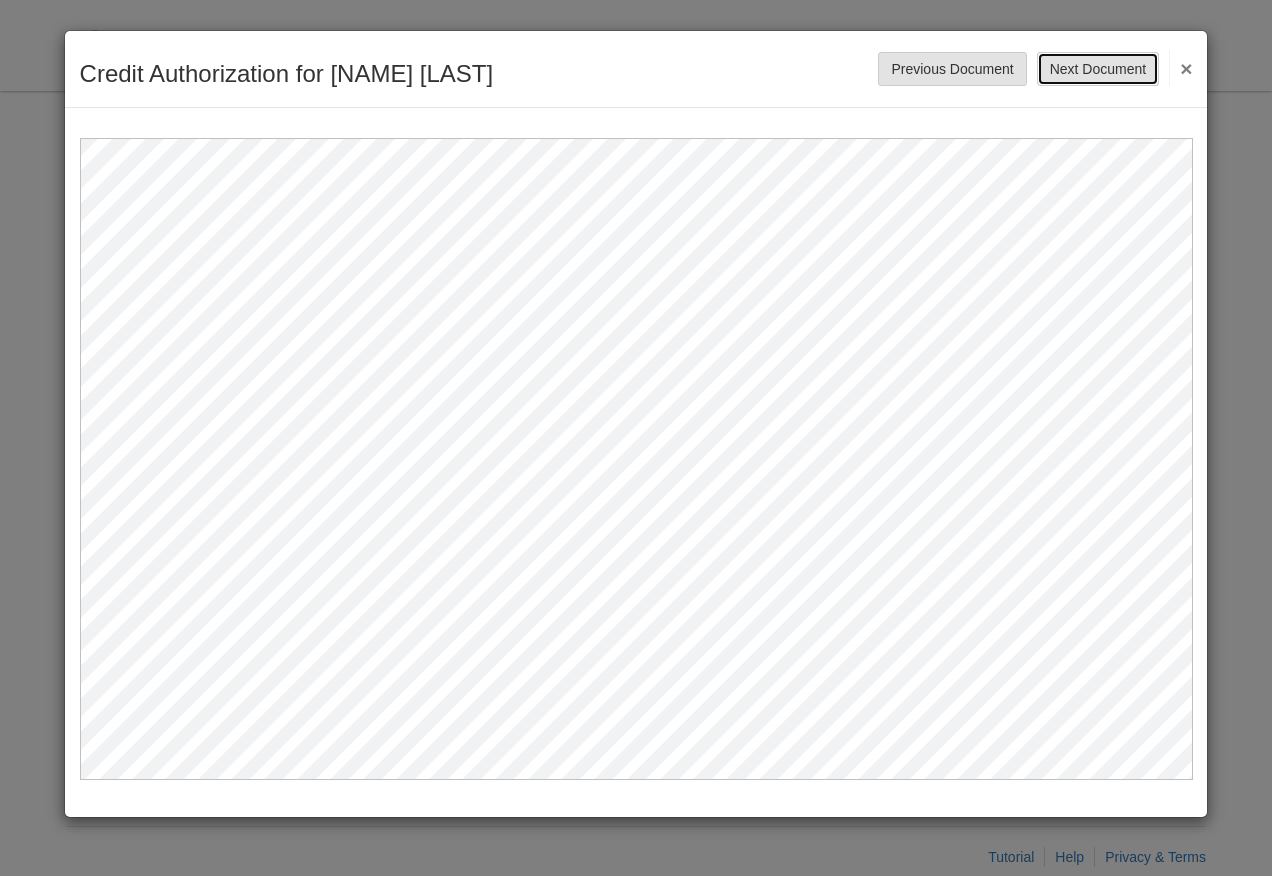 click on "Next Document" at bounding box center [1098, 69] 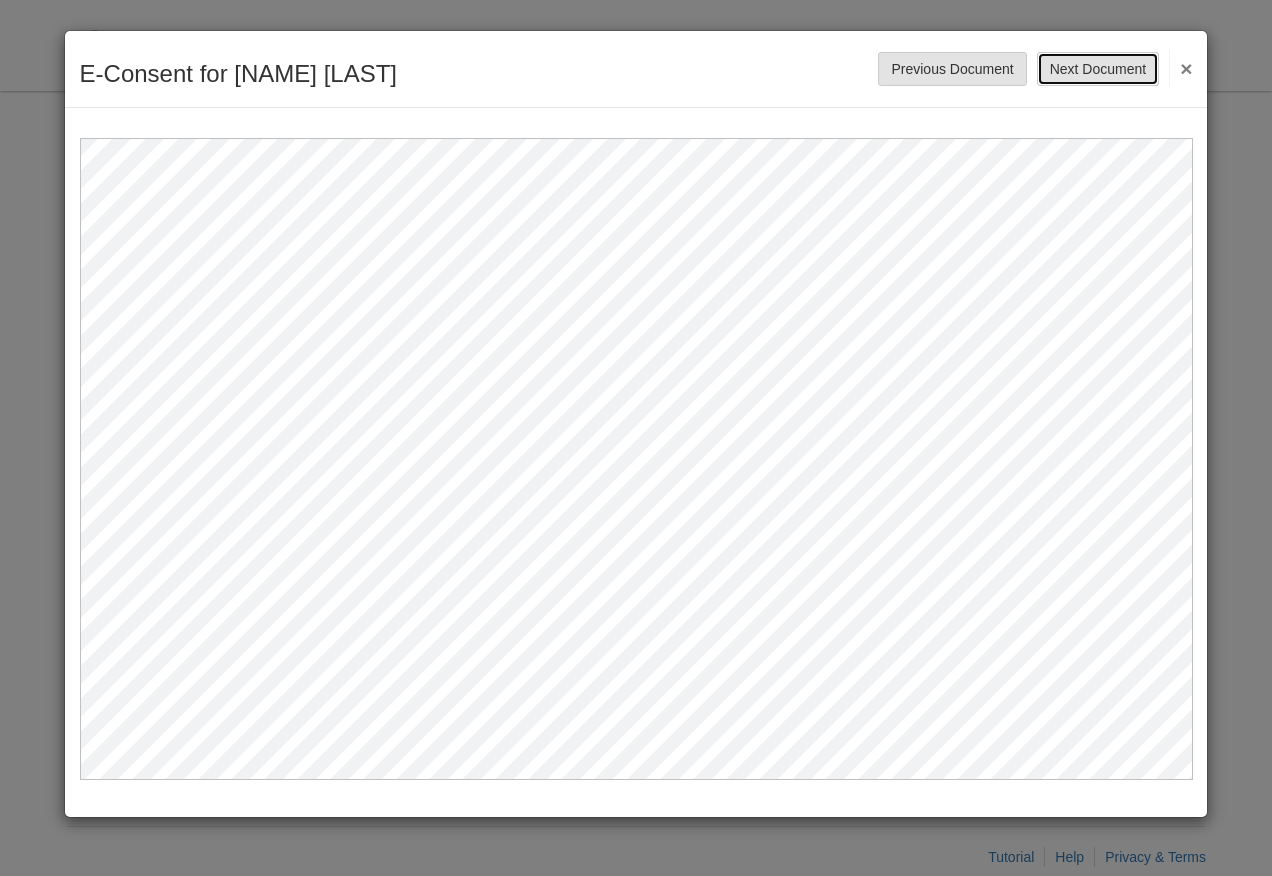 click on "Next Document" at bounding box center [1098, 69] 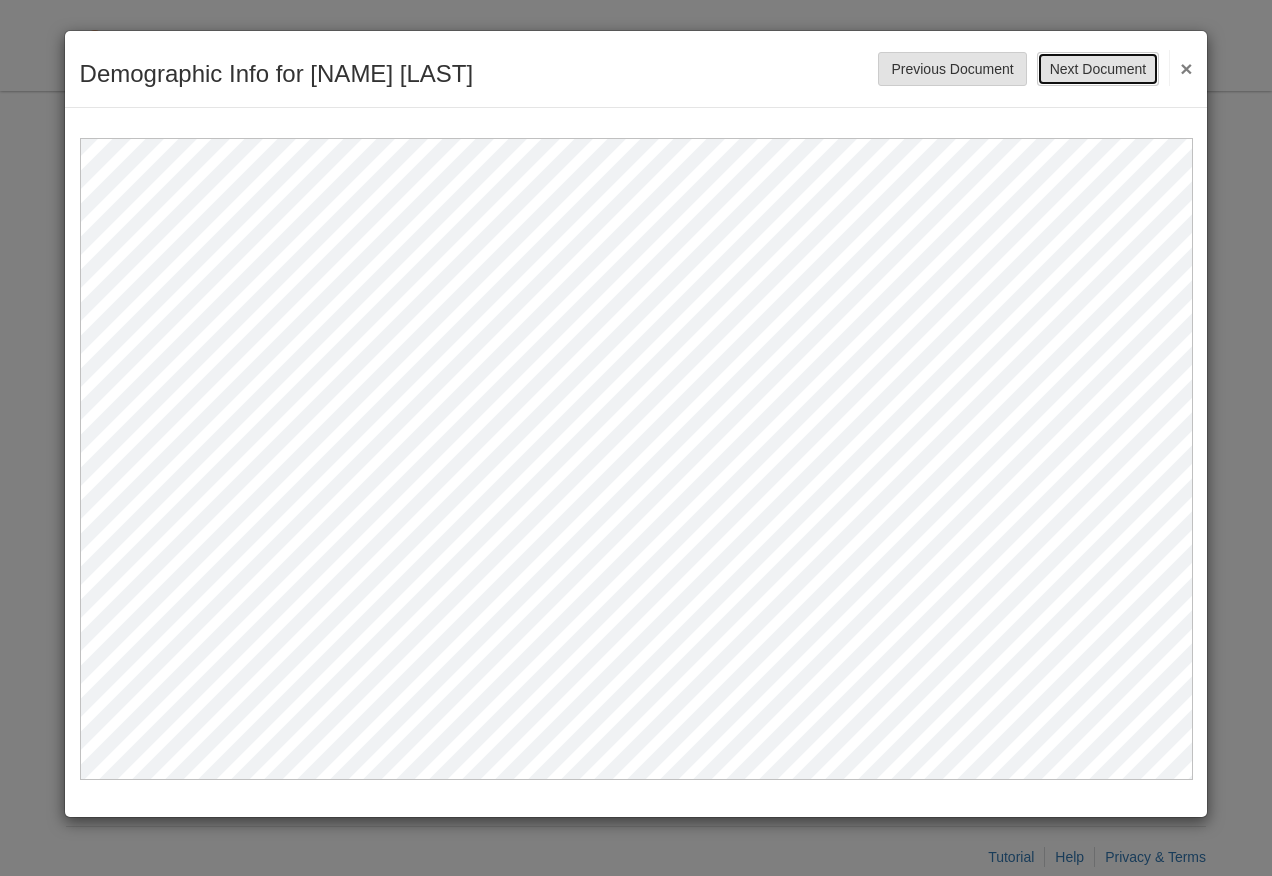 click on "Next Document" at bounding box center [1098, 69] 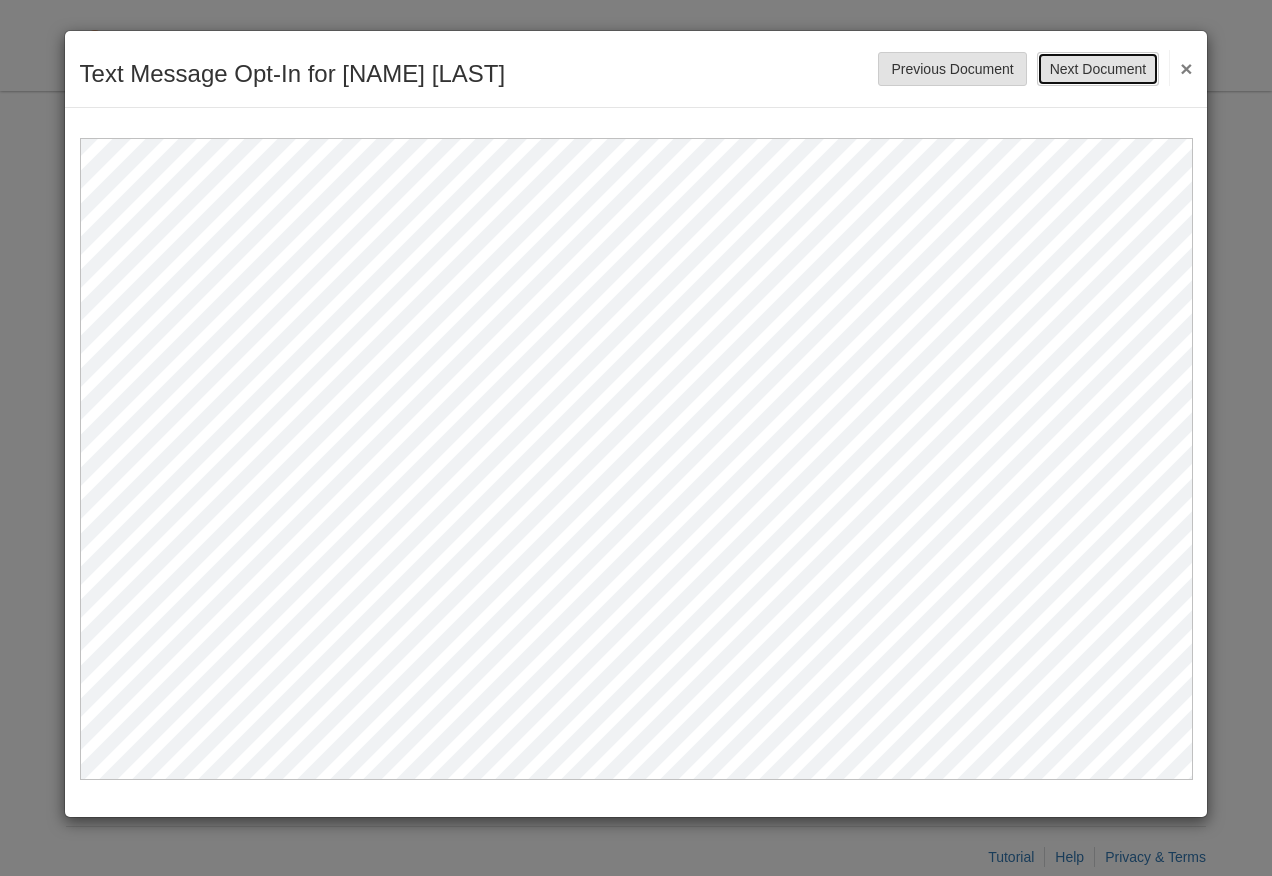 click on "Next Document" at bounding box center (1098, 69) 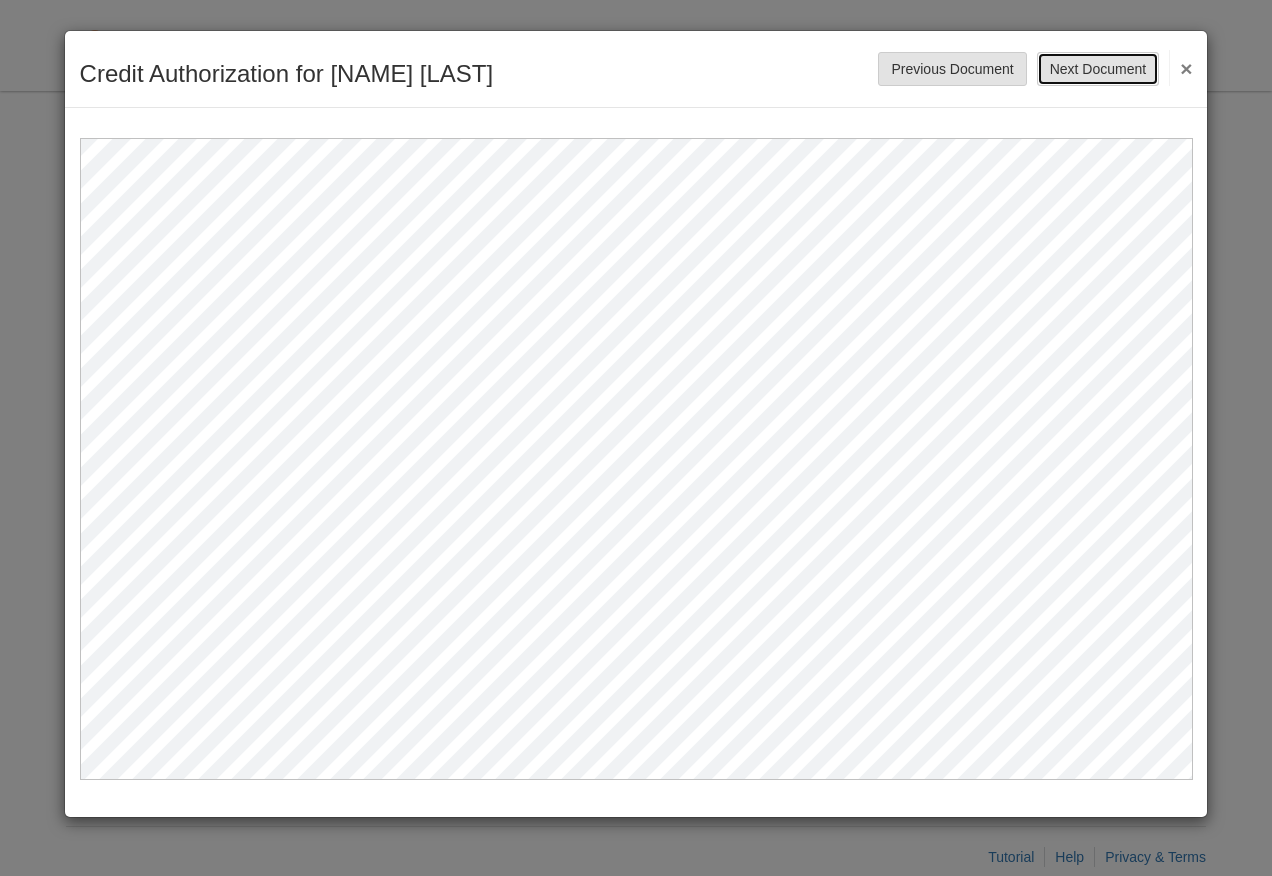 click on "Next Document" at bounding box center [1098, 69] 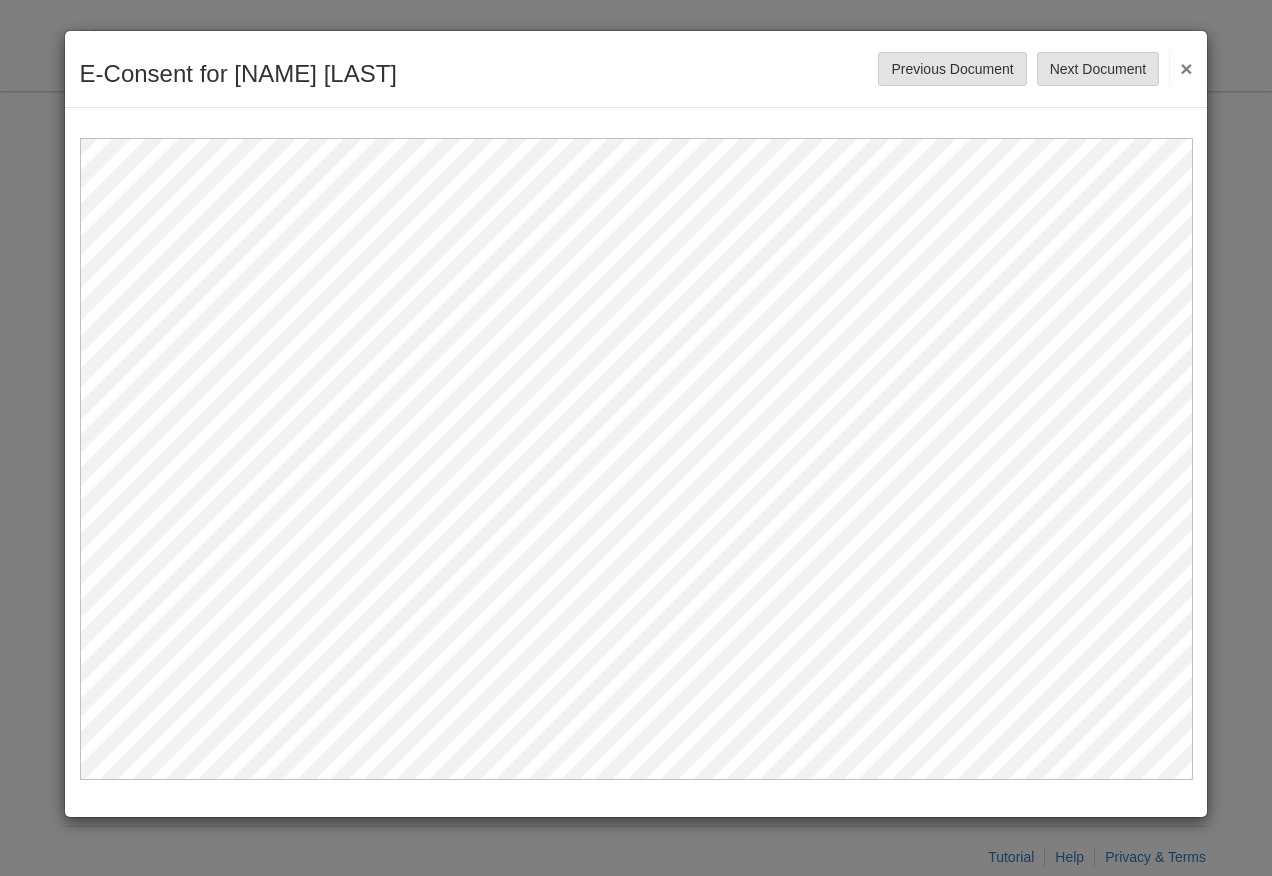 click on "×" at bounding box center (1180, 68) 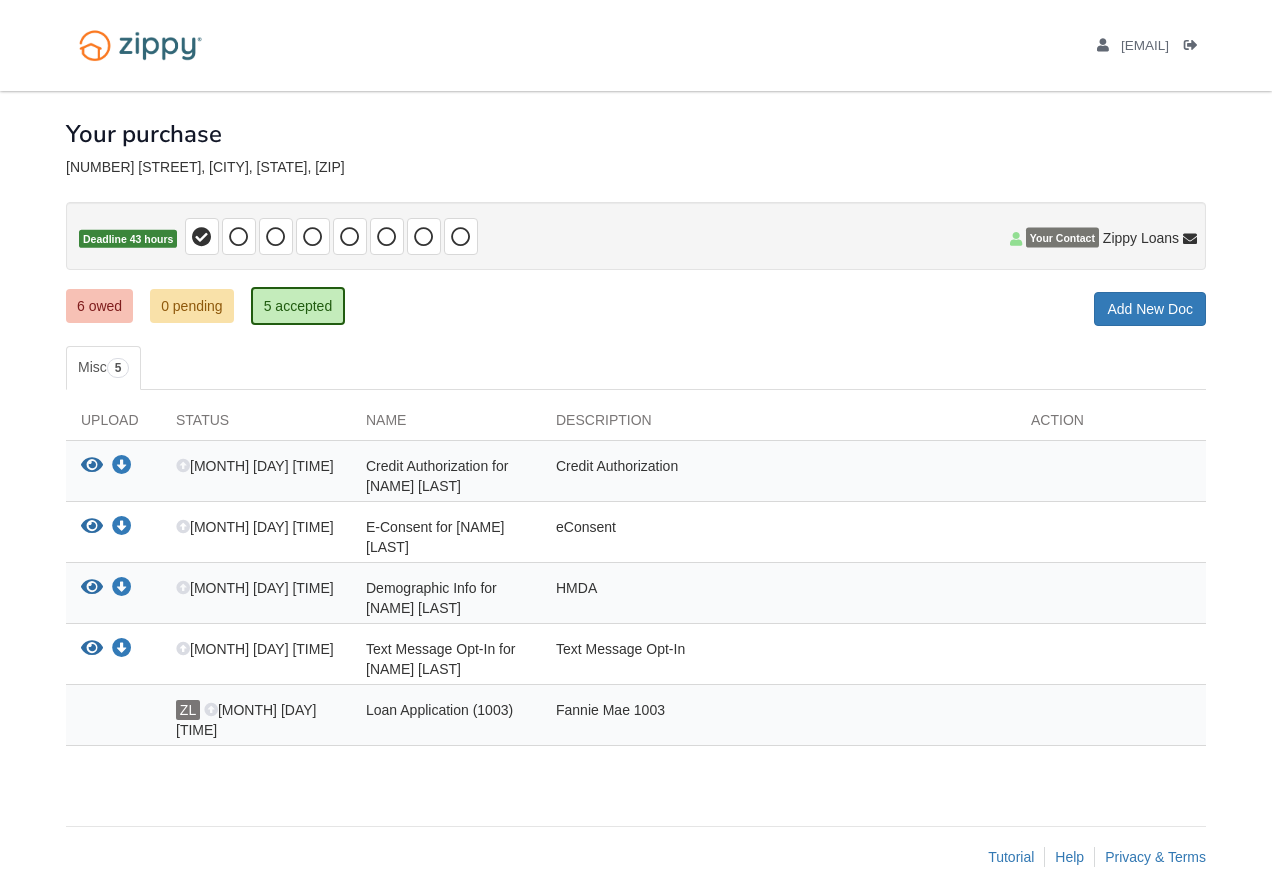 click on "Fannie Mae 1003" at bounding box center (778, 720) 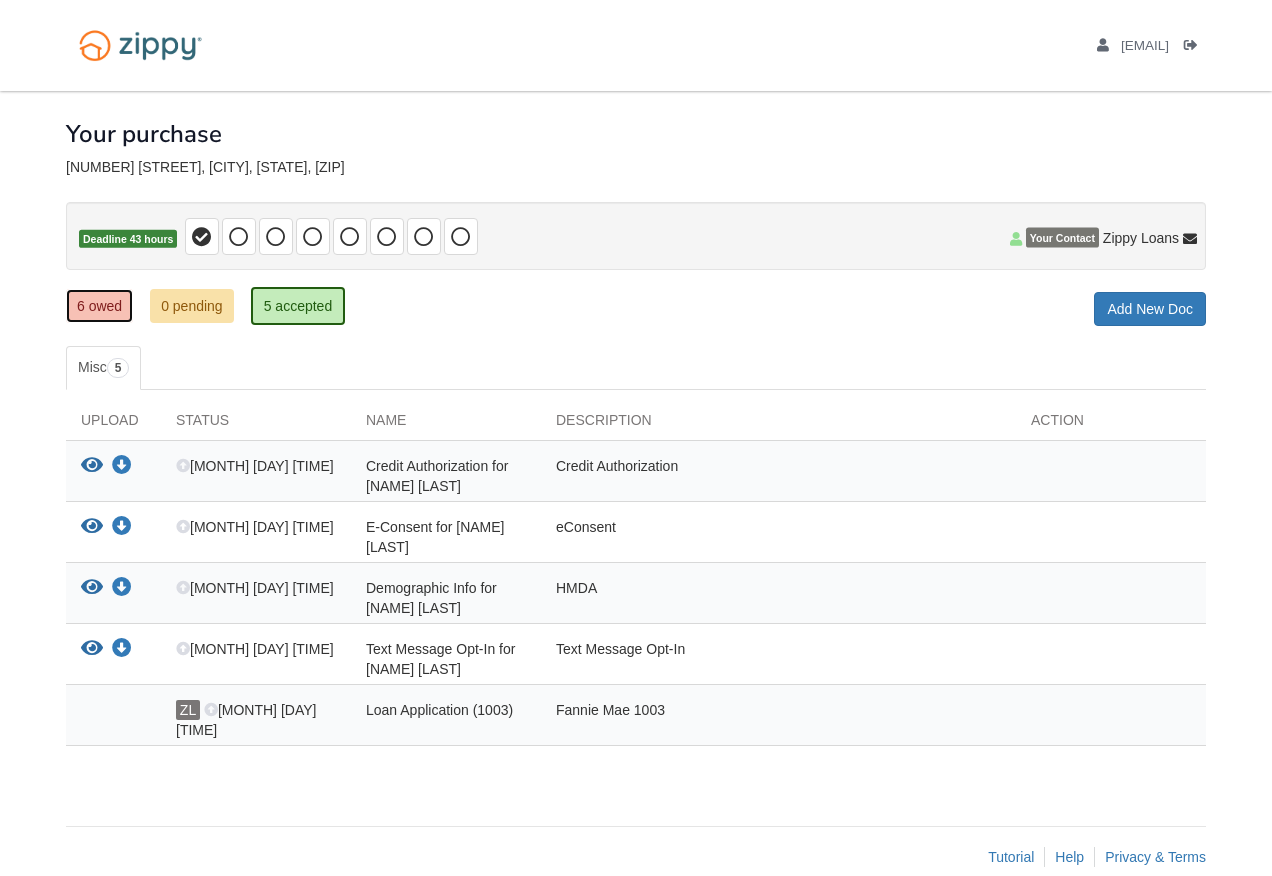 click on "6 owed" at bounding box center (99, 306) 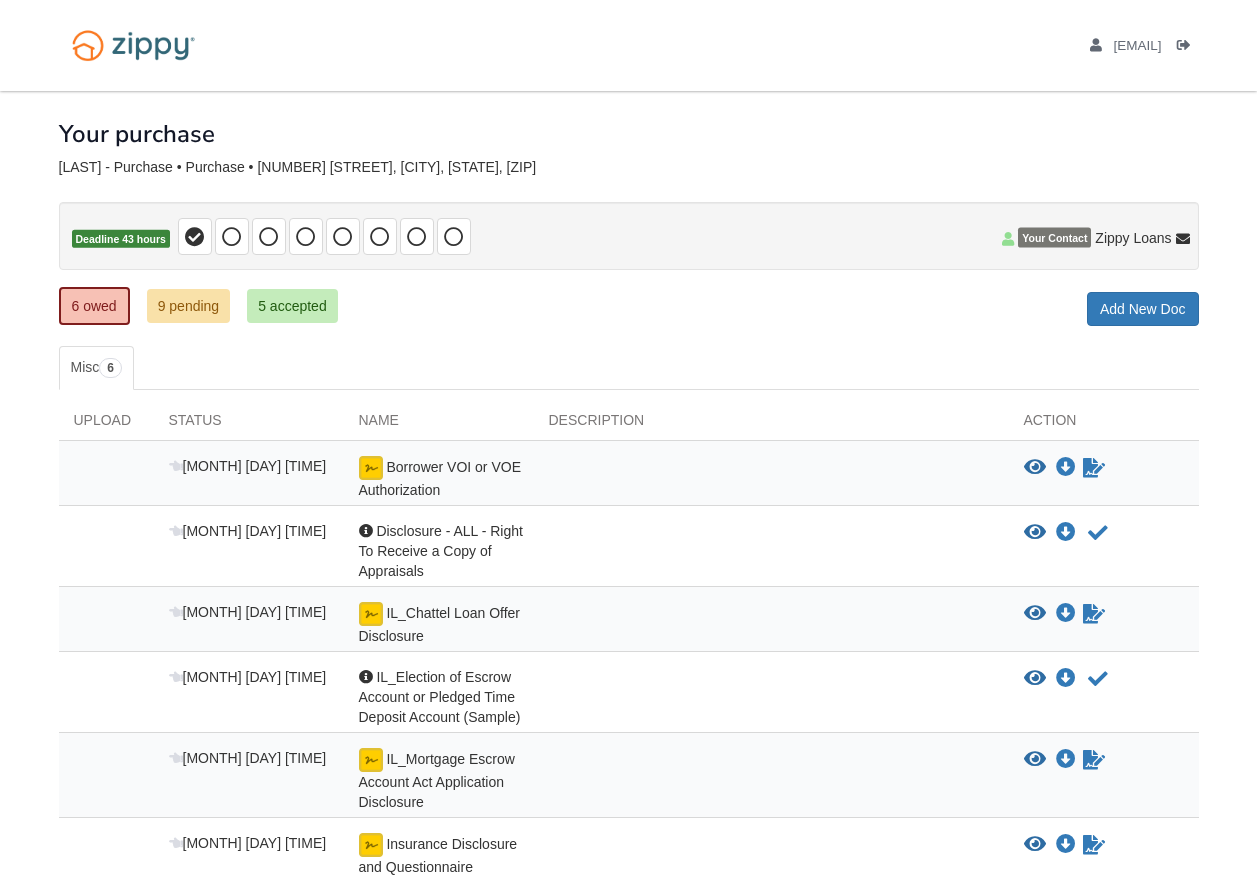 scroll, scrollTop: 0, scrollLeft: 0, axis: both 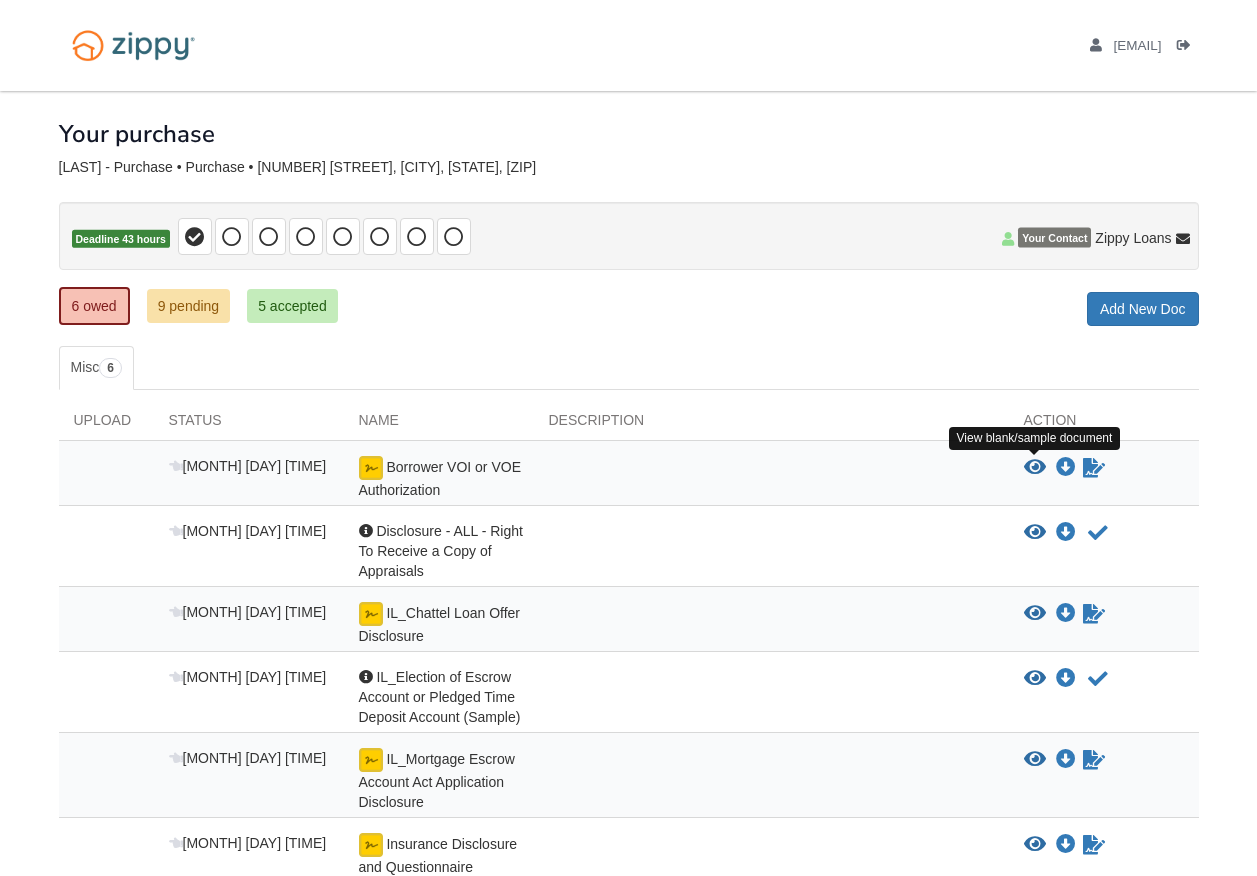 click at bounding box center [1035, 468] 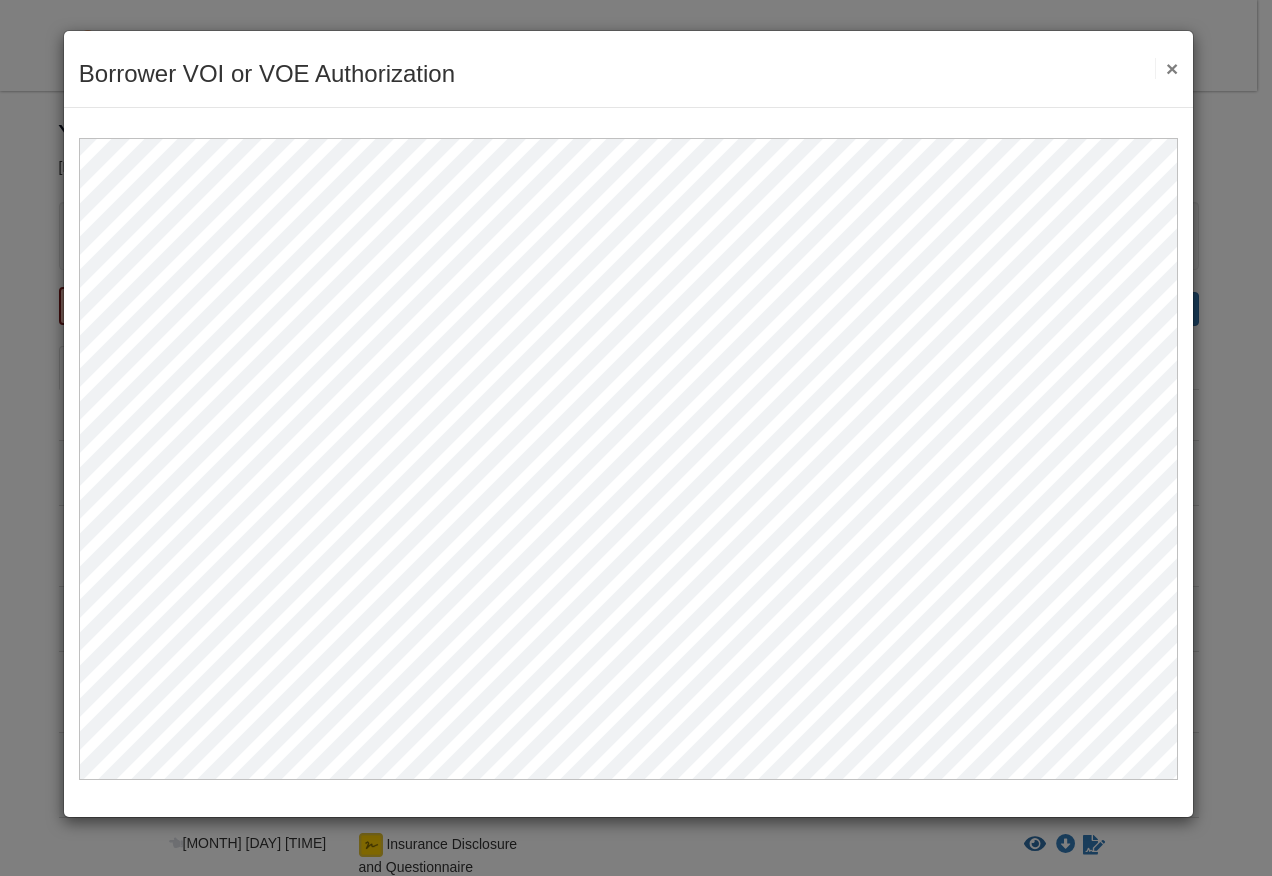 click on "×" at bounding box center [1166, 68] 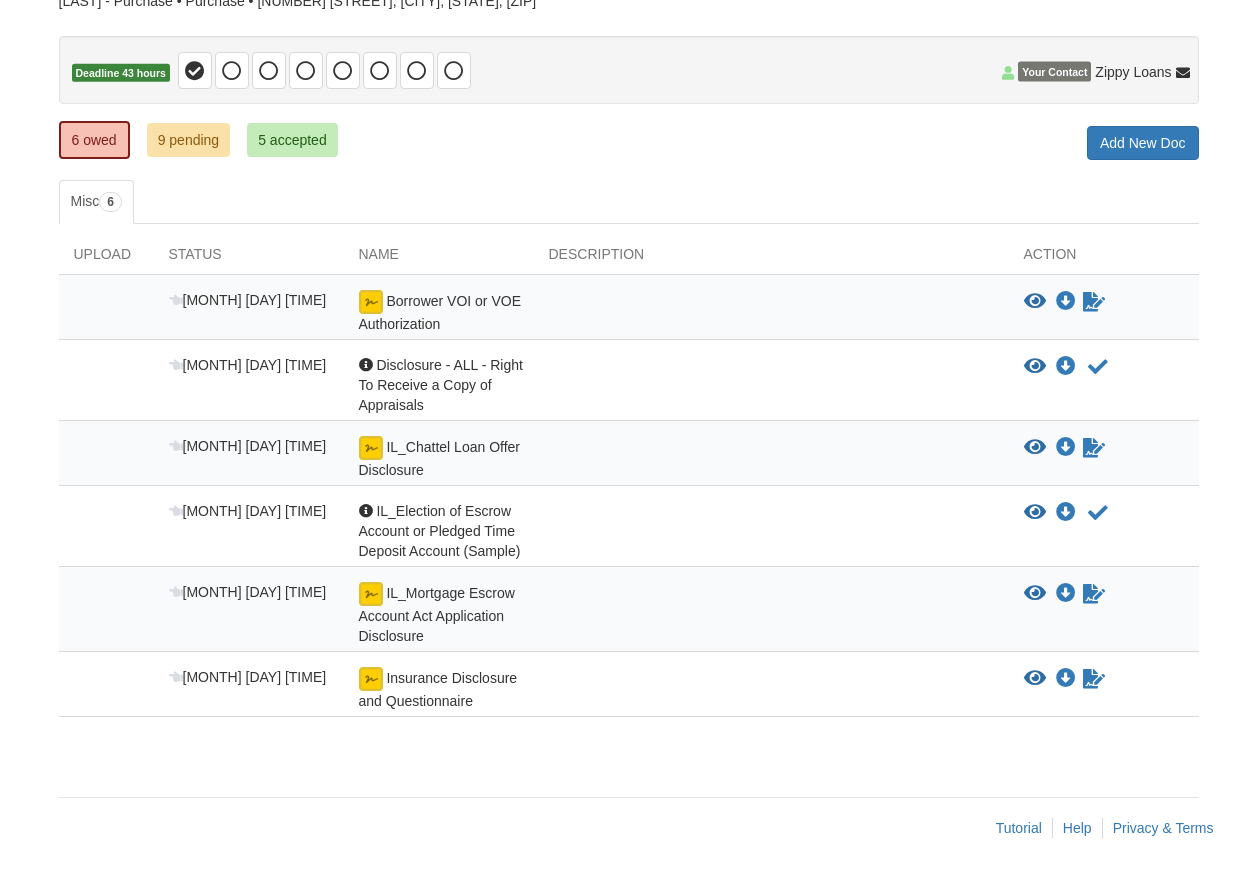 scroll, scrollTop: 168, scrollLeft: 0, axis: vertical 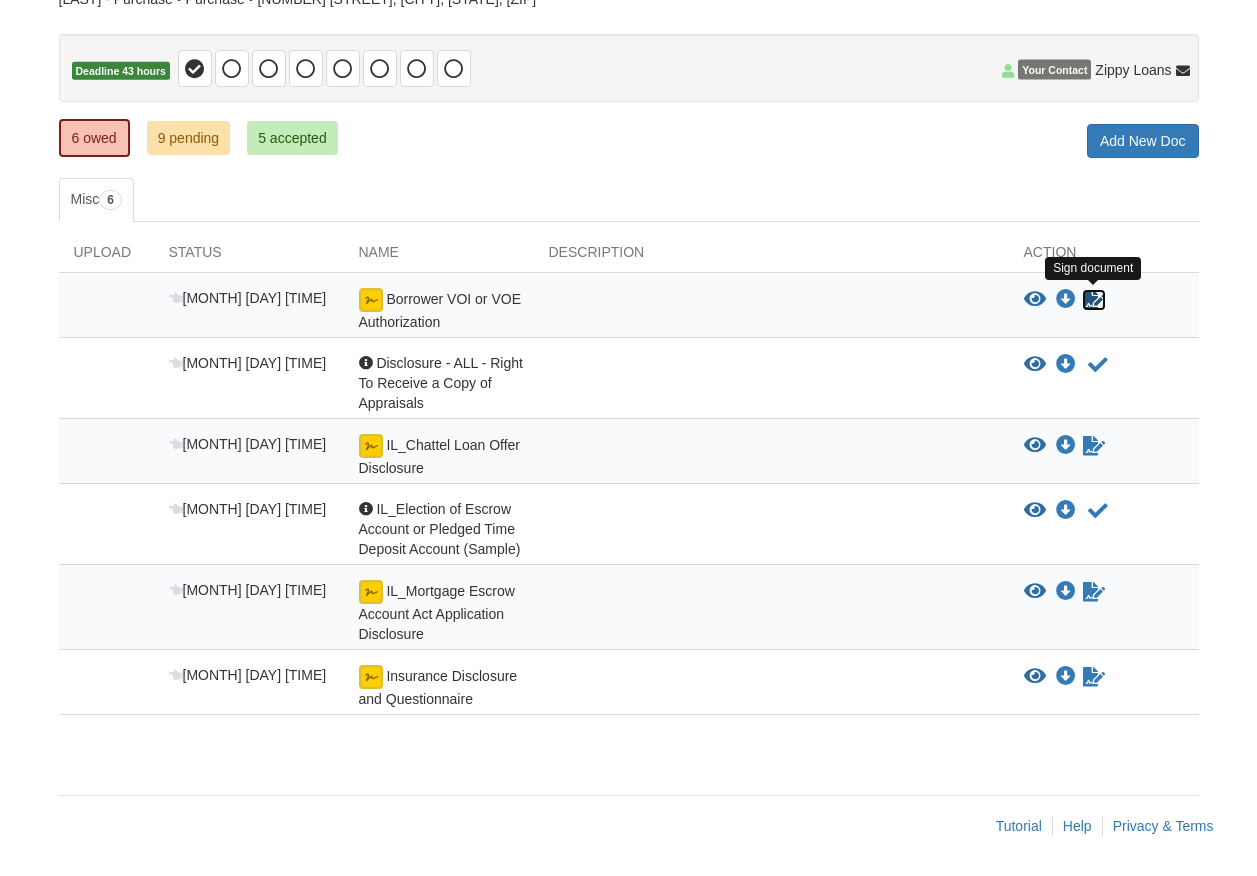 click at bounding box center (1094, 300) 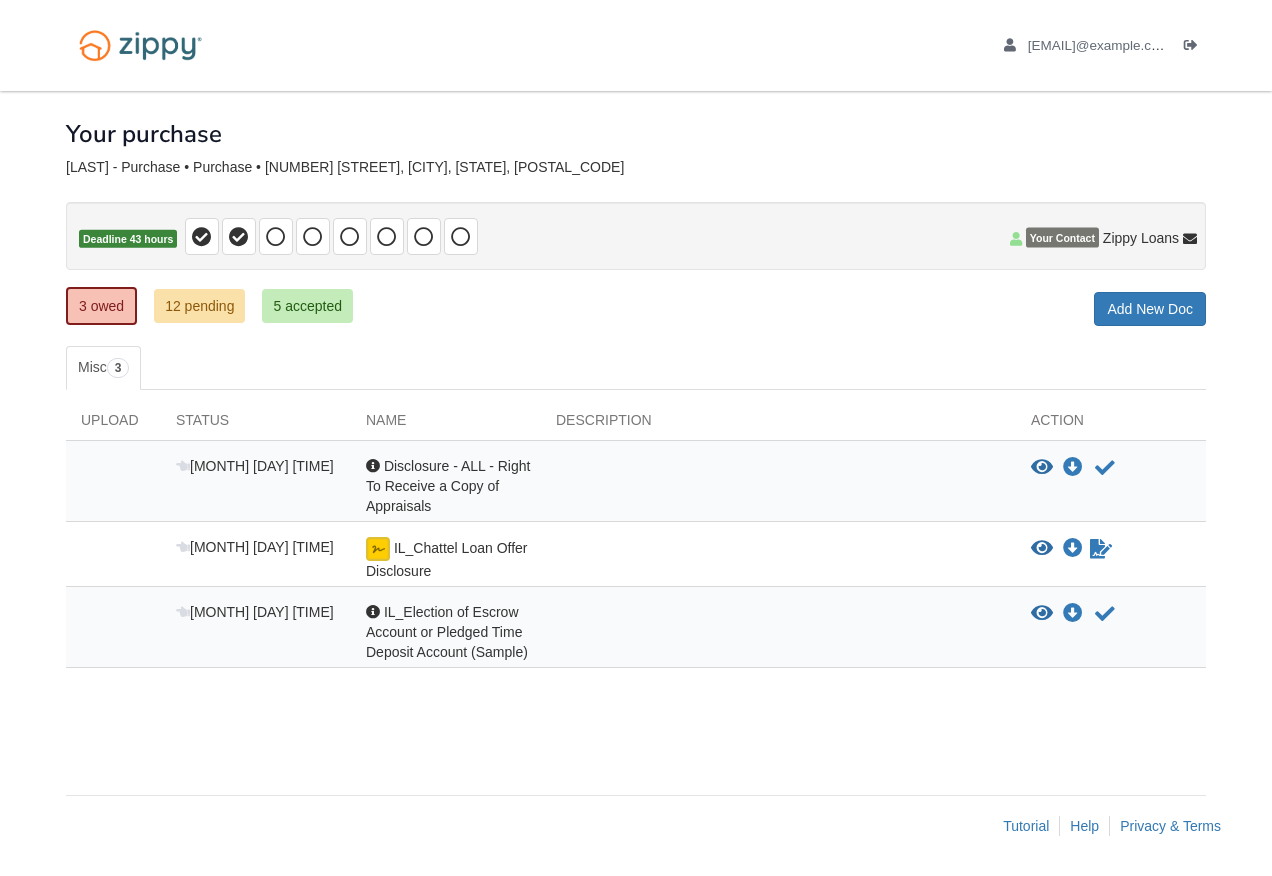 scroll, scrollTop: 0, scrollLeft: 0, axis: both 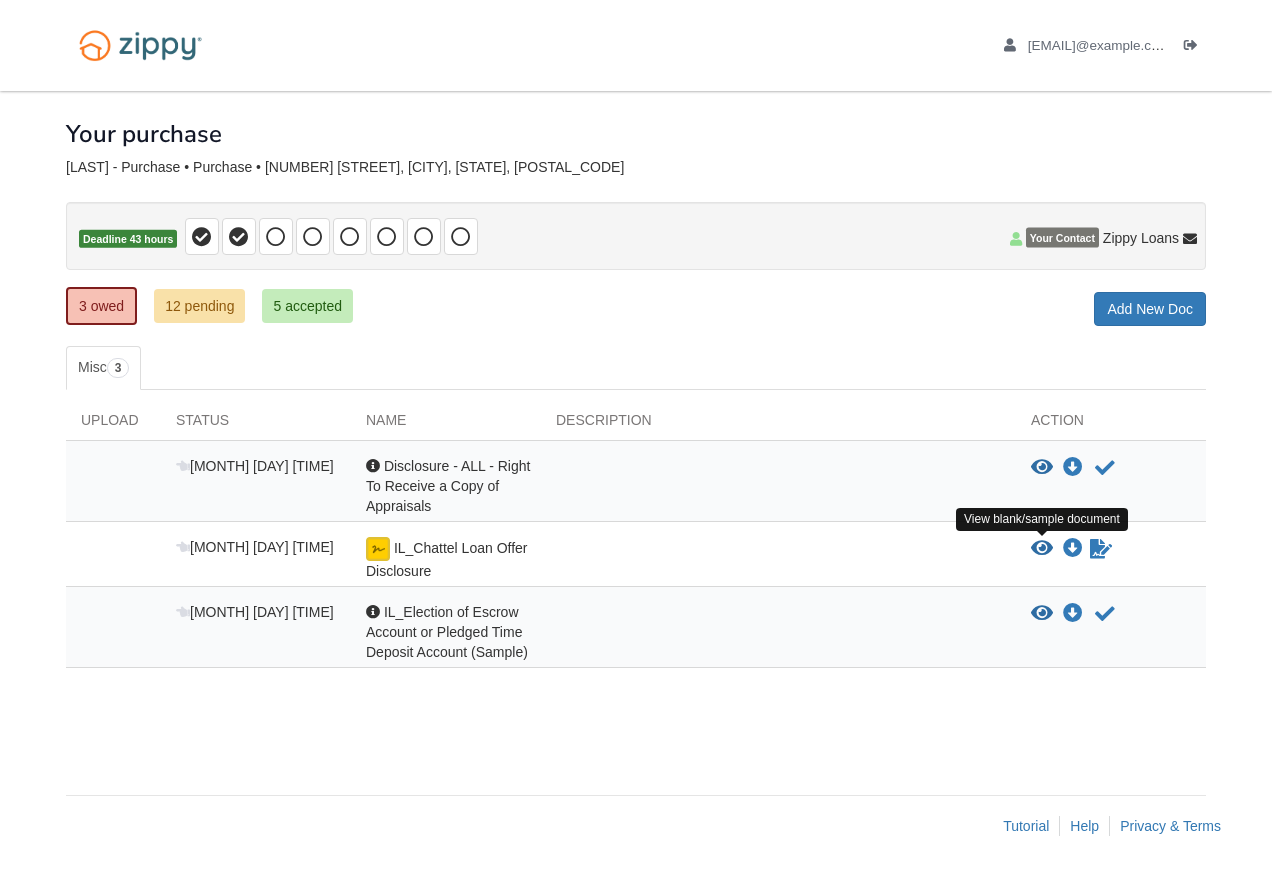 click at bounding box center [1042, 549] 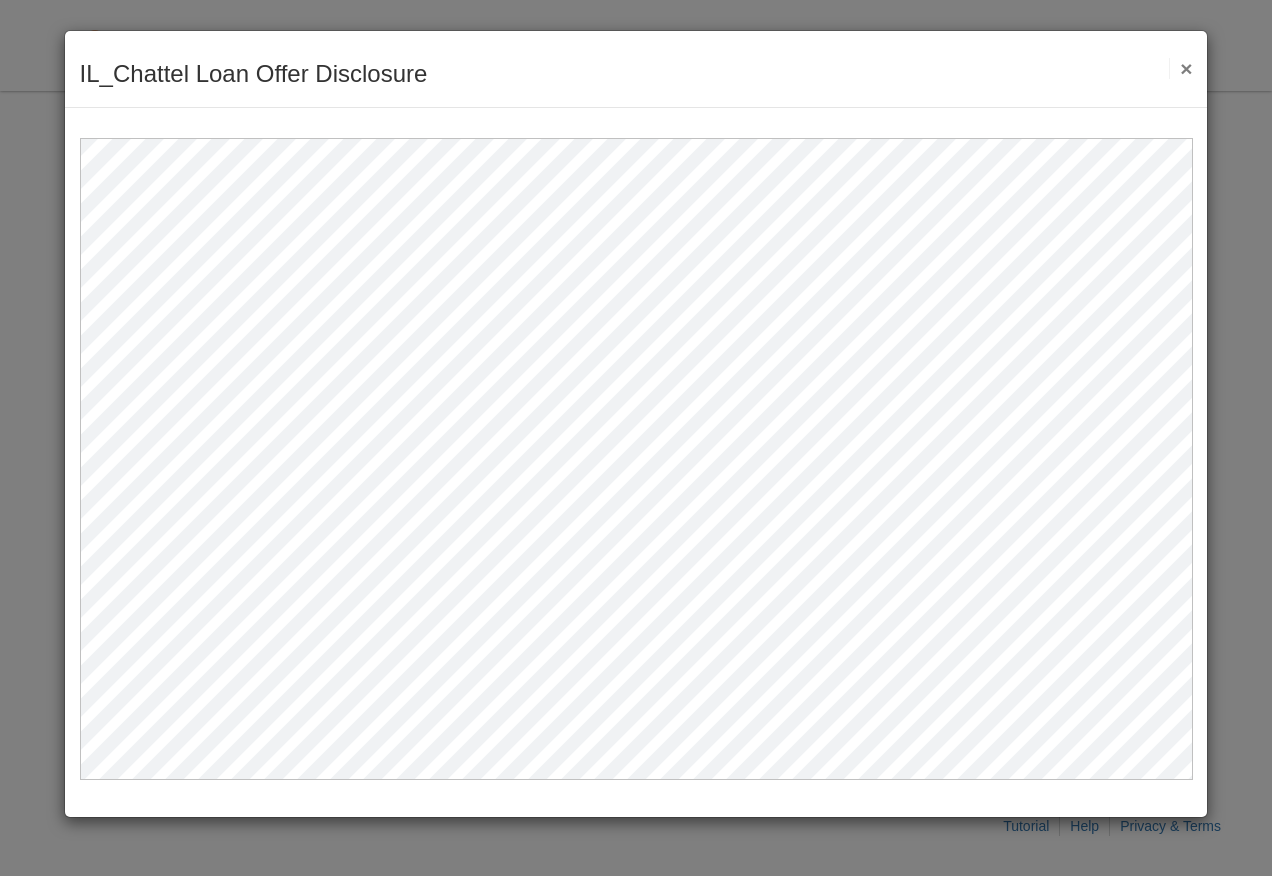 click on "×" at bounding box center (1180, 68) 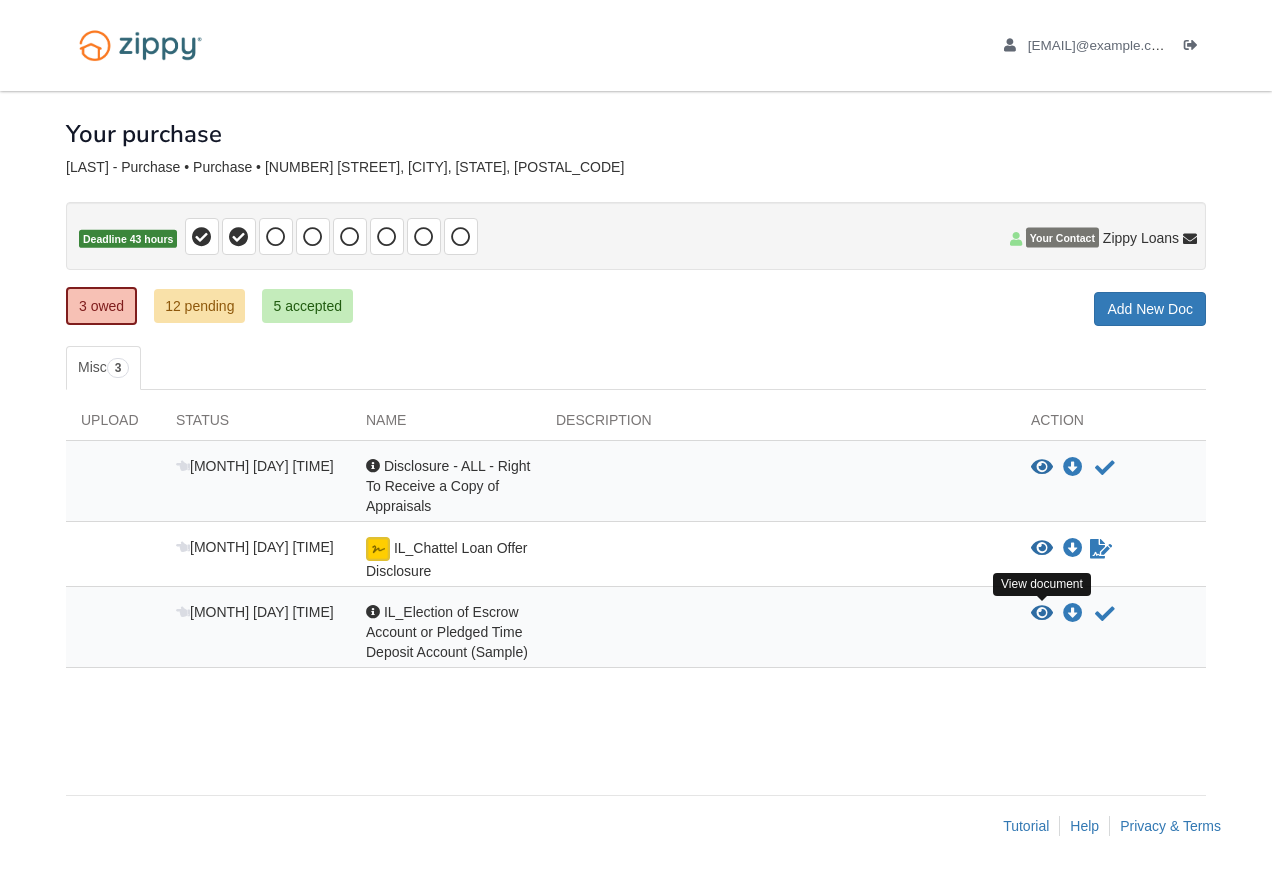 click at bounding box center (1042, 614) 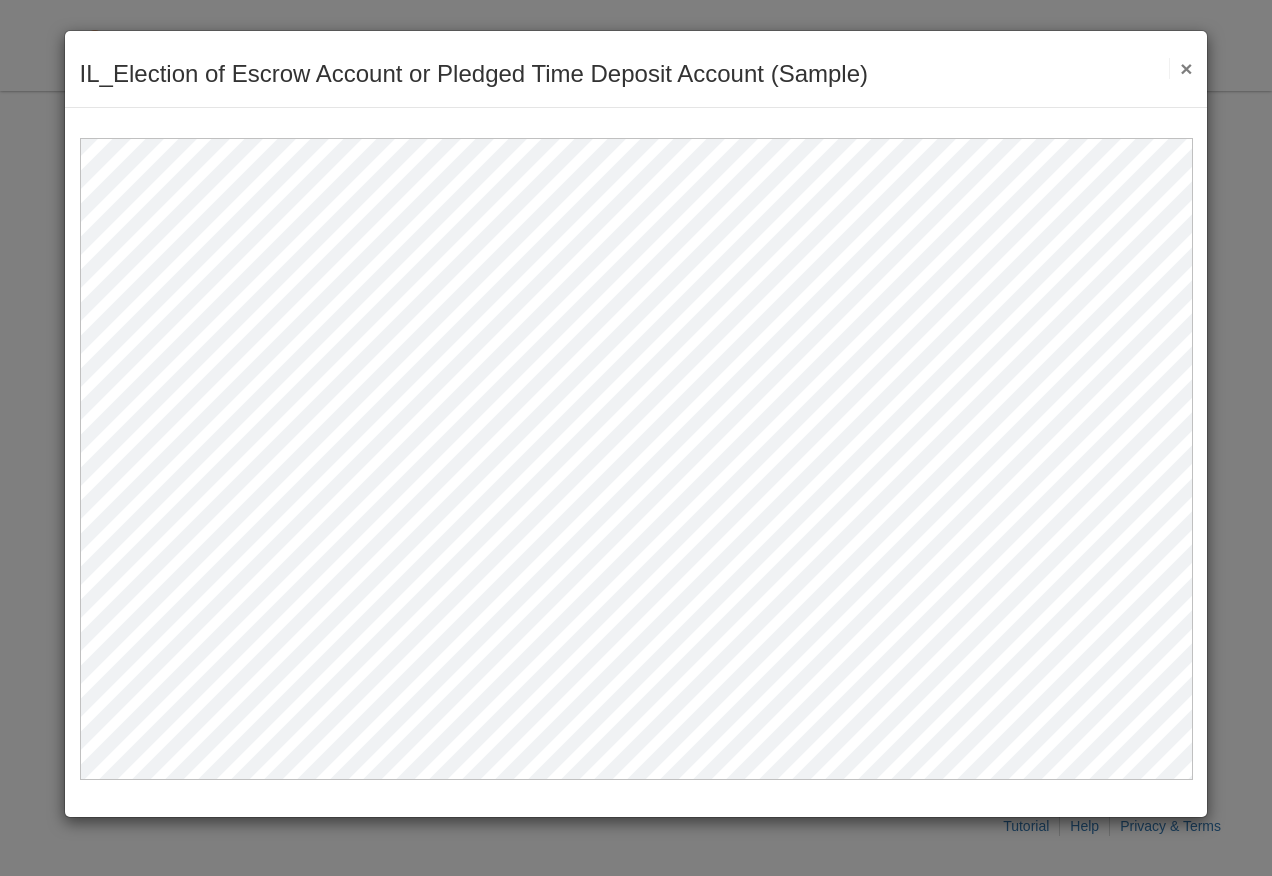 click on "×" at bounding box center (1180, 68) 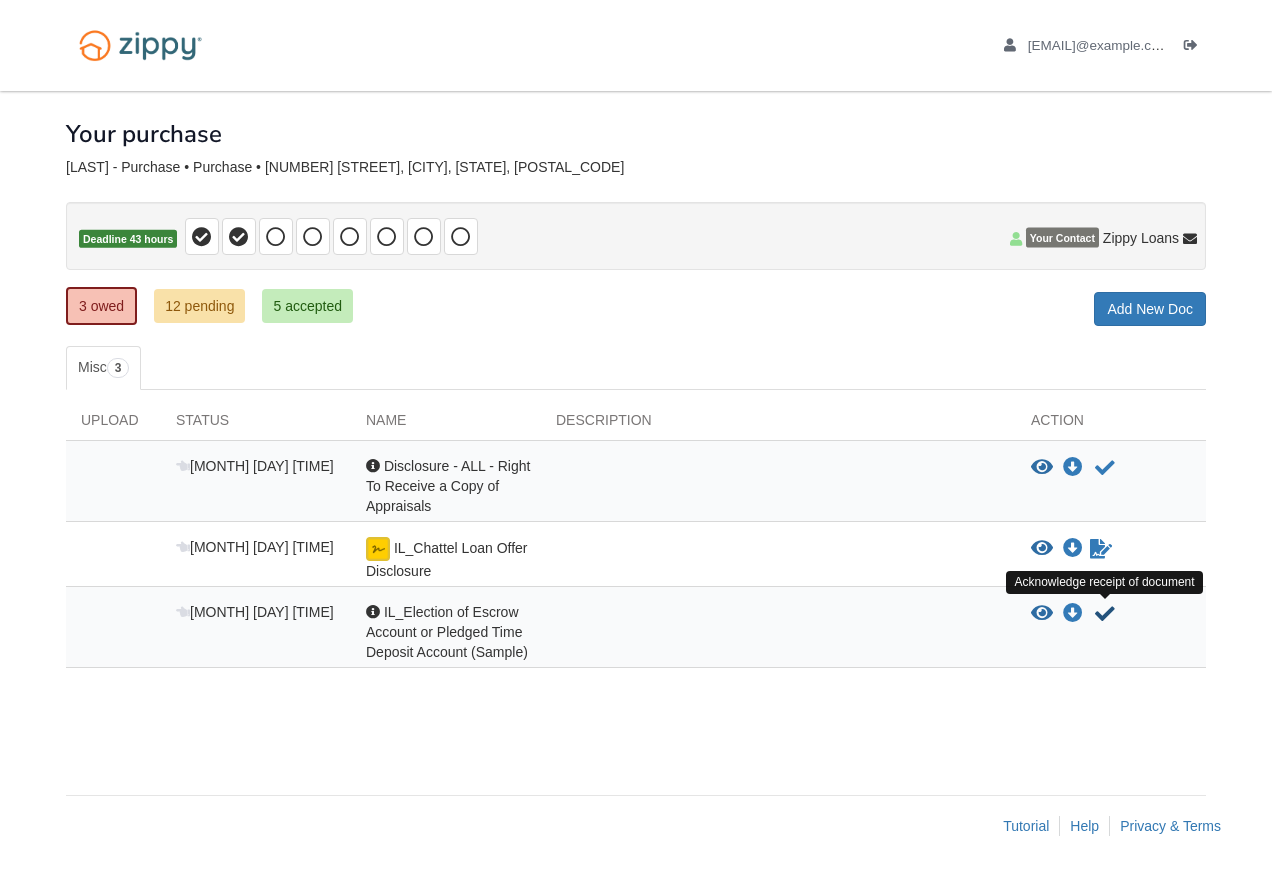 click at bounding box center (1105, 614) 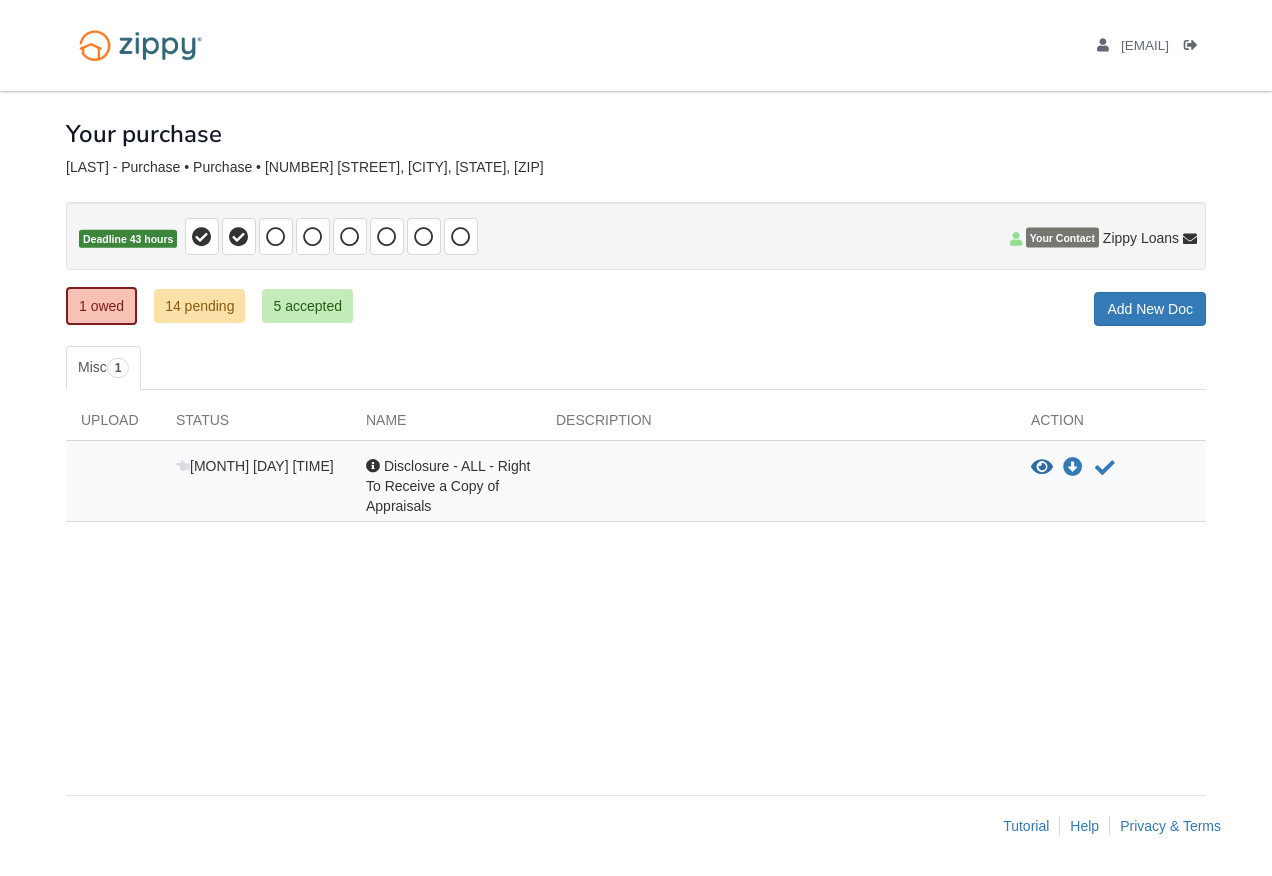scroll, scrollTop: 0, scrollLeft: 0, axis: both 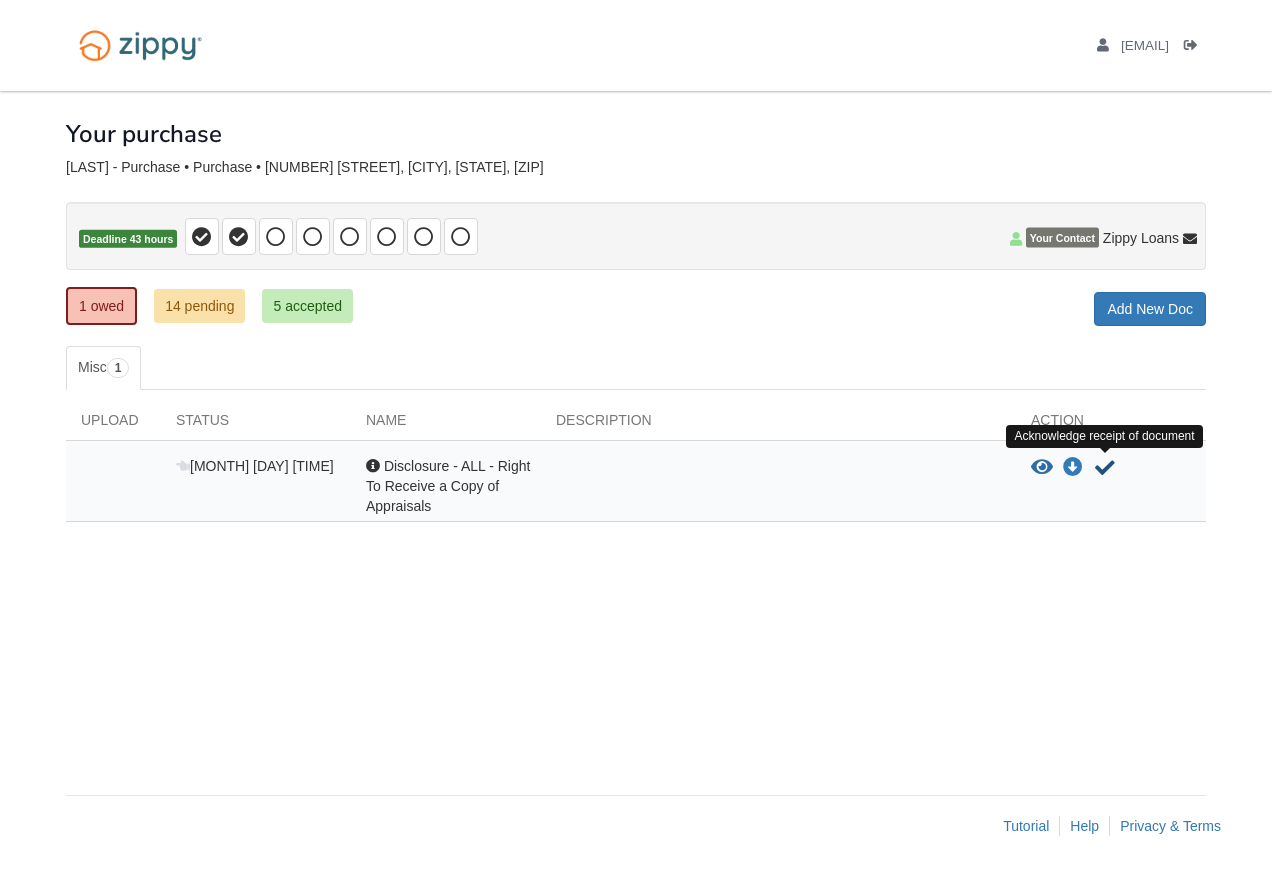 click at bounding box center [1105, 468] 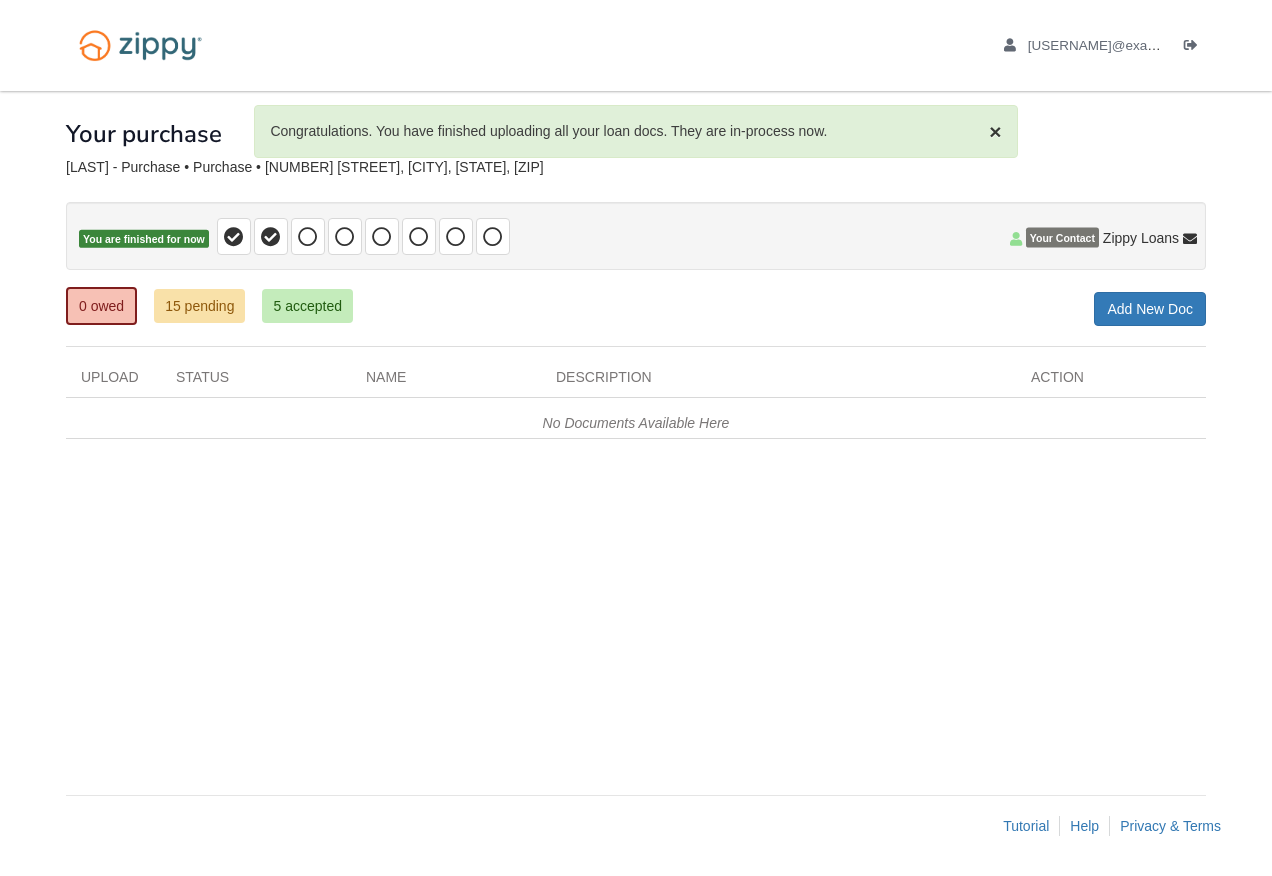 scroll, scrollTop: 0, scrollLeft: 0, axis: both 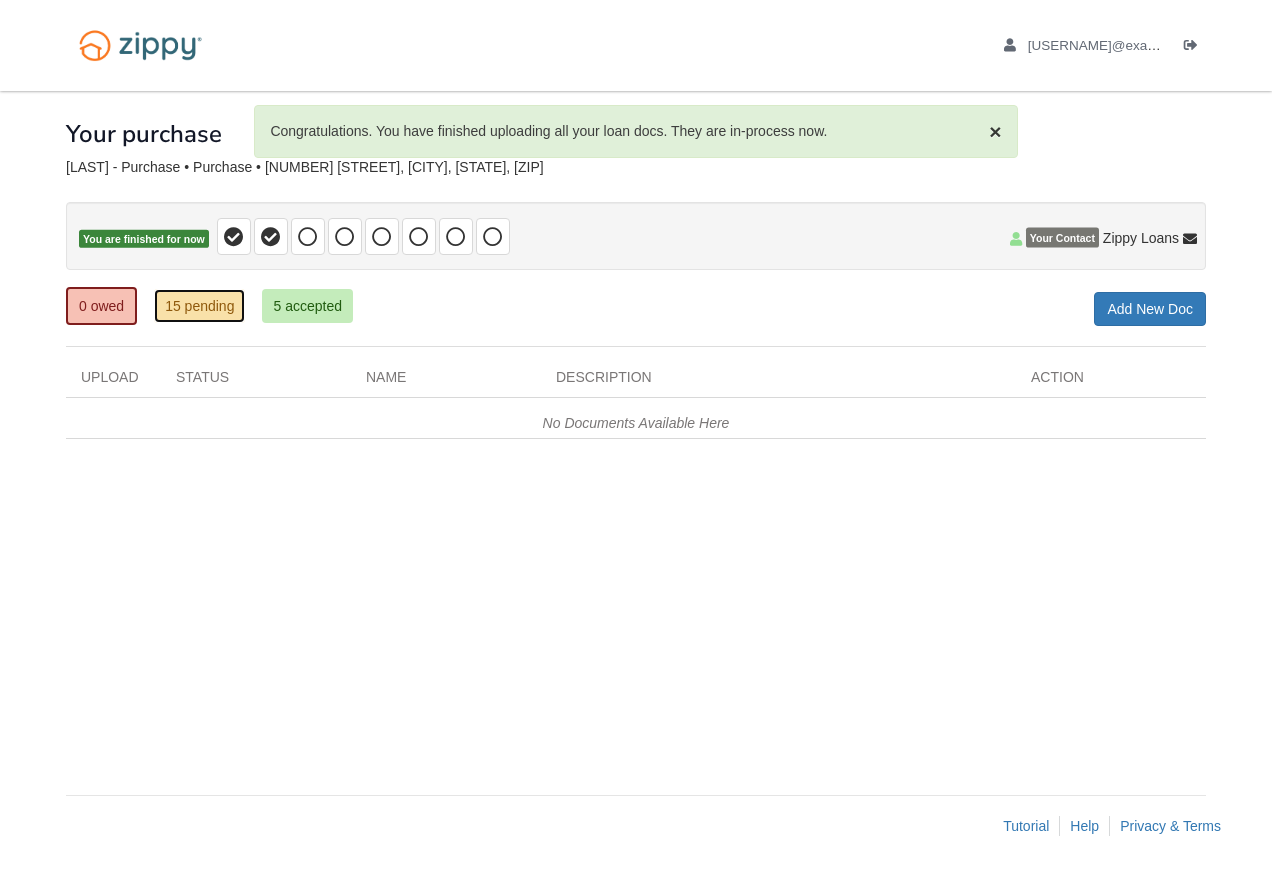 click on "15 pending" at bounding box center [199, 306] 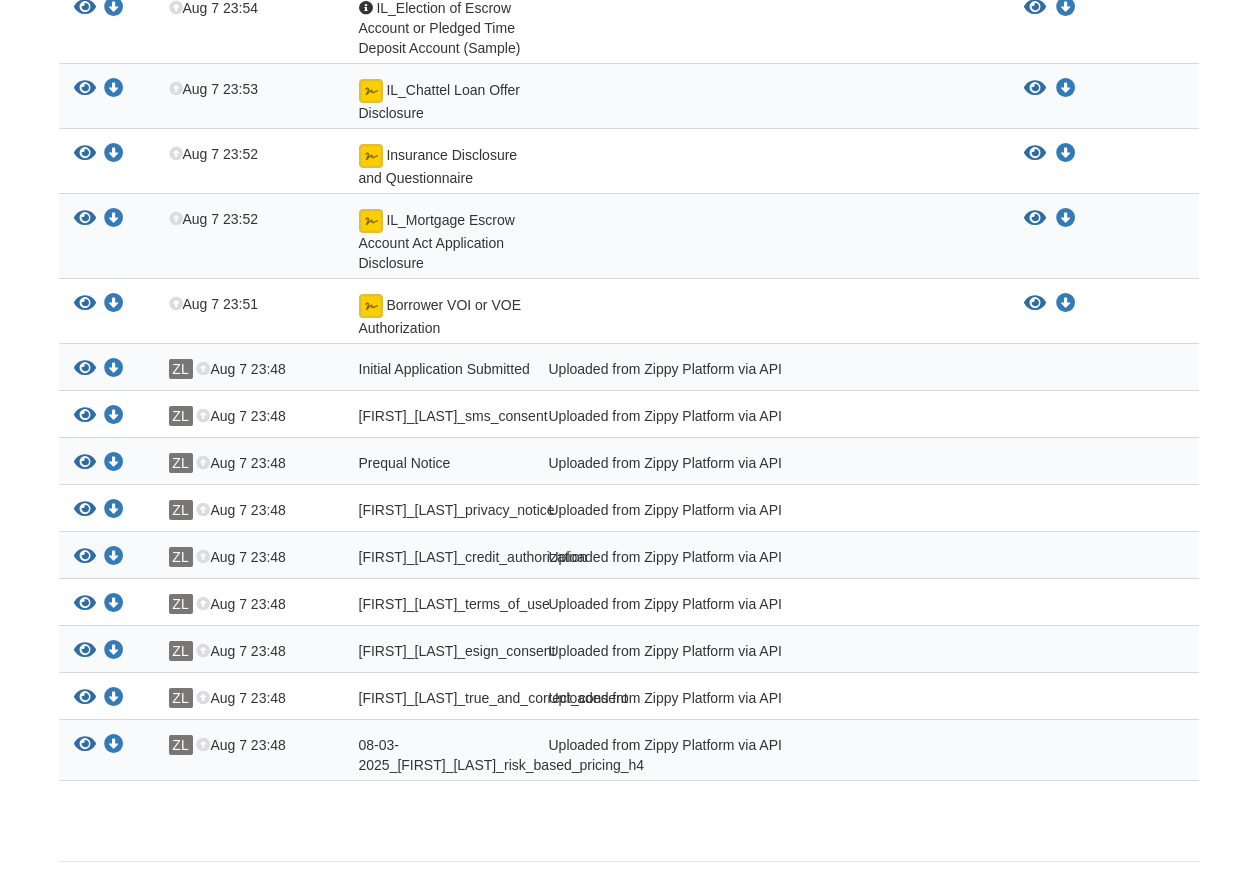 scroll, scrollTop: 605, scrollLeft: 0, axis: vertical 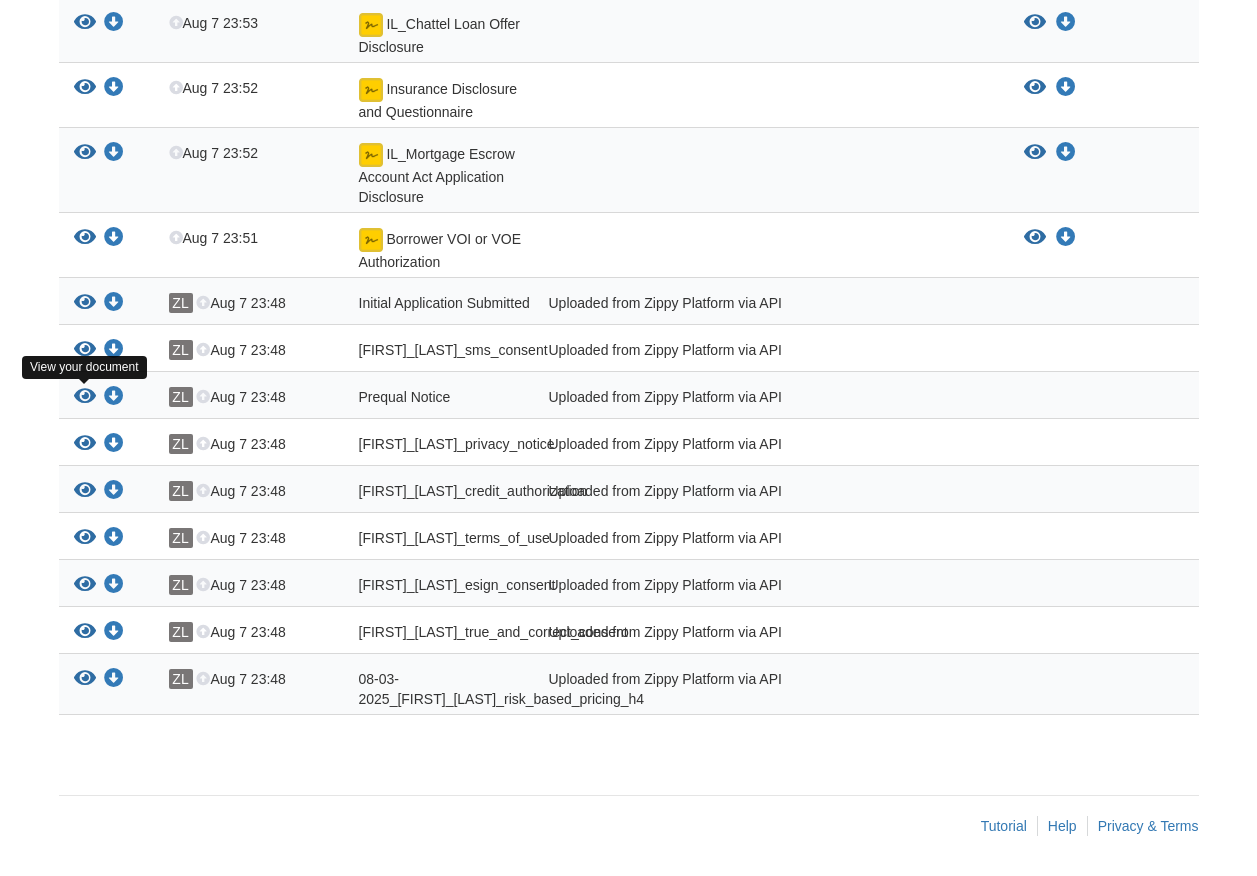 click at bounding box center [85, 397] 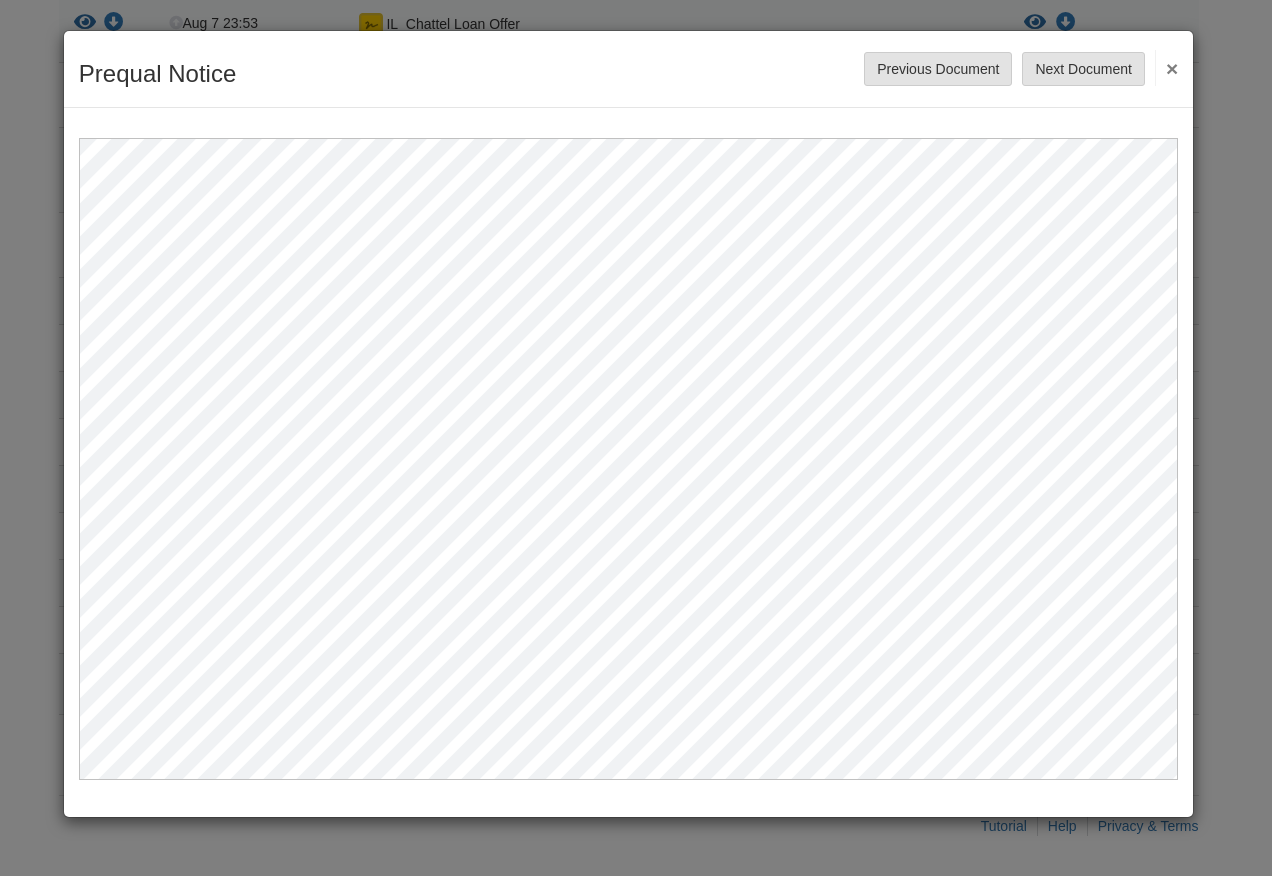 click on "×" at bounding box center [1166, 68] 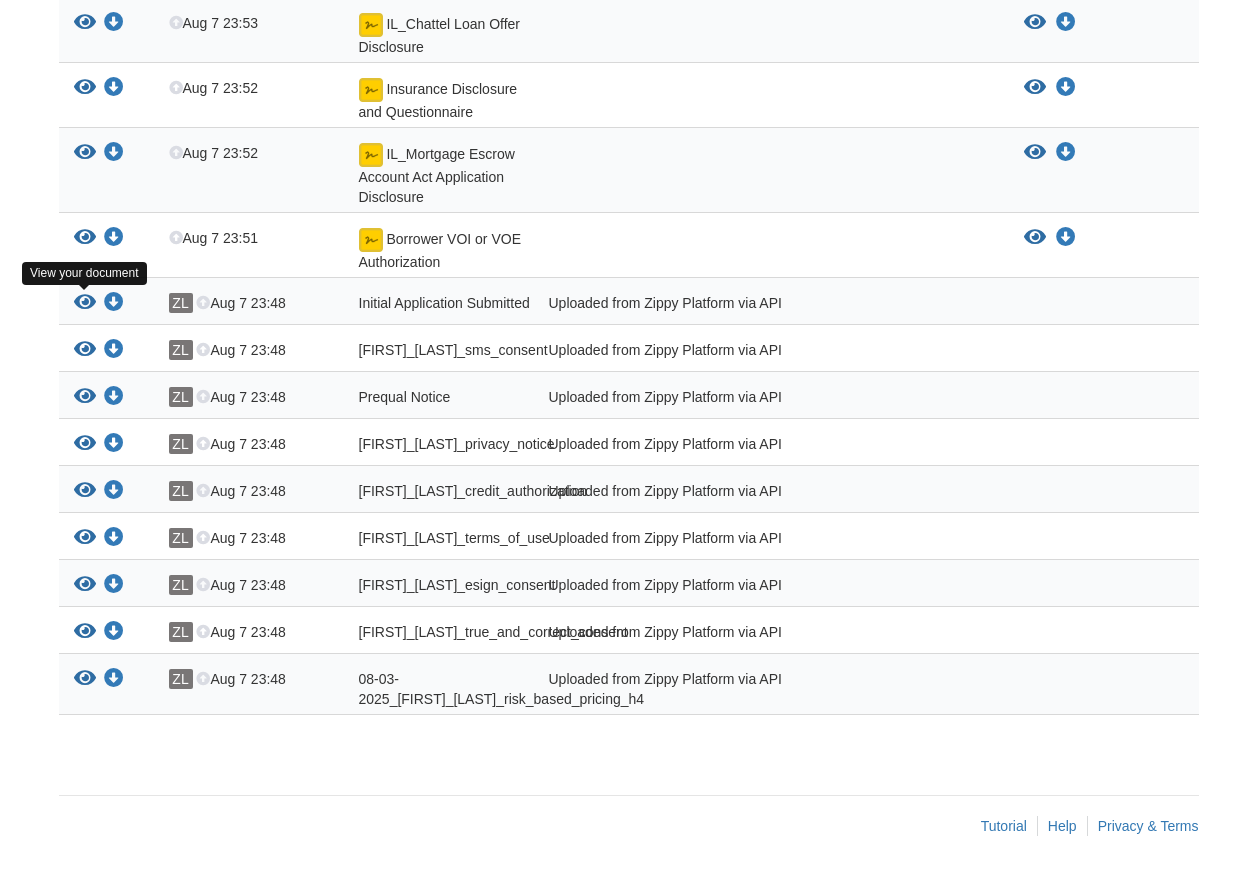 click at bounding box center (85, 303) 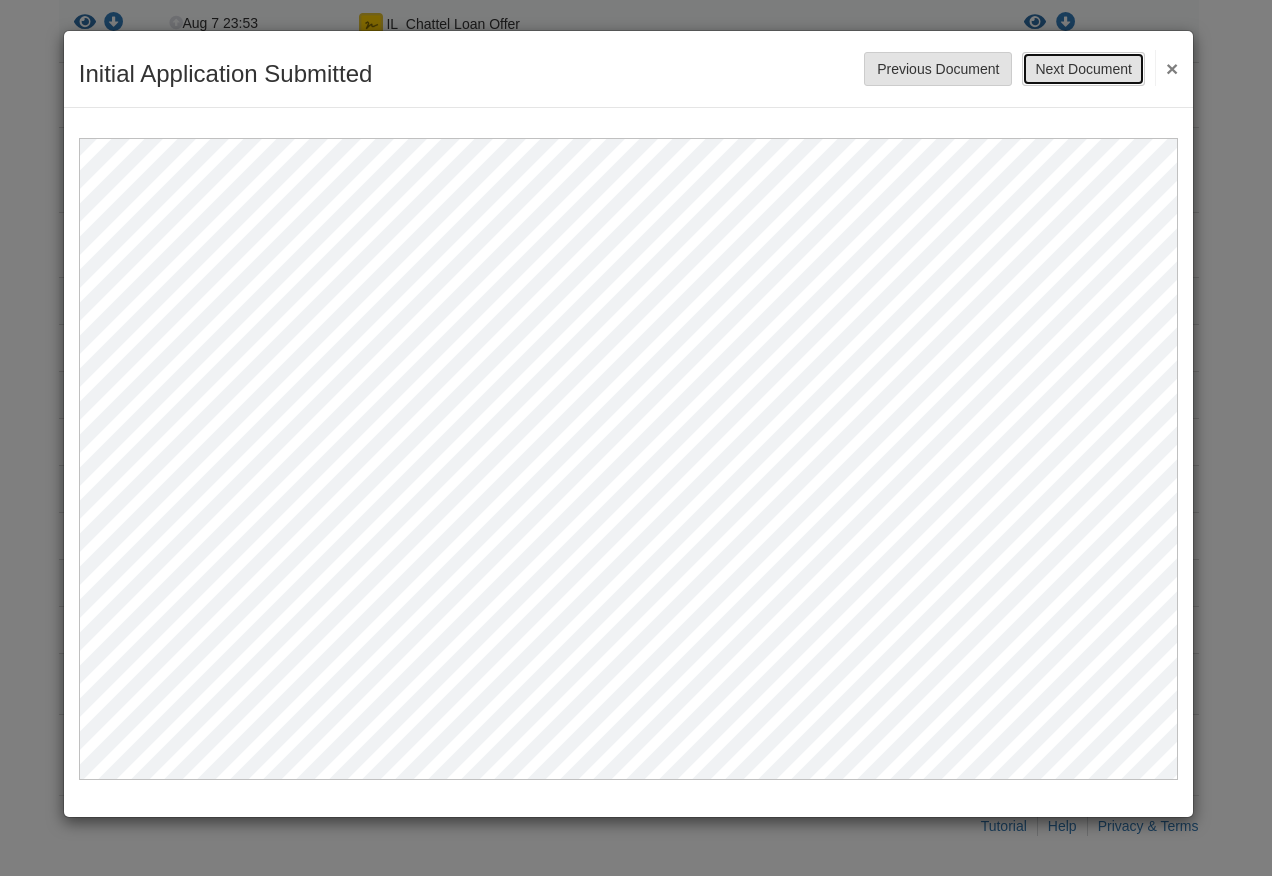 click on "Next Document" at bounding box center [1083, 69] 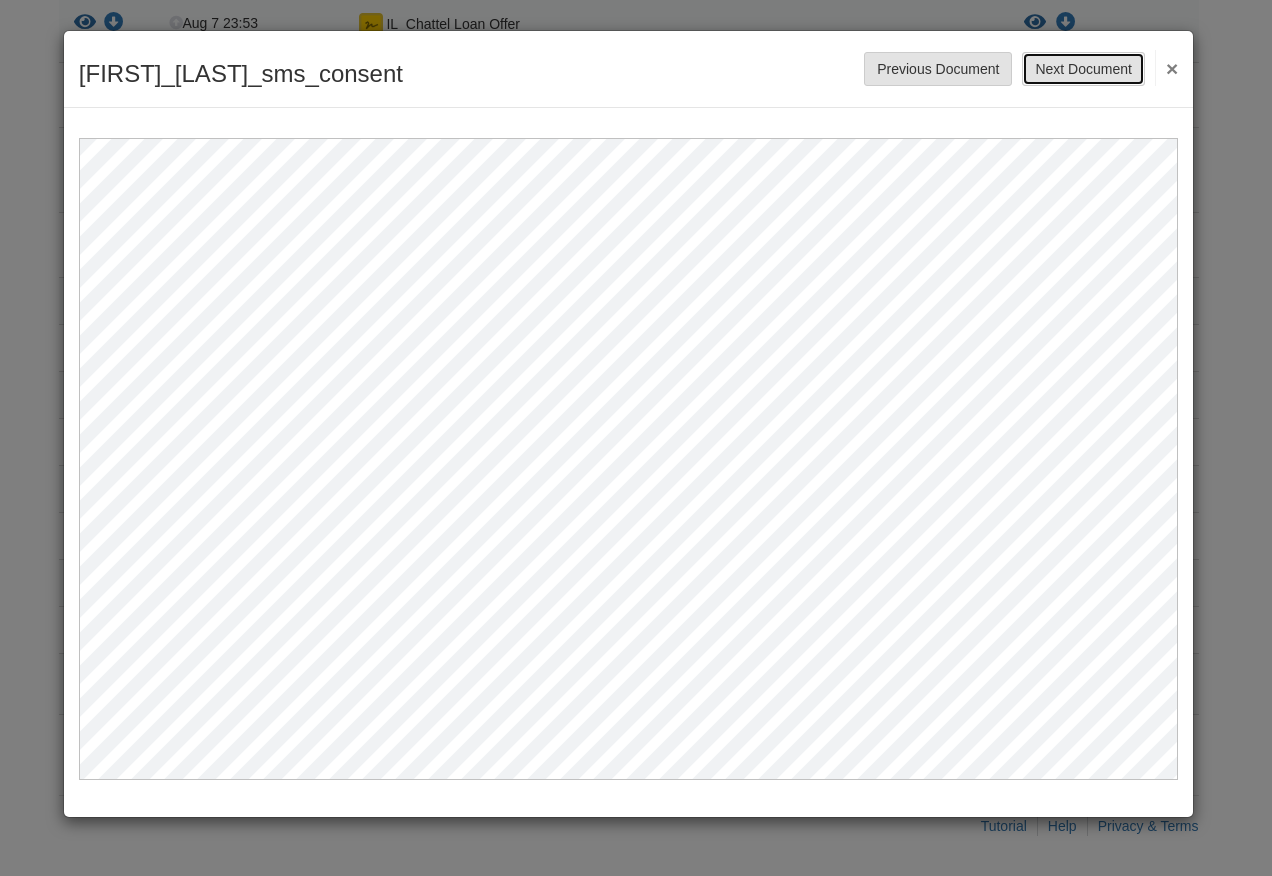 click on "Next Document" at bounding box center (1083, 69) 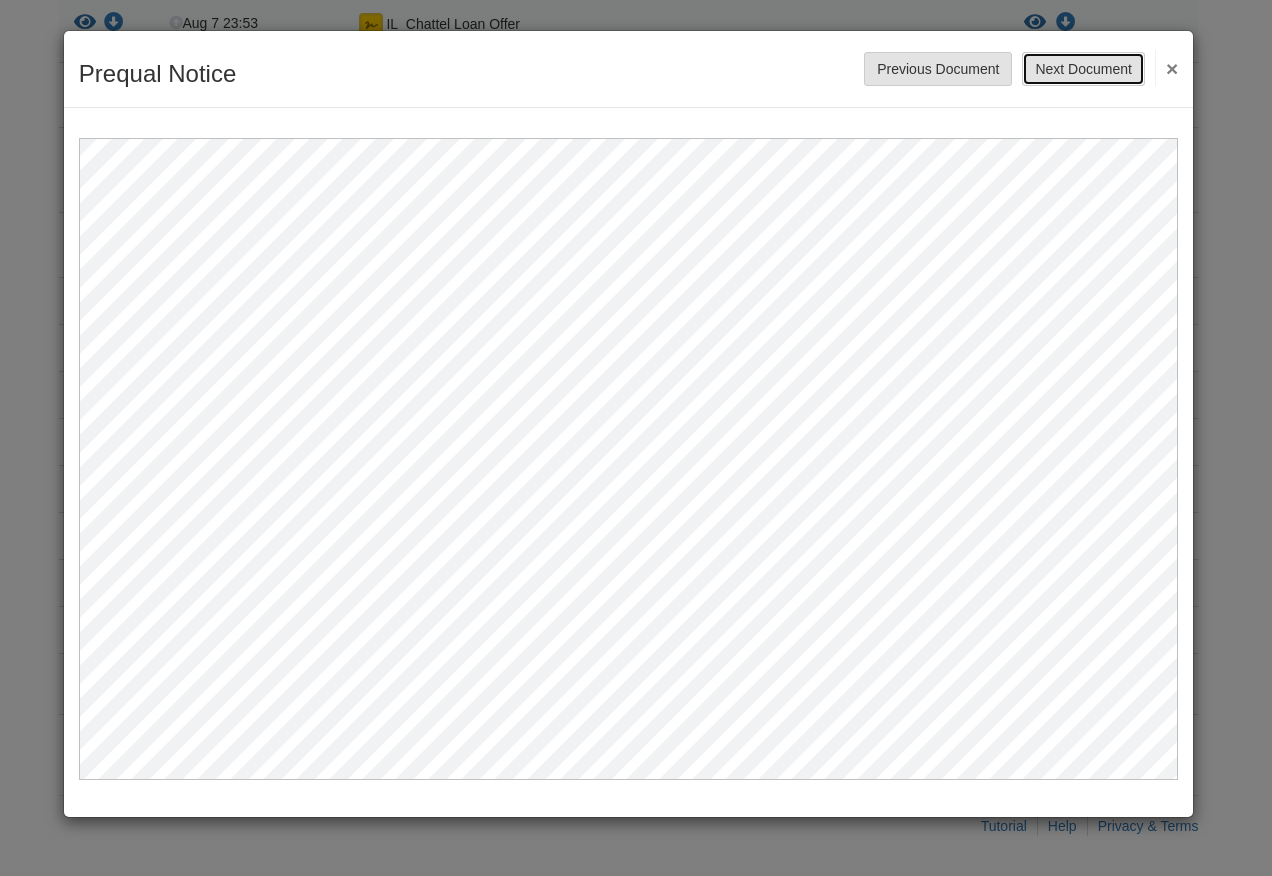 click on "Next Document" at bounding box center (1083, 69) 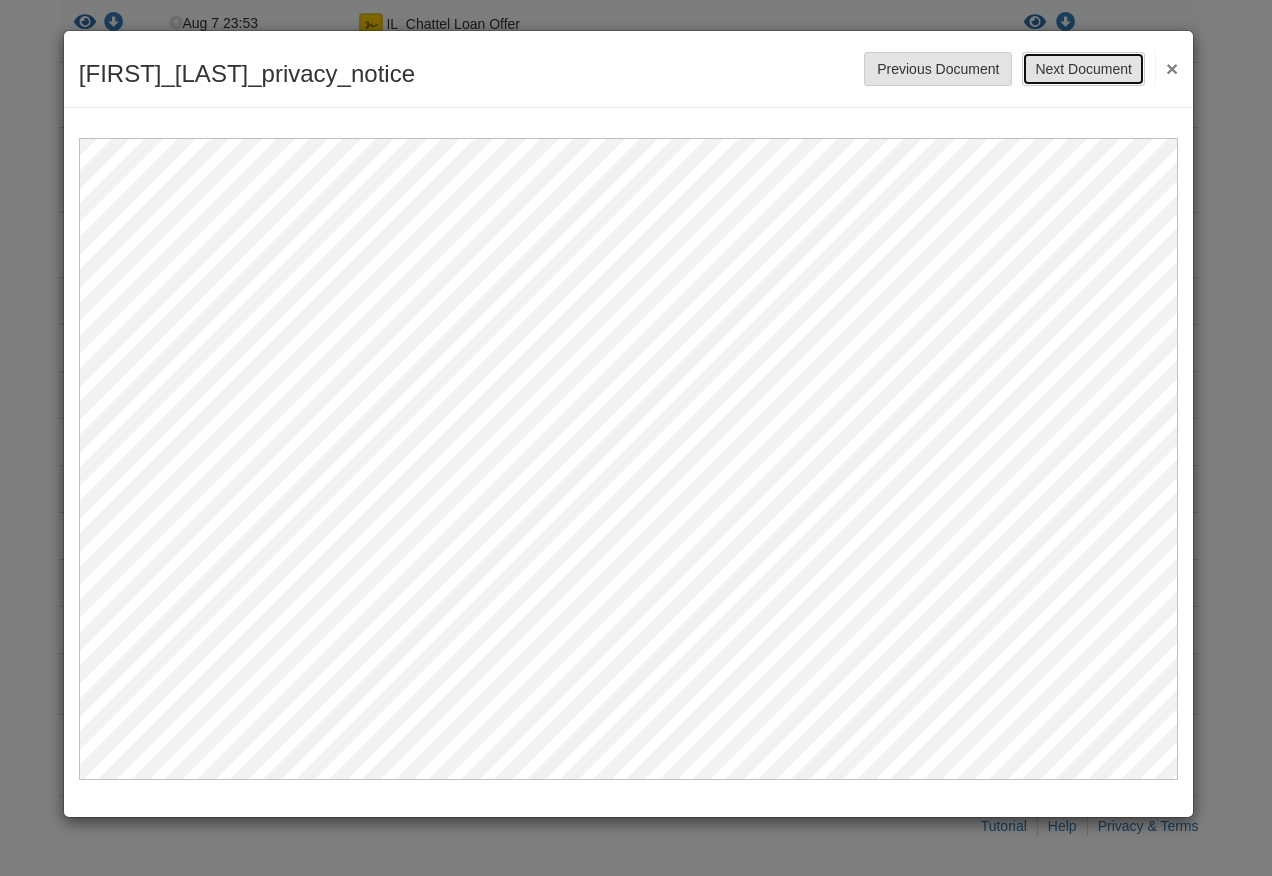 click on "Next Document" at bounding box center (1083, 69) 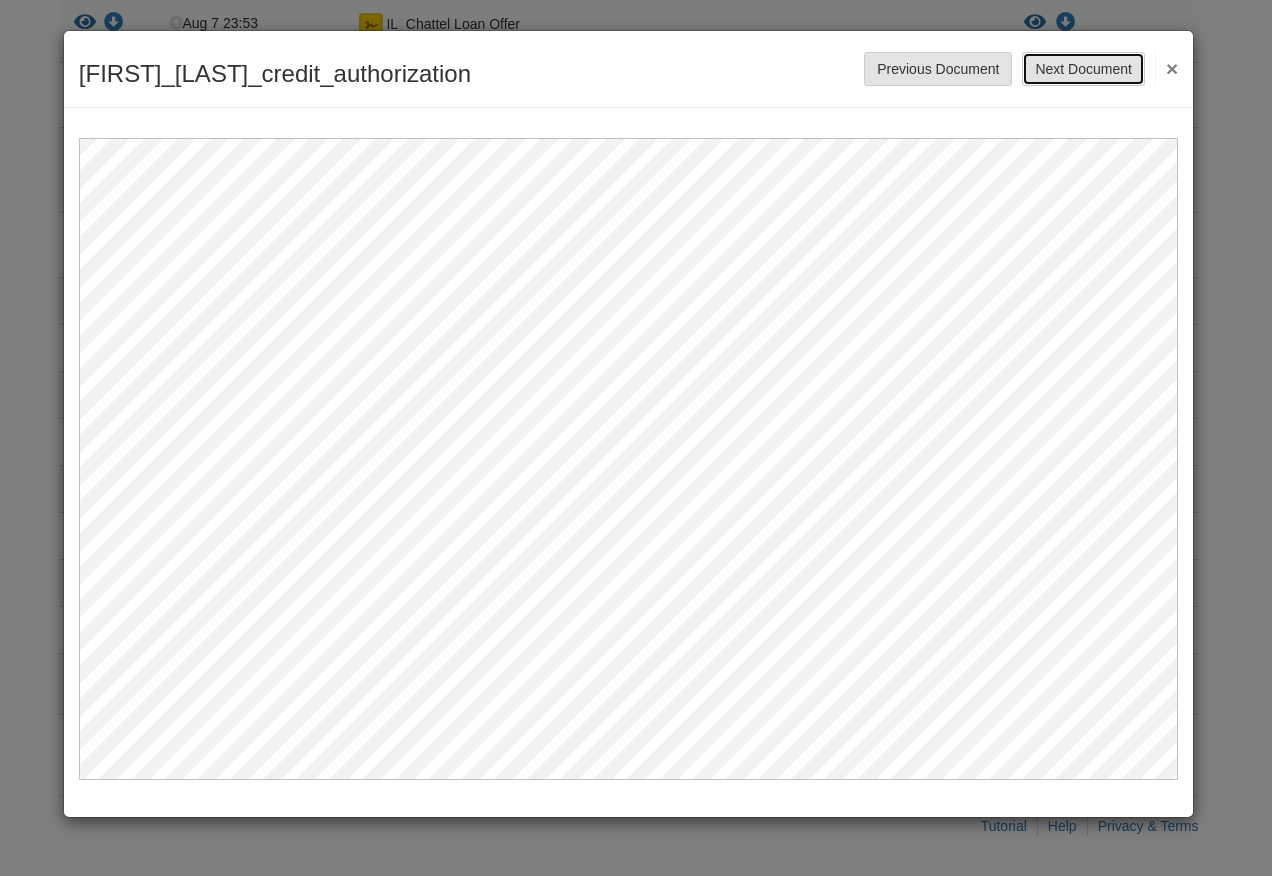 click on "Next Document" at bounding box center [1083, 69] 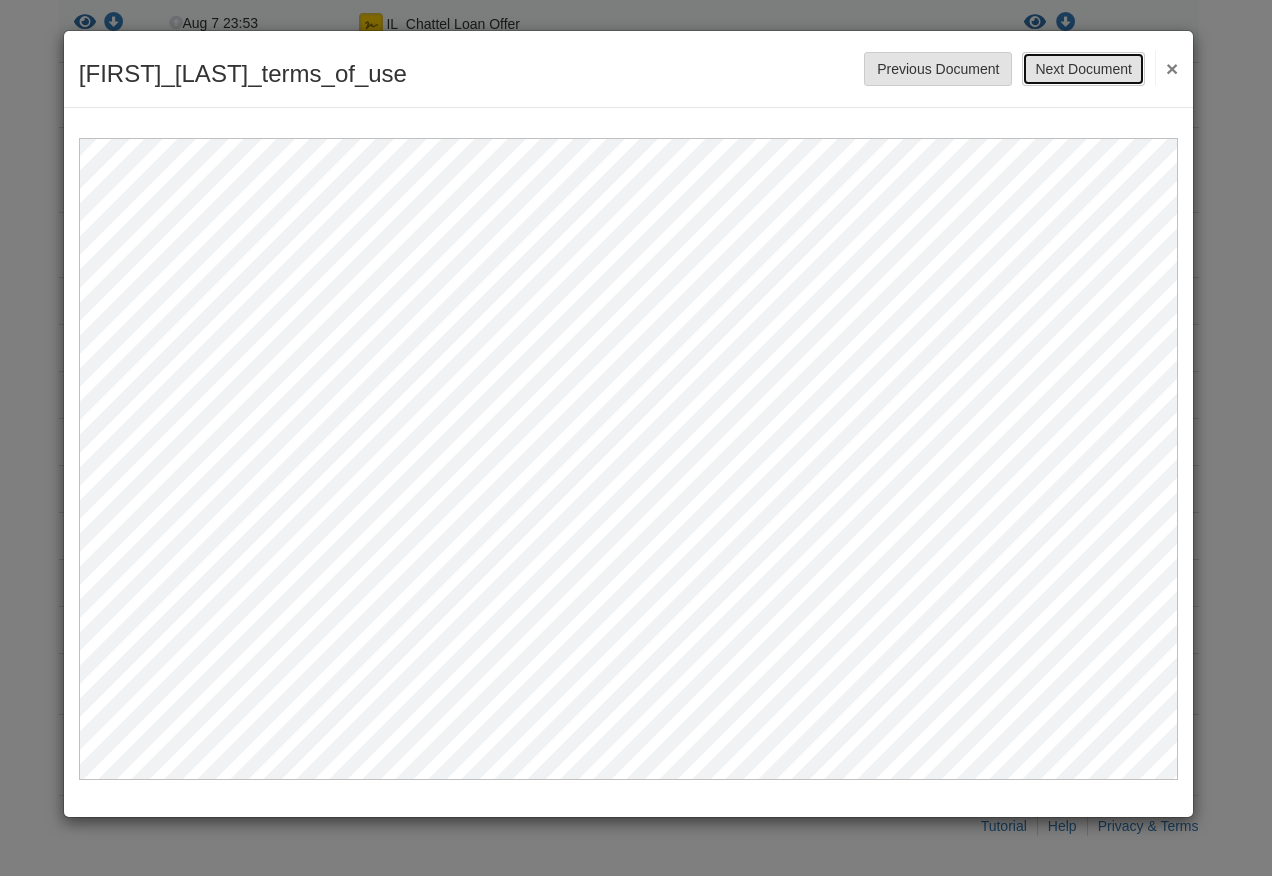 click on "Next Document" at bounding box center (1083, 69) 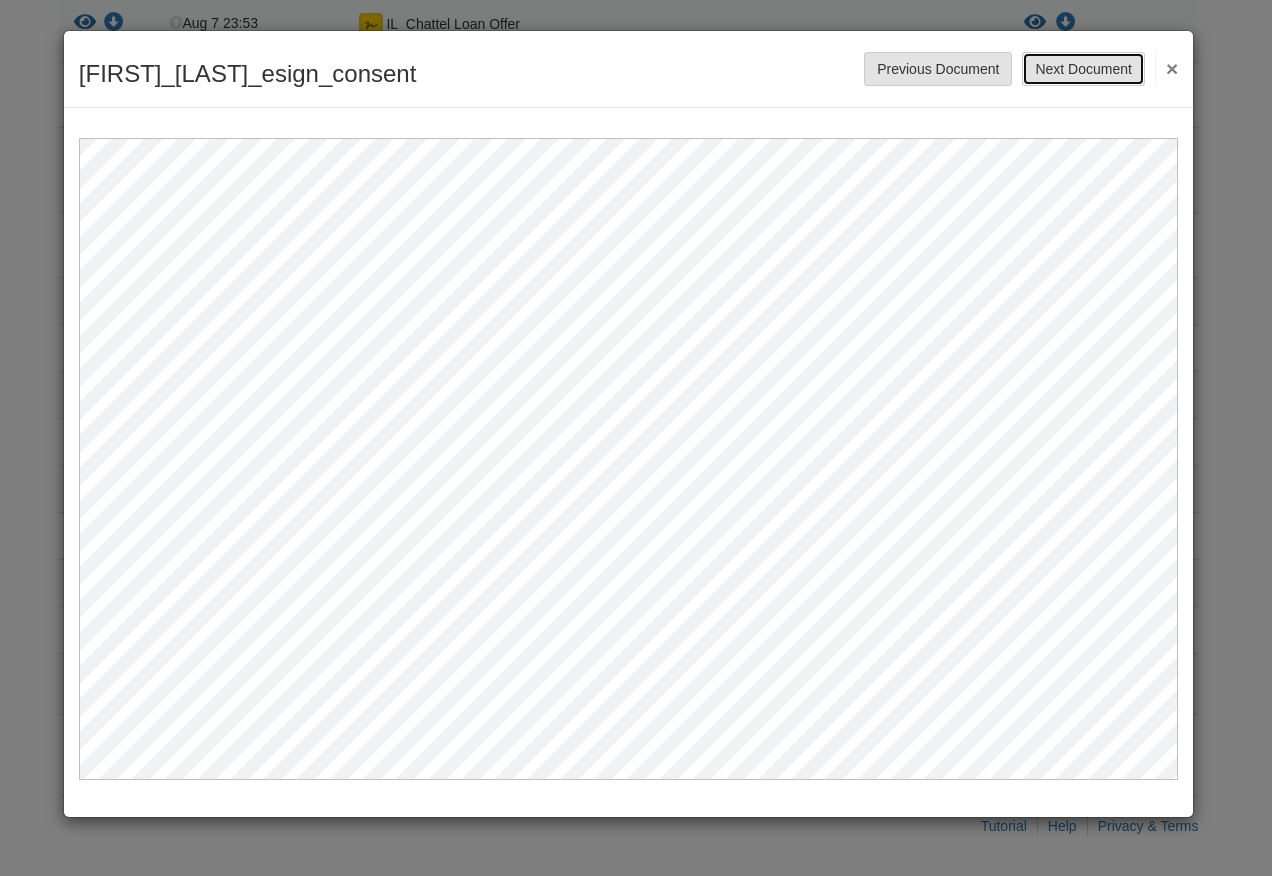 click on "Next Document" at bounding box center [1083, 69] 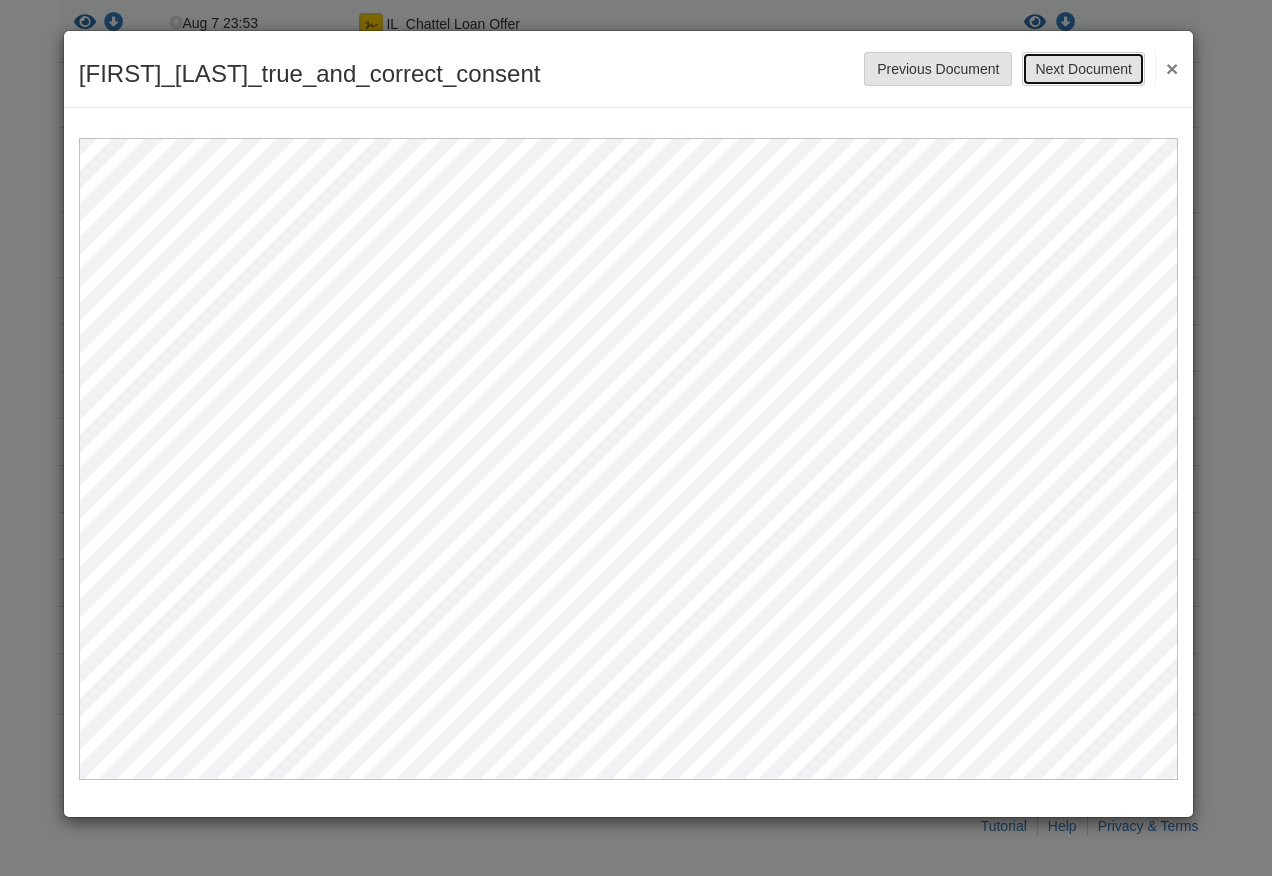 click on "Next Document" at bounding box center (1083, 69) 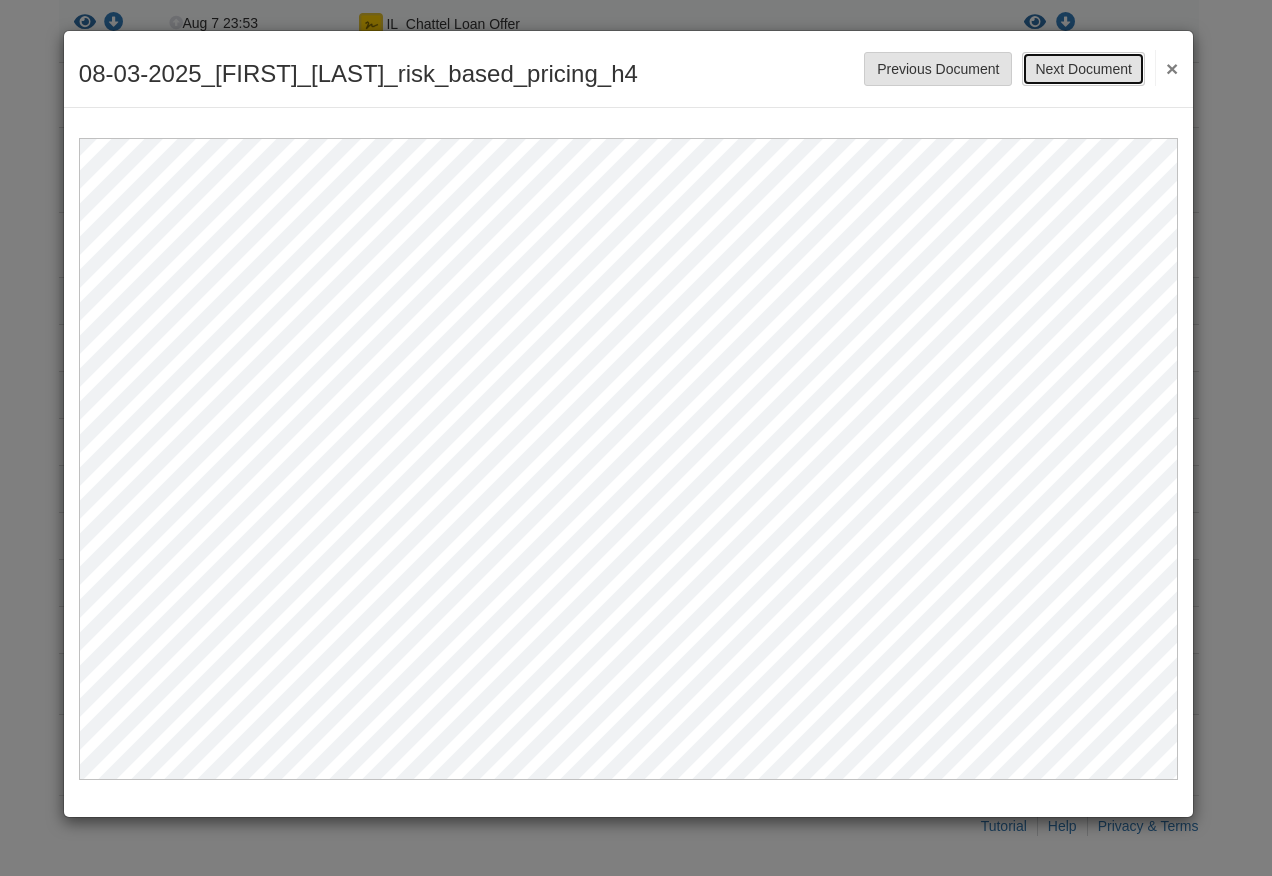 click on "Next Document" at bounding box center [1083, 69] 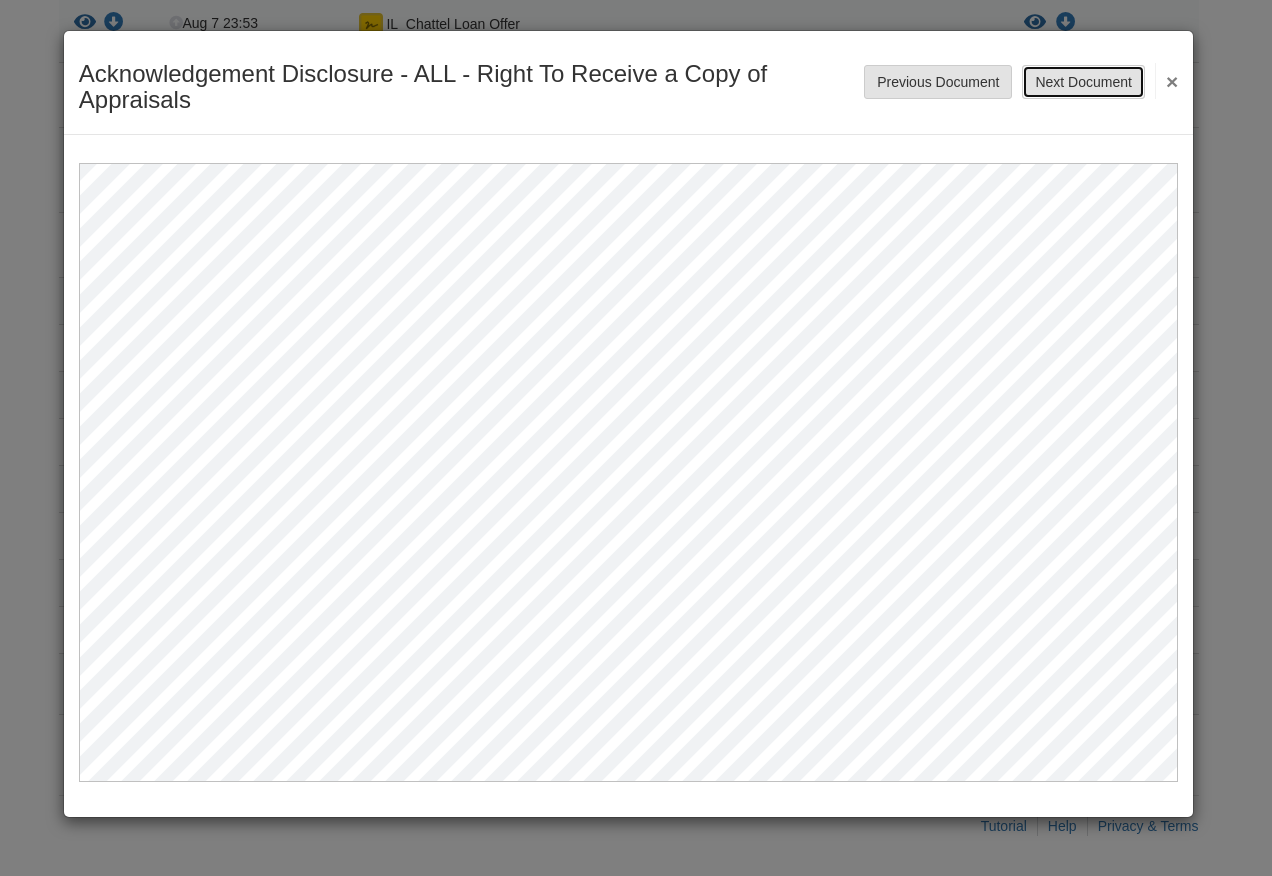 click on "Next Document" at bounding box center [1083, 82] 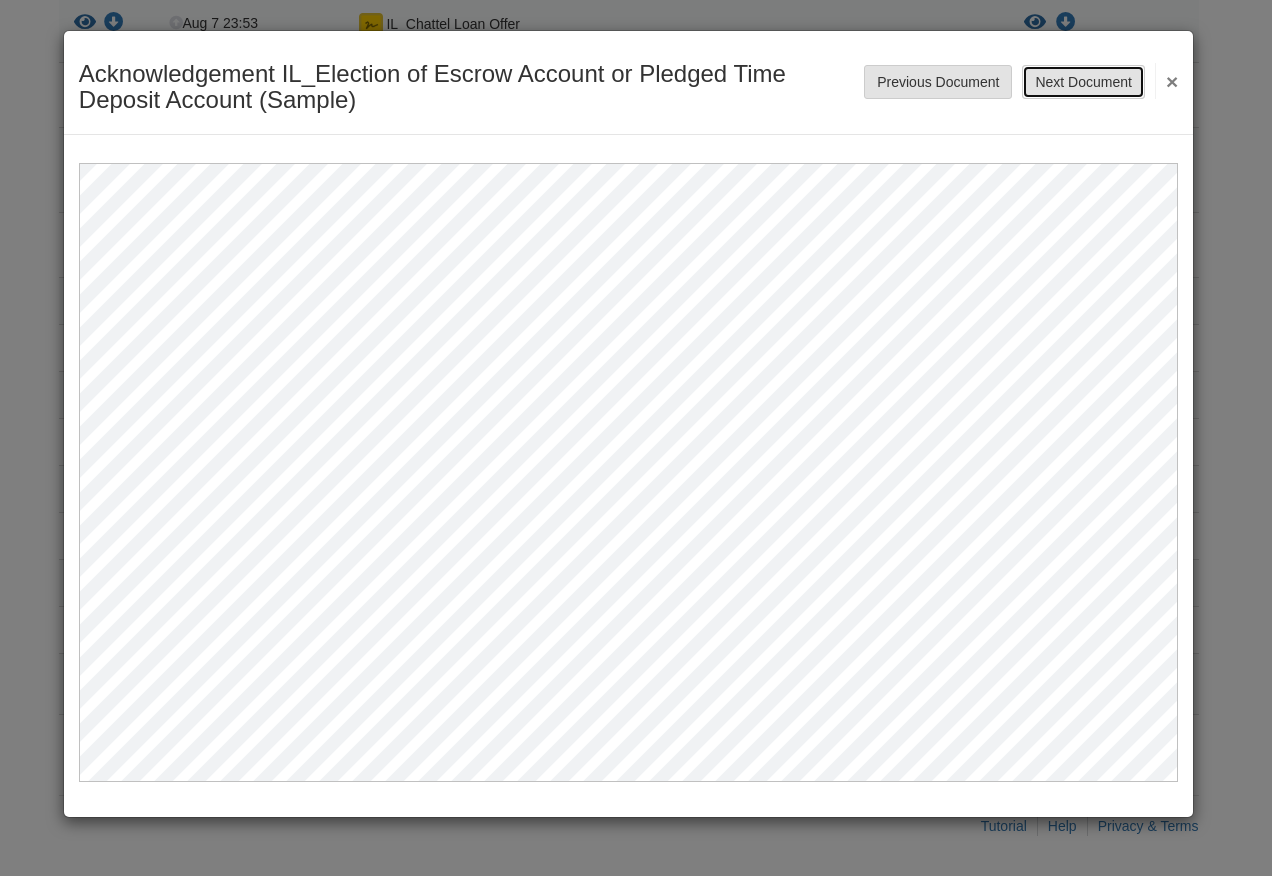 click on "Next Document" at bounding box center [1083, 82] 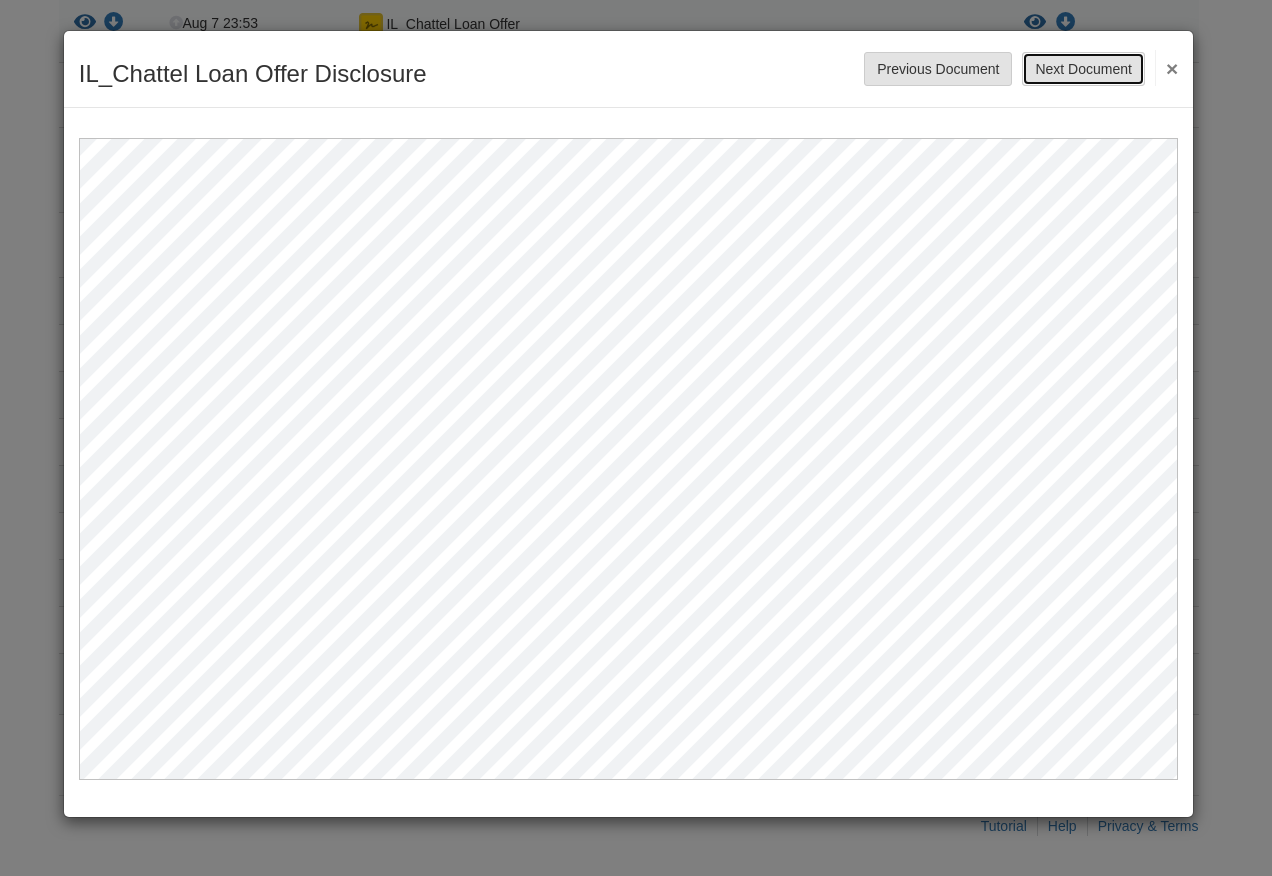 click on "Next Document" at bounding box center (1083, 69) 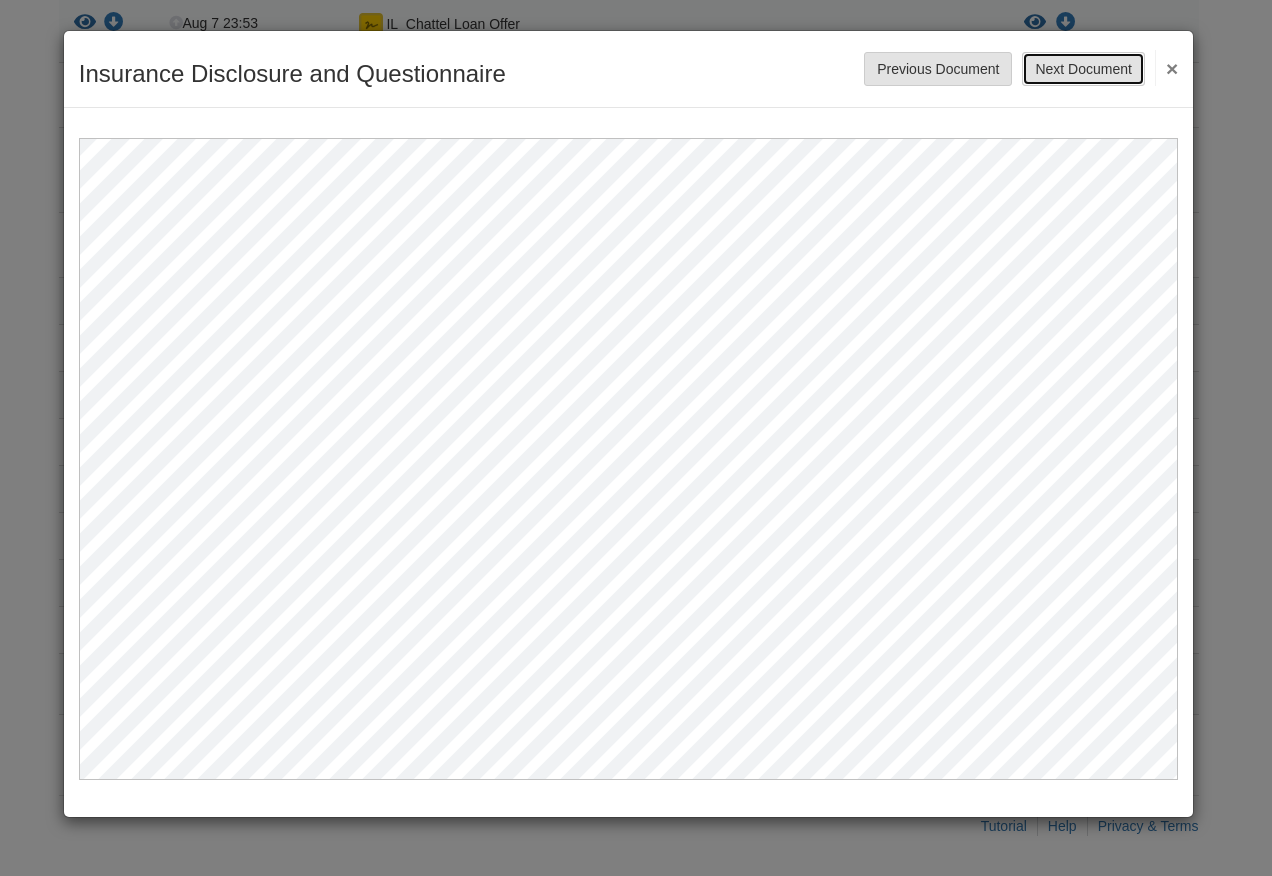 click on "Next Document" at bounding box center (1083, 69) 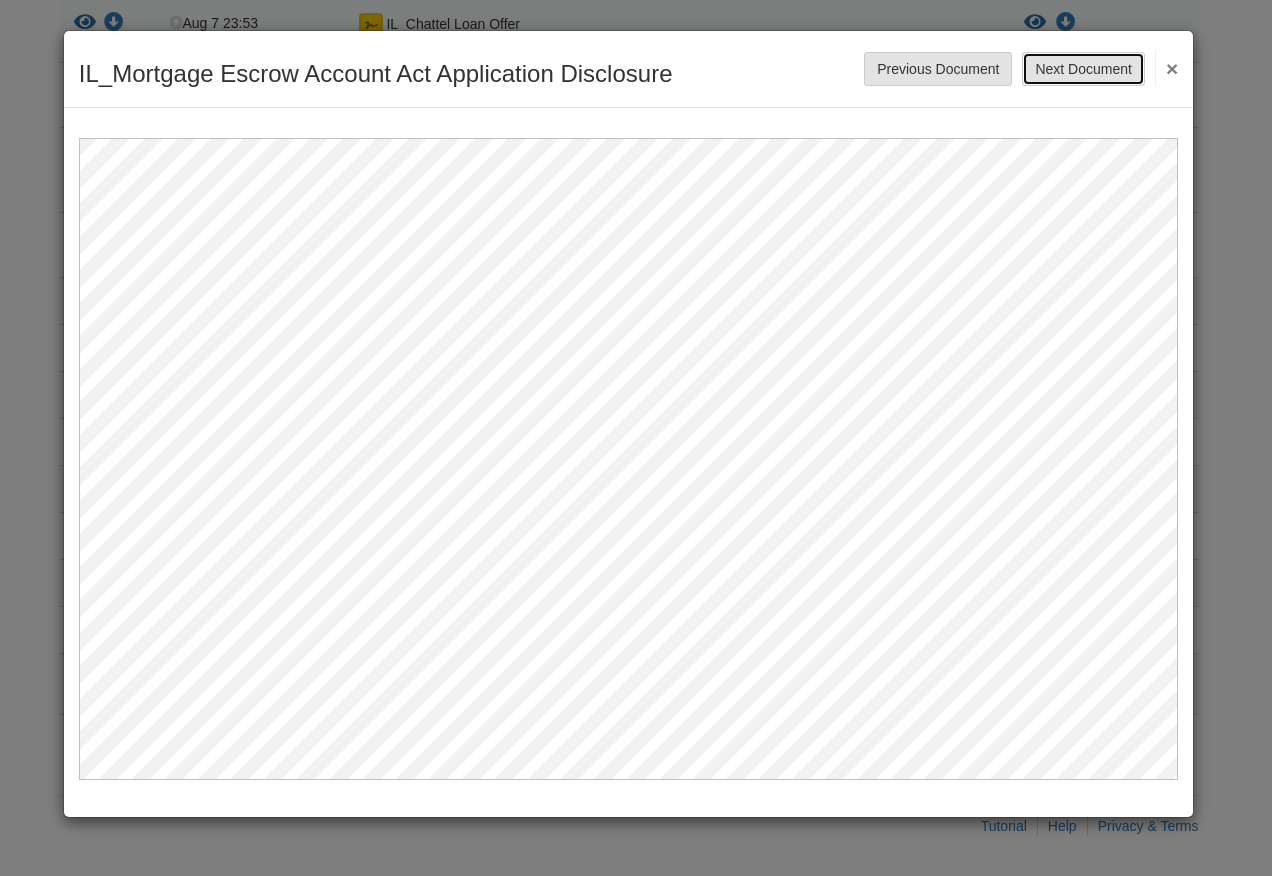 click on "Next Document" at bounding box center [1083, 69] 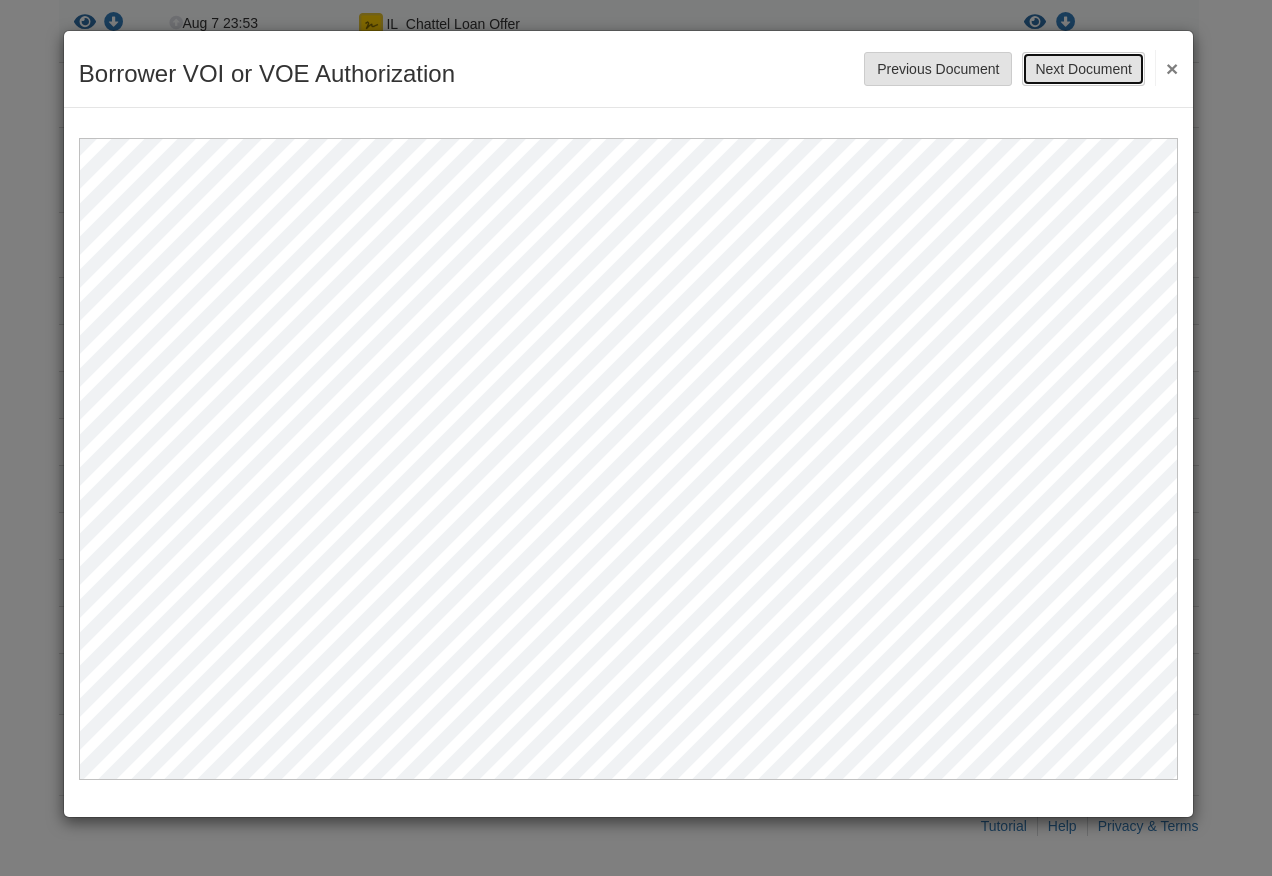 click on "Next Document" at bounding box center (1083, 69) 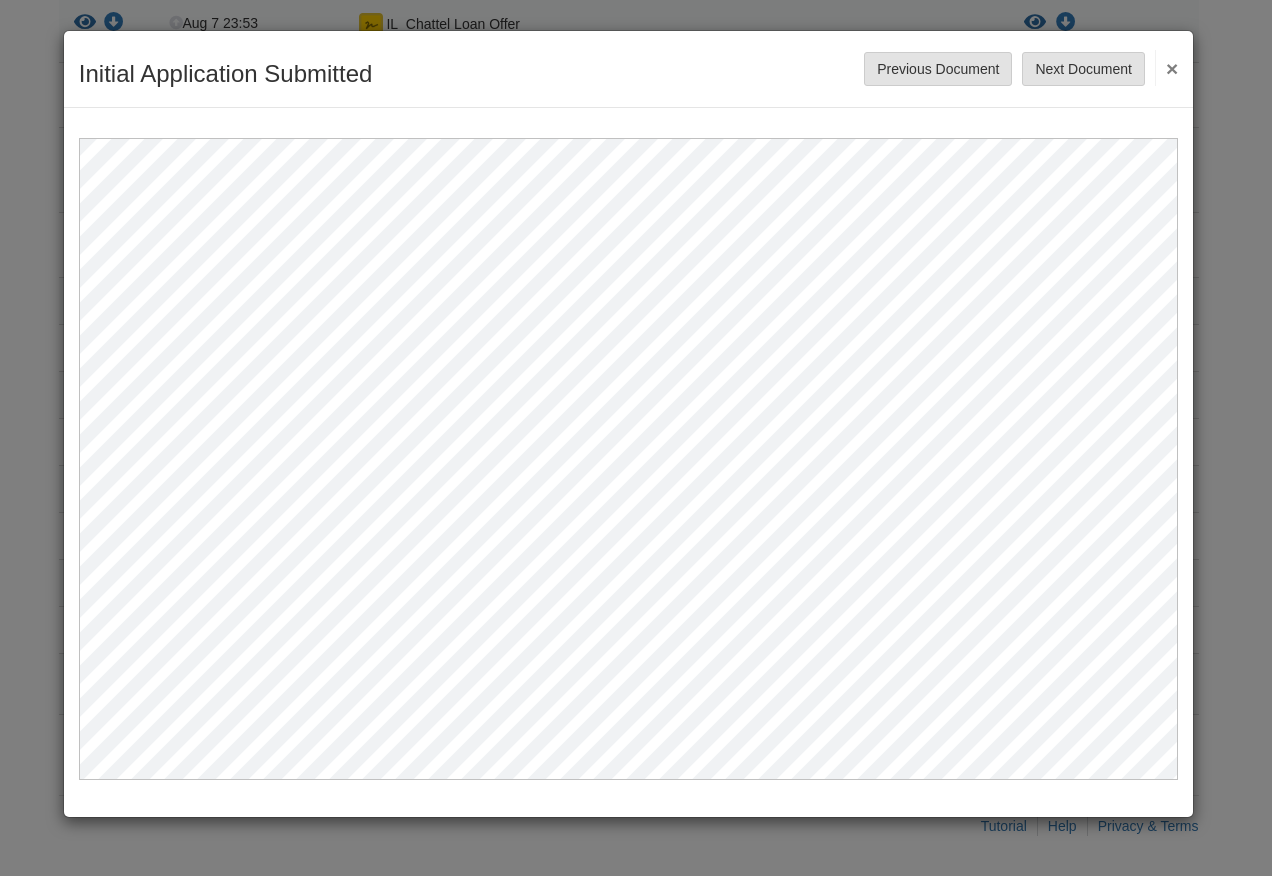click on "×" at bounding box center (1166, 68) 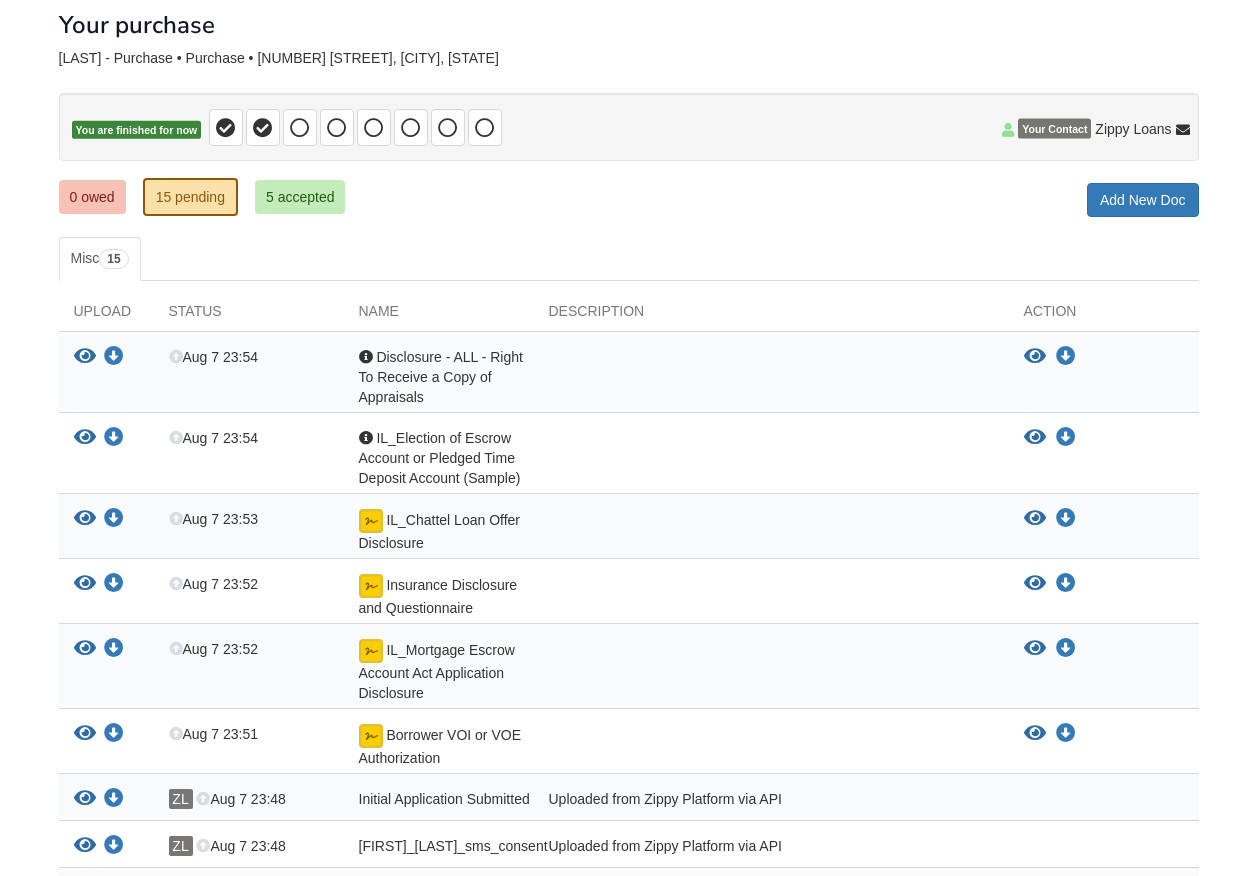 scroll, scrollTop: 0, scrollLeft: 0, axis: both 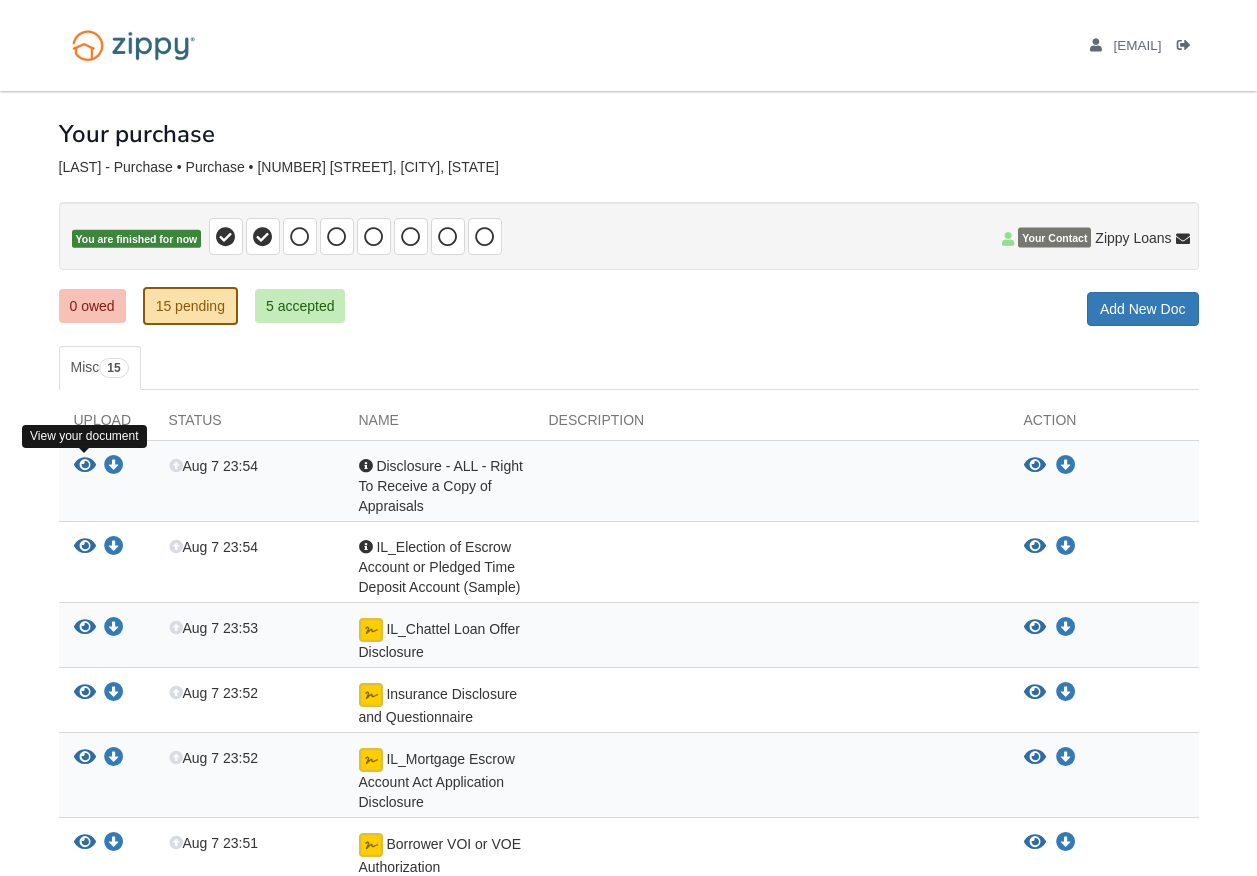 click at bounding box center (85, 466) 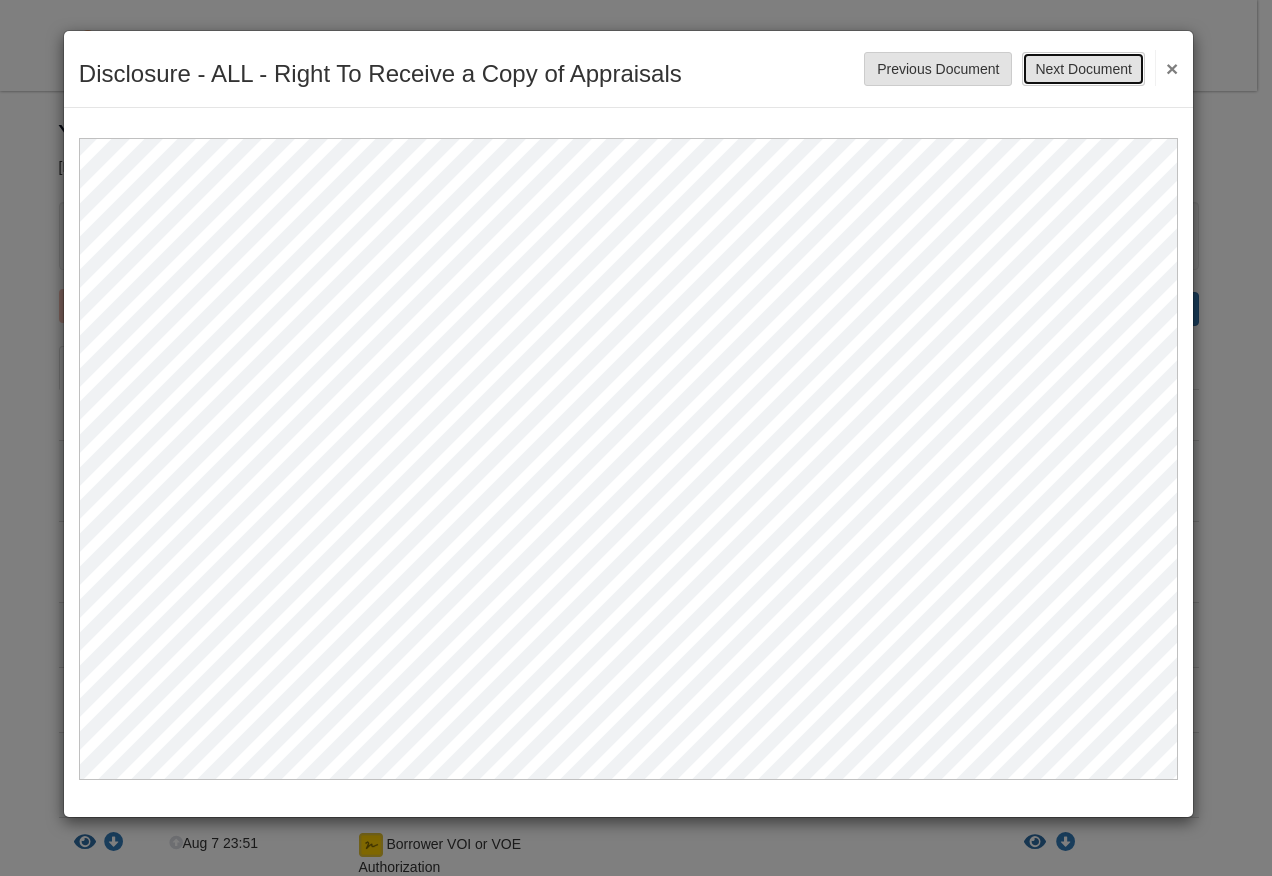 click on "Next Document" at bounding box center [1083, 69] 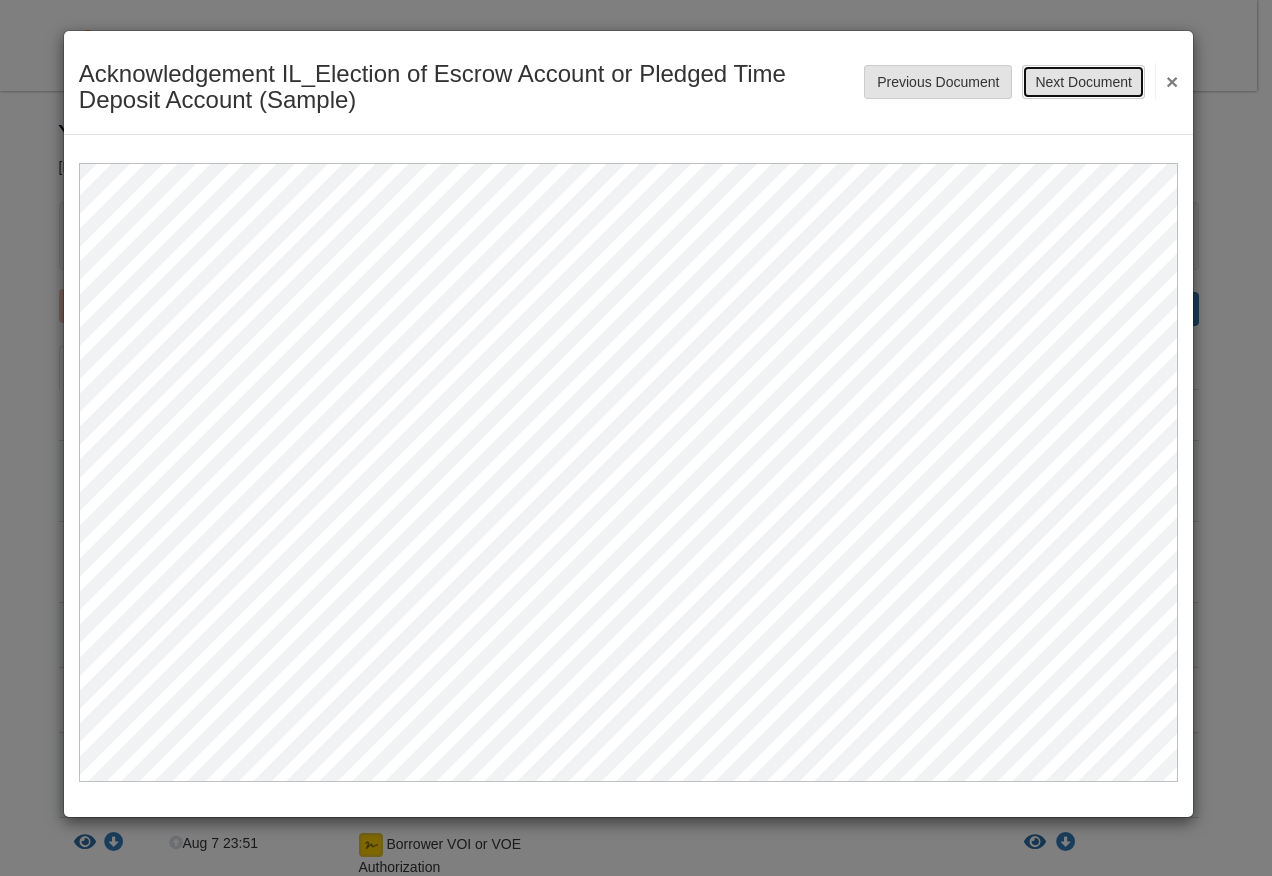 click on "Next Document" at bounding box center [1083, 82] 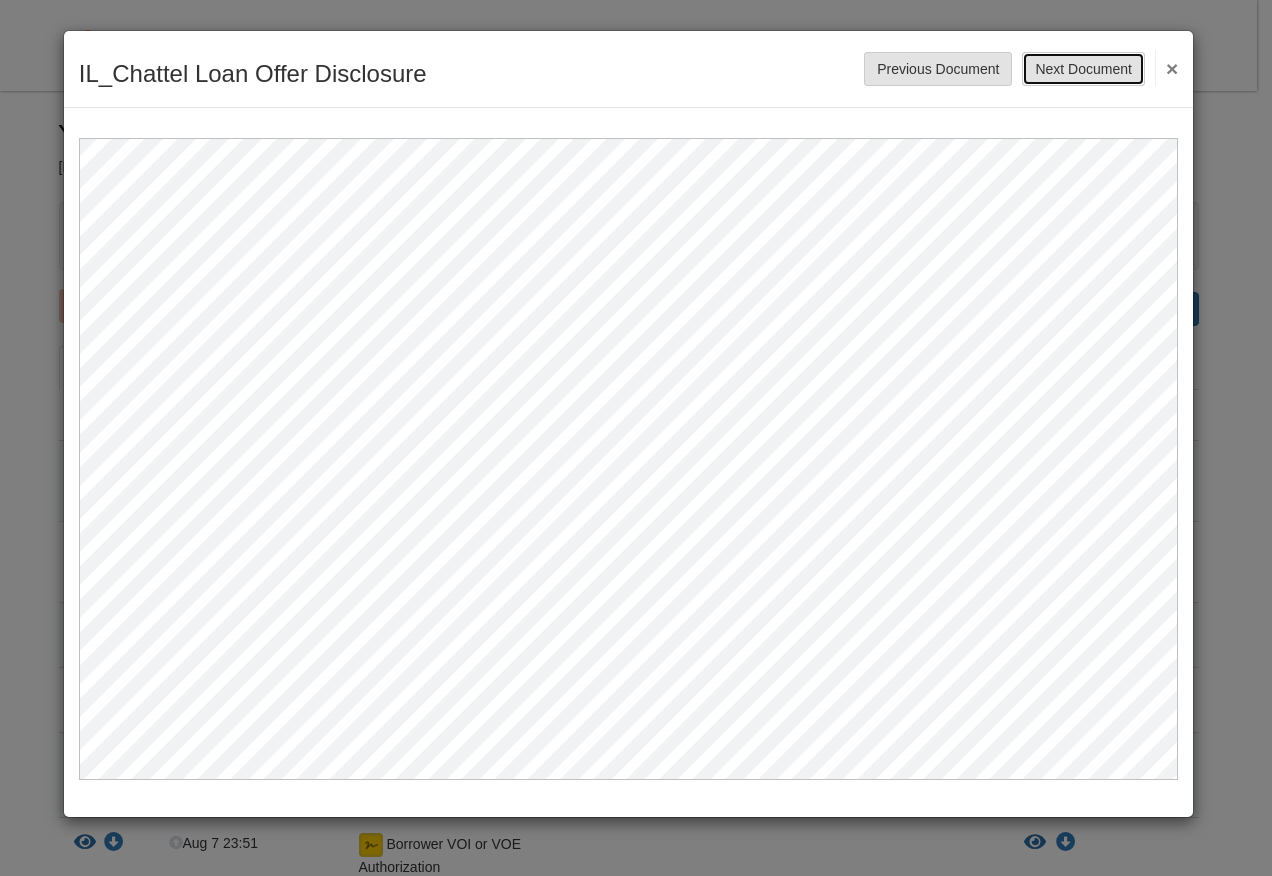 click on "Next Document" at bounding box center [1083, 69] 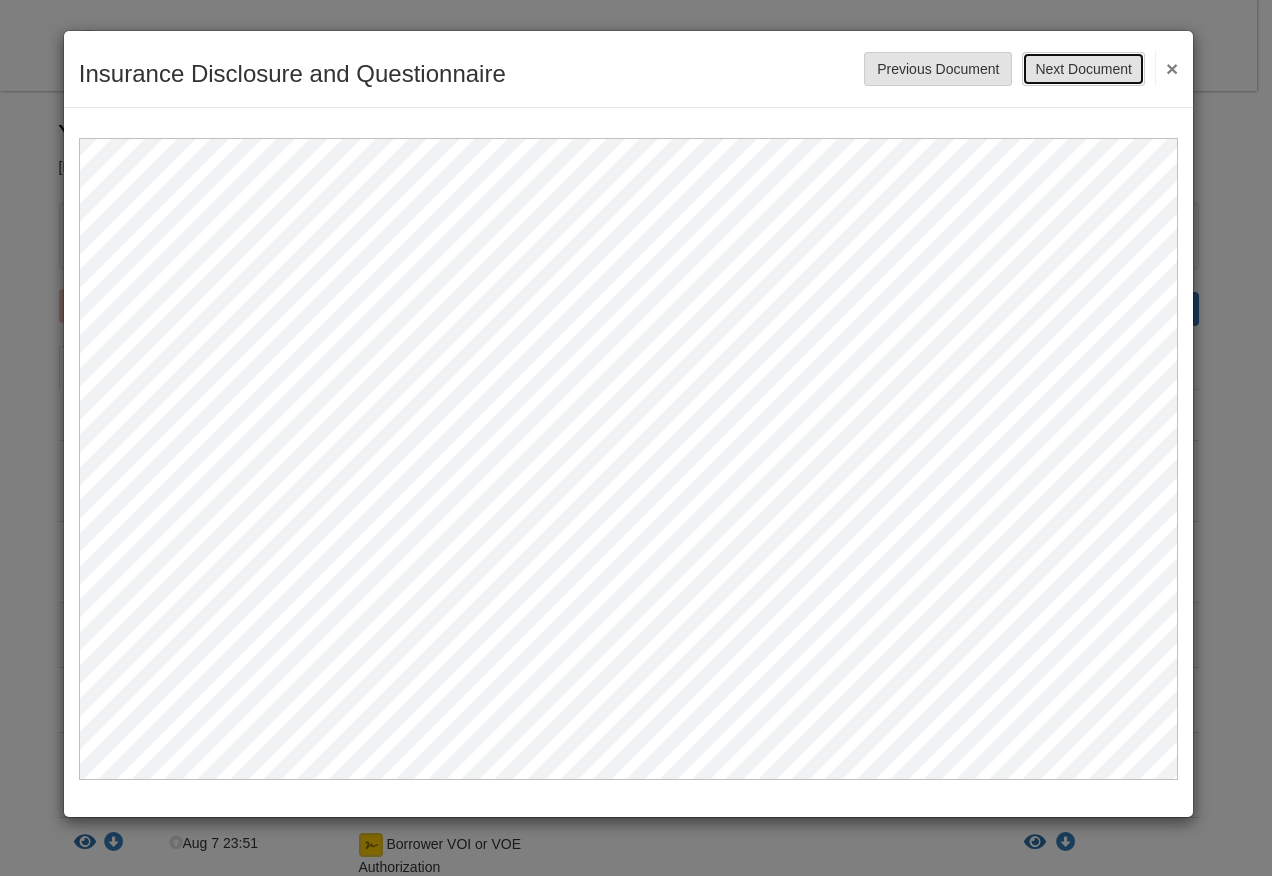 click on "Next Document" at bounding box center (1083, 69) 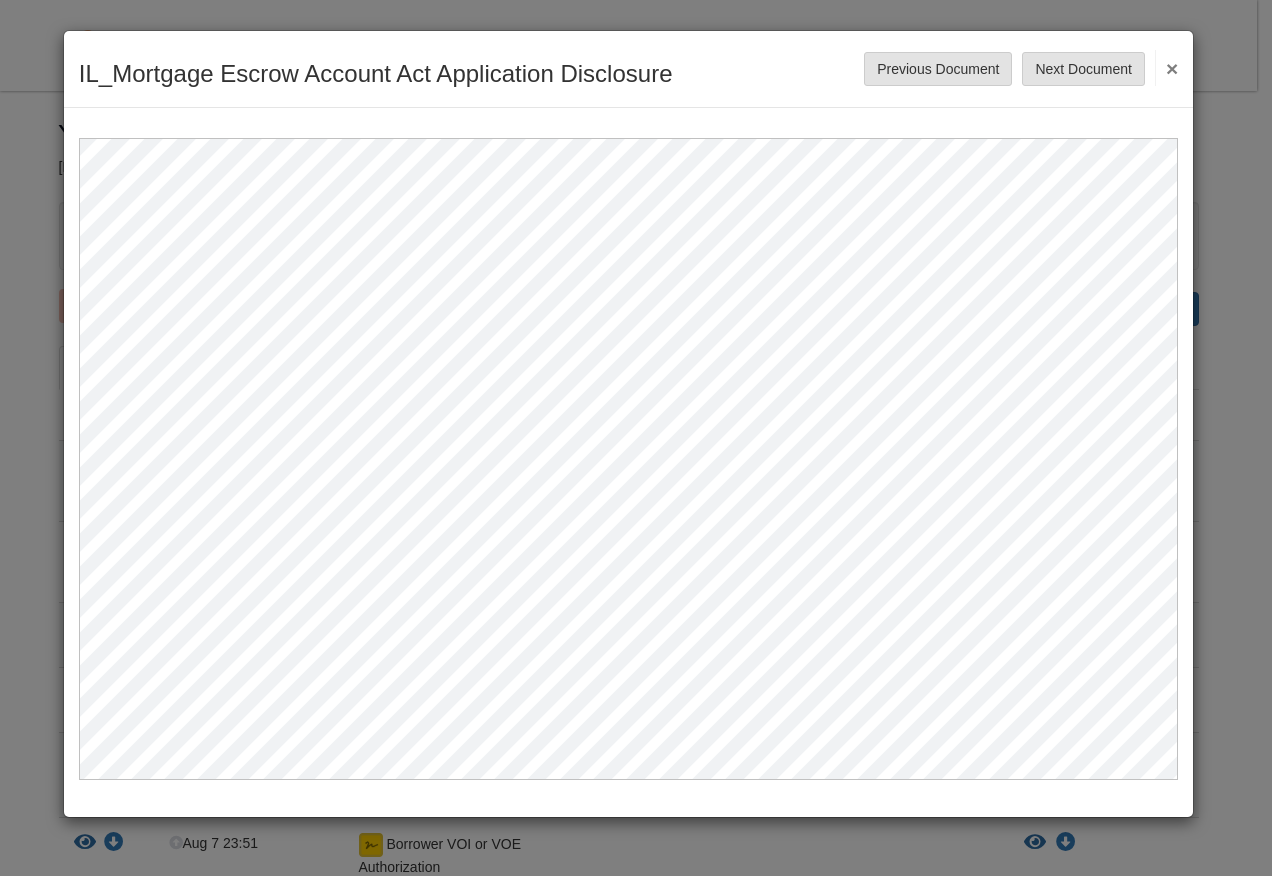 click on "×" at bounding box center [1166, 68] 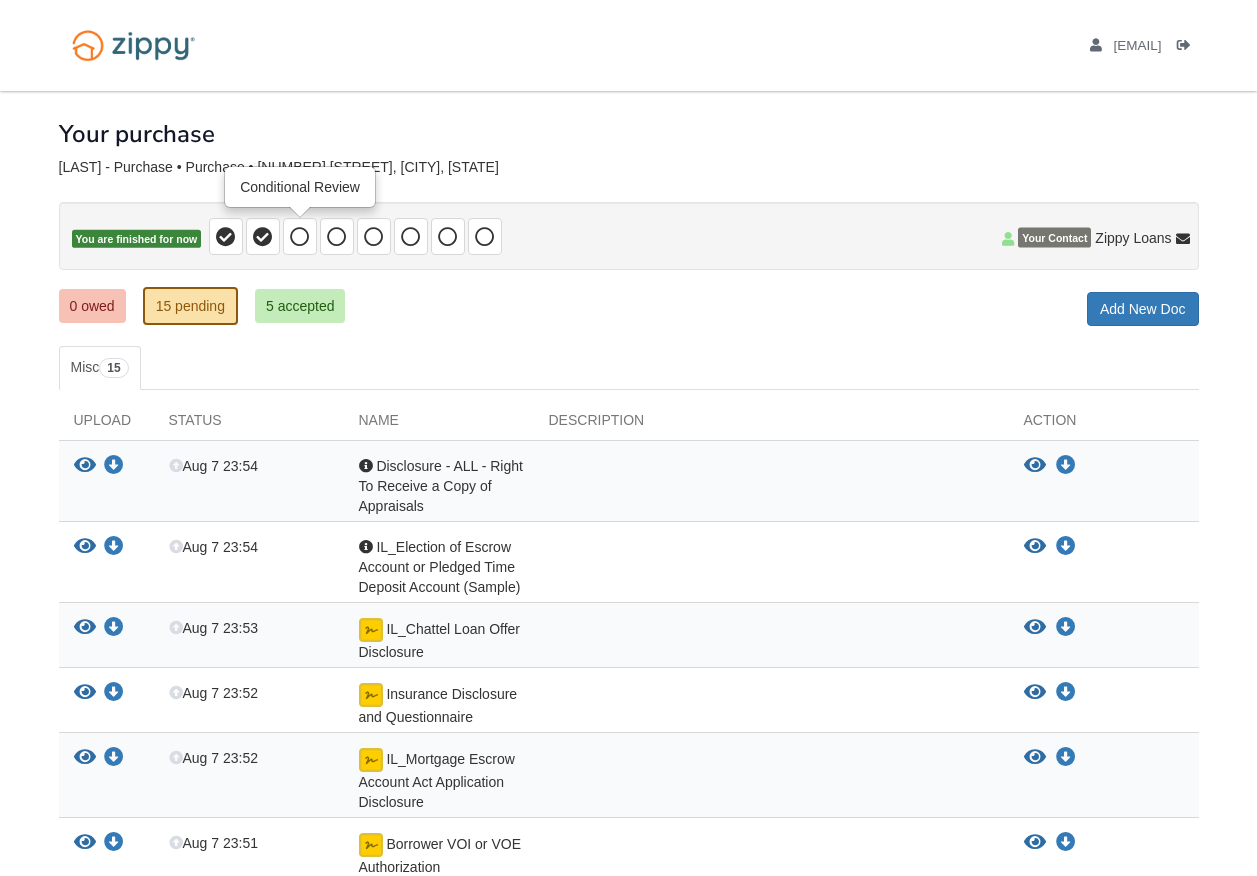 click at bounding box center (300, 237) 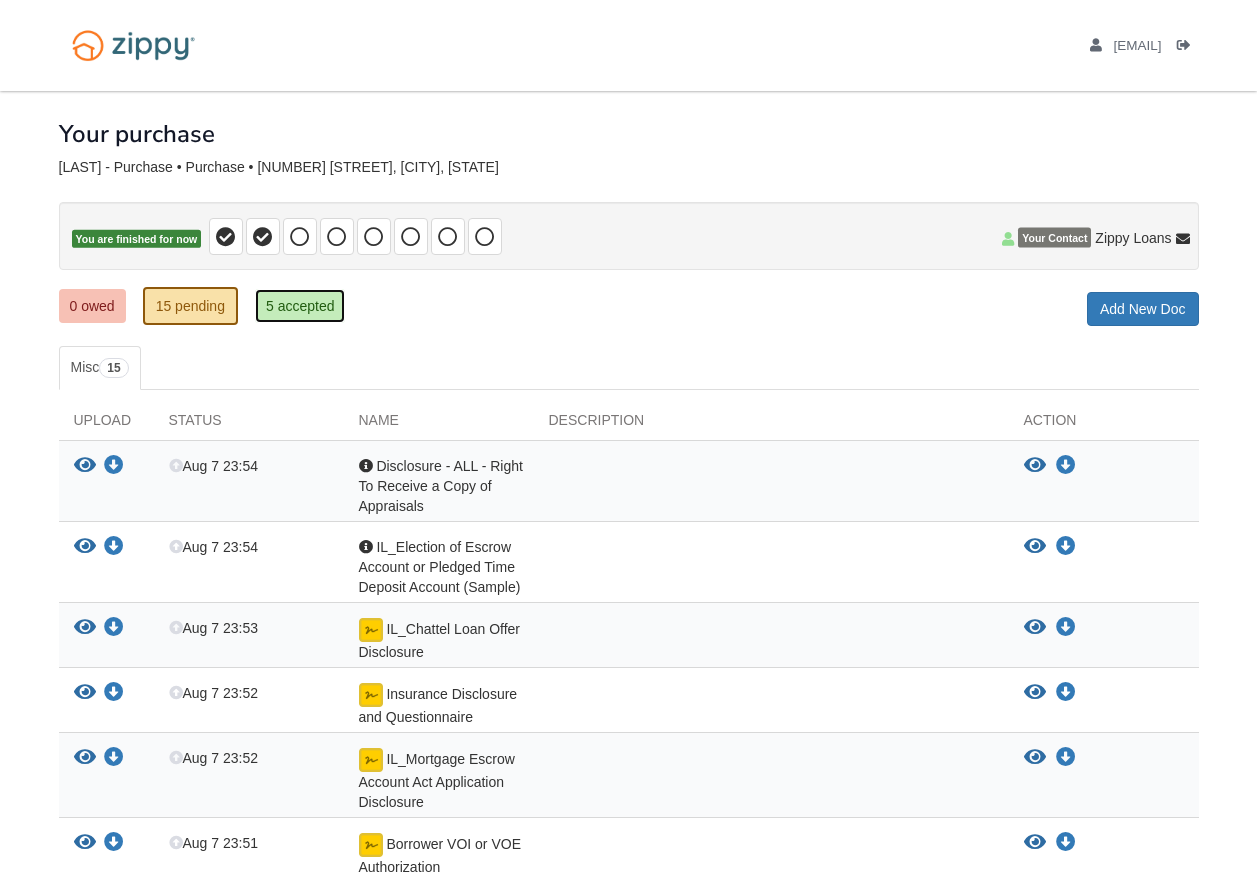 click on "5 accepted" at bounding box center (300, 306) 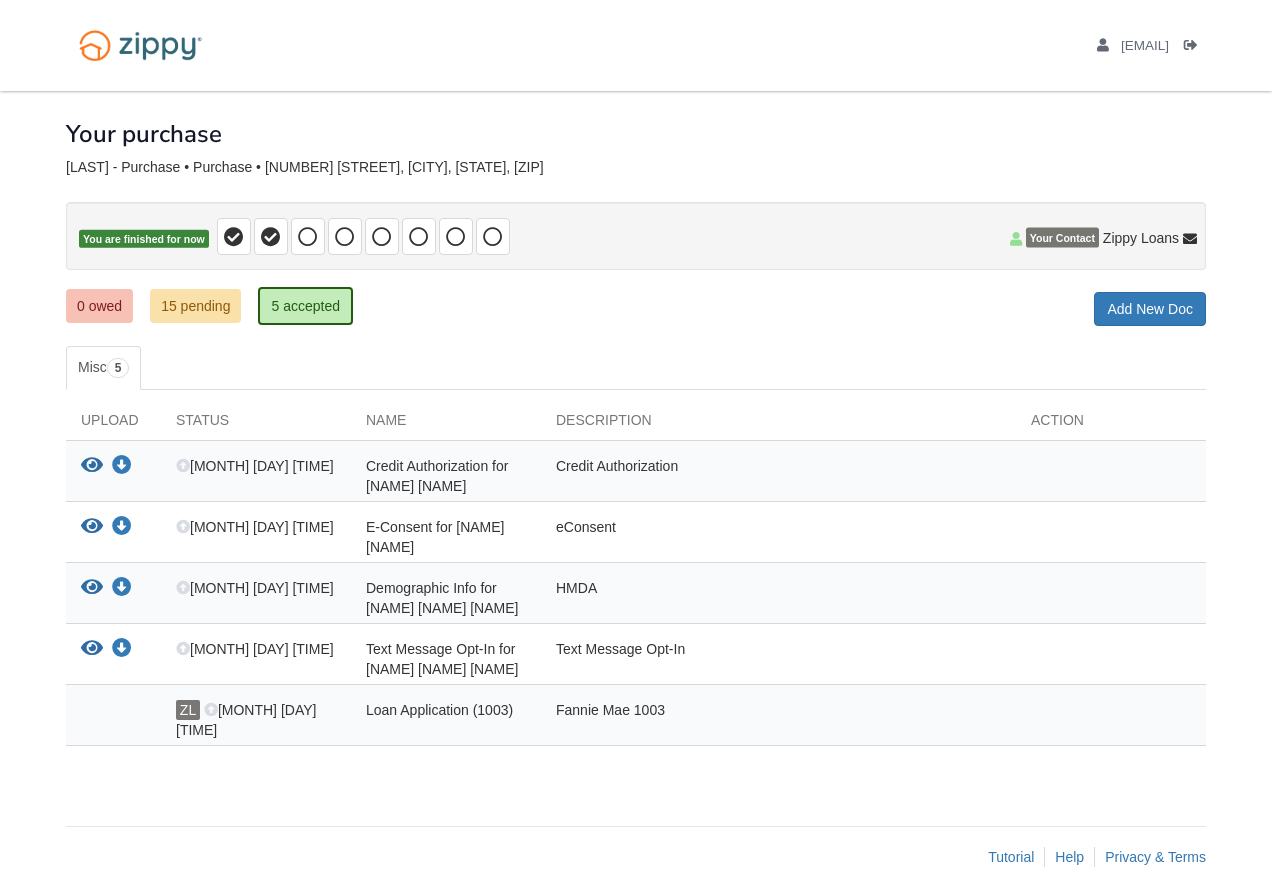 scroll, scrollTop: 0, scrollLeft: 0, axis: both 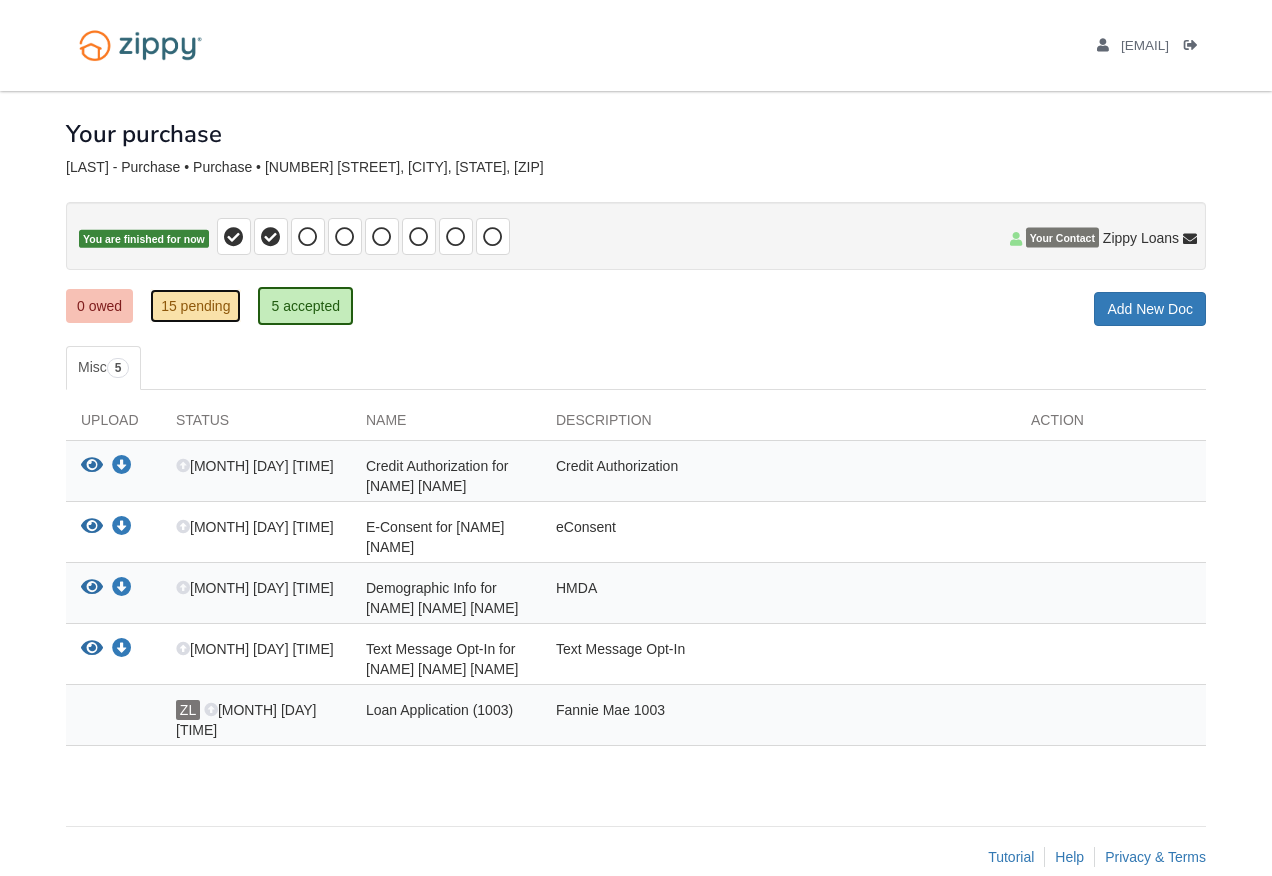 click on "15 pending" at bounding box center [195, 306] 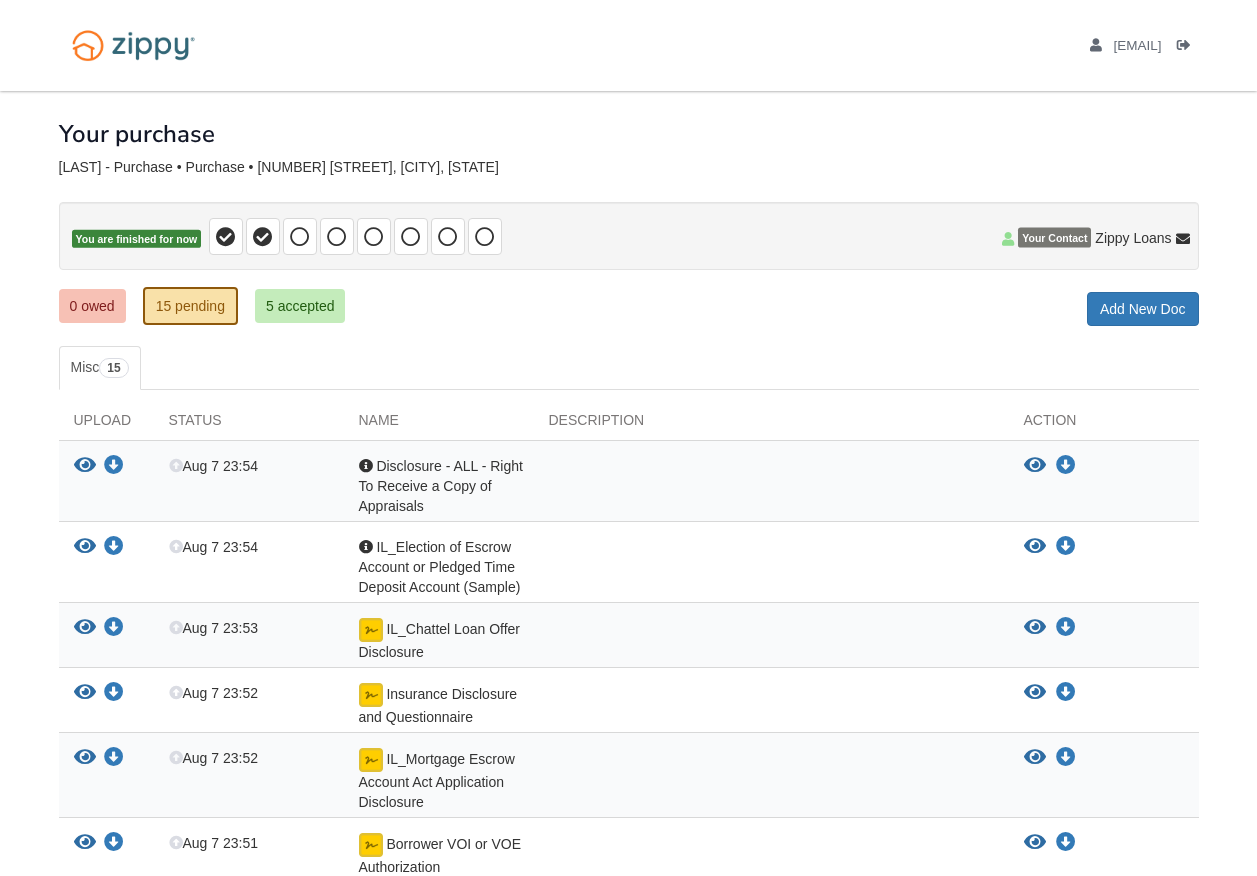 scroll, scrollTop: 0, scrollLeft: 0, axis: both 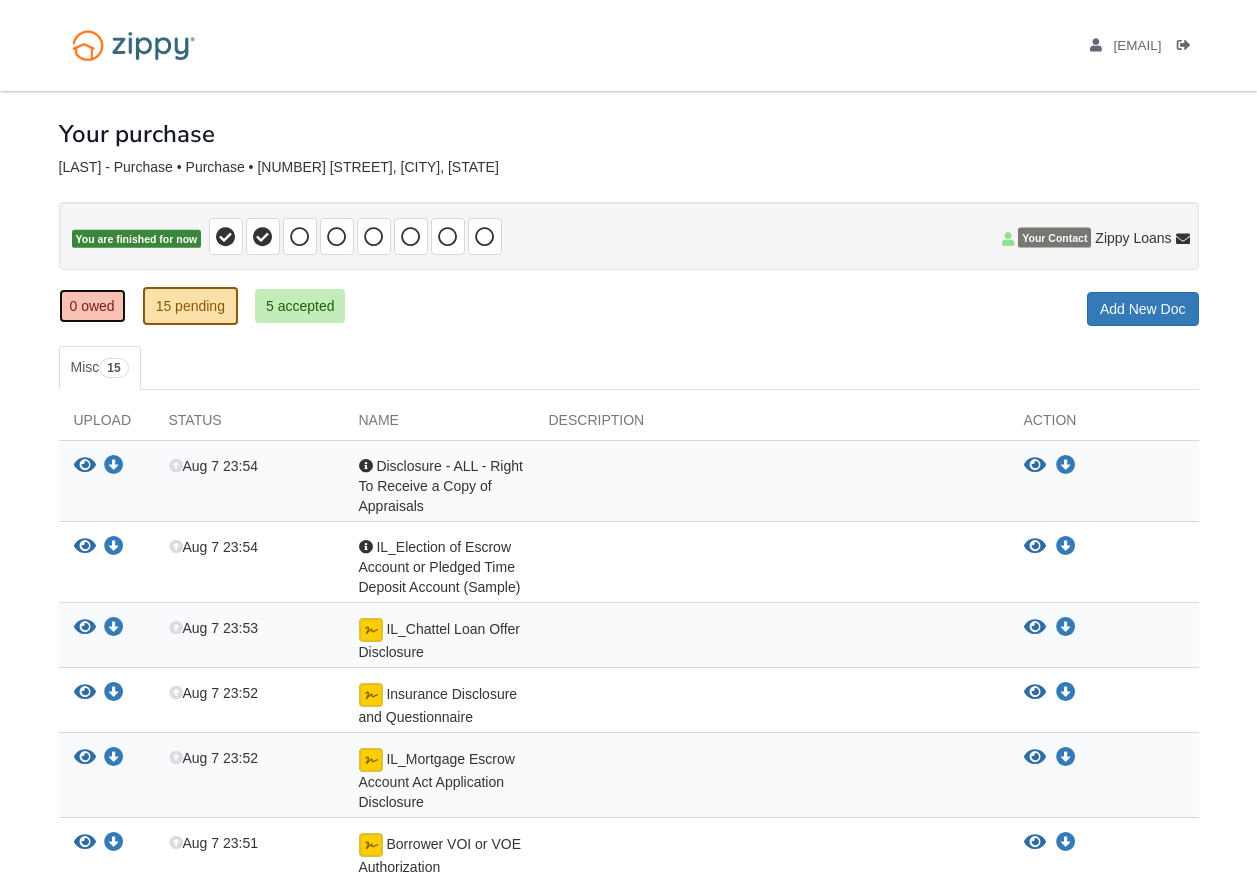 click on "0 owed" at bounding box center (92, 306) 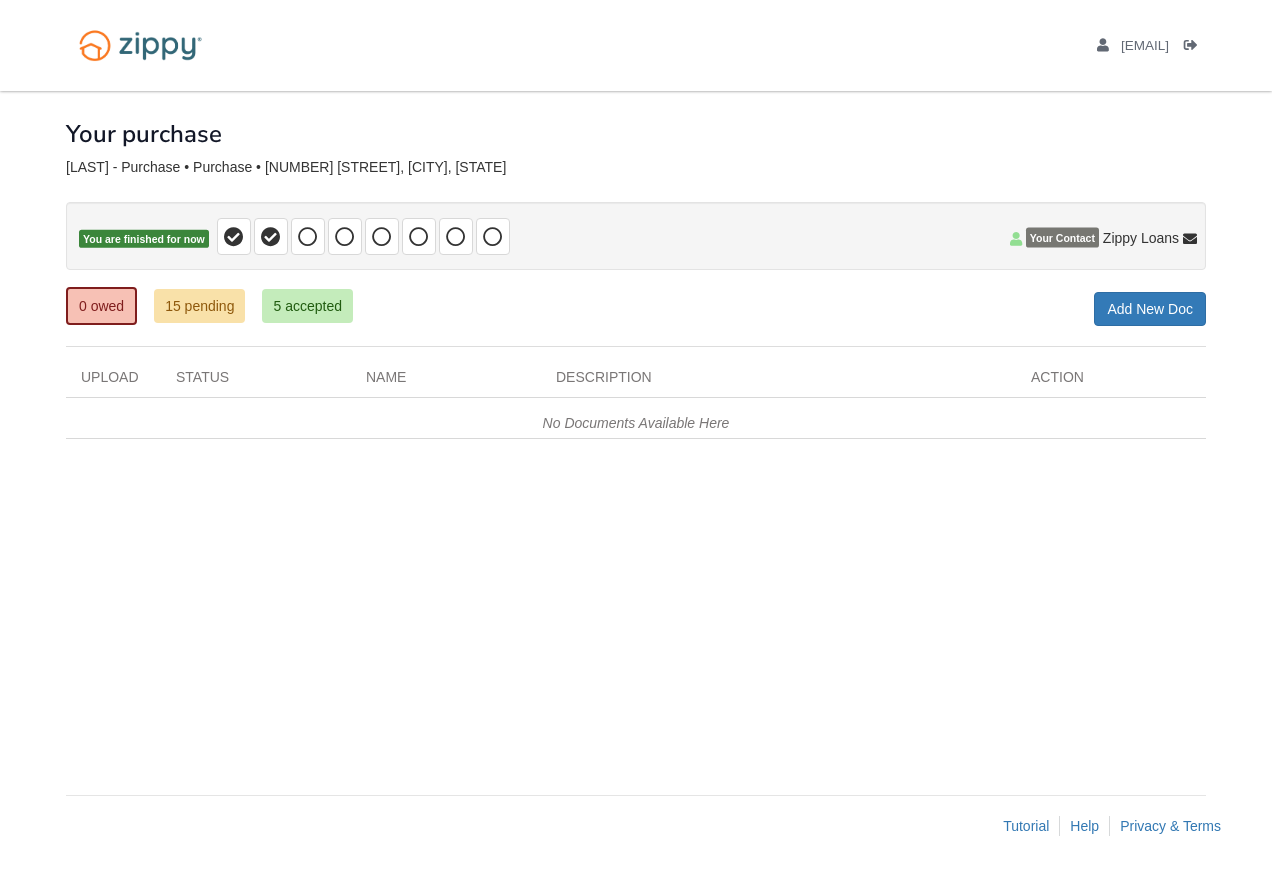 scroll, scrollTop: 0, scrollLeft: 0, axis: both 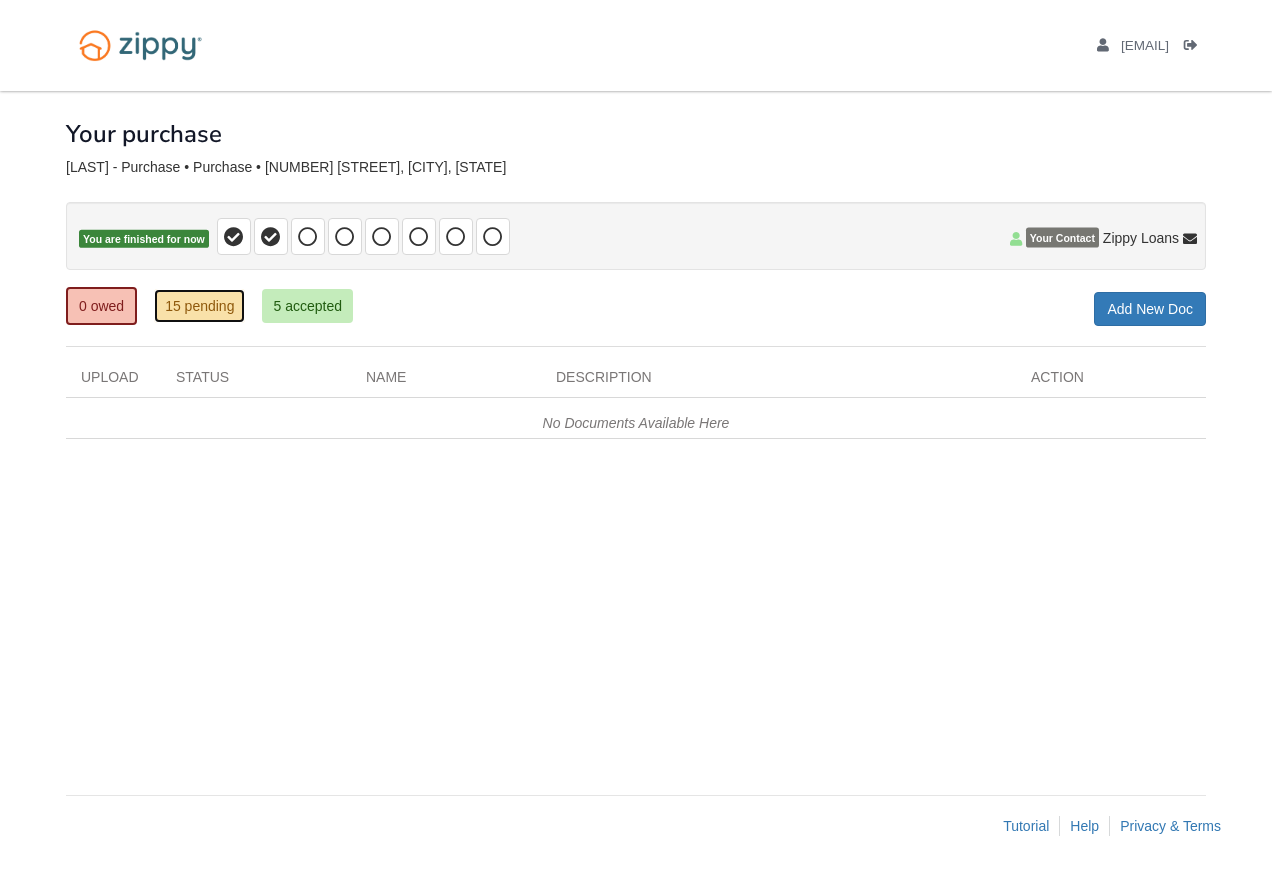 click on "15 pending" at bounding box center [199, 306] 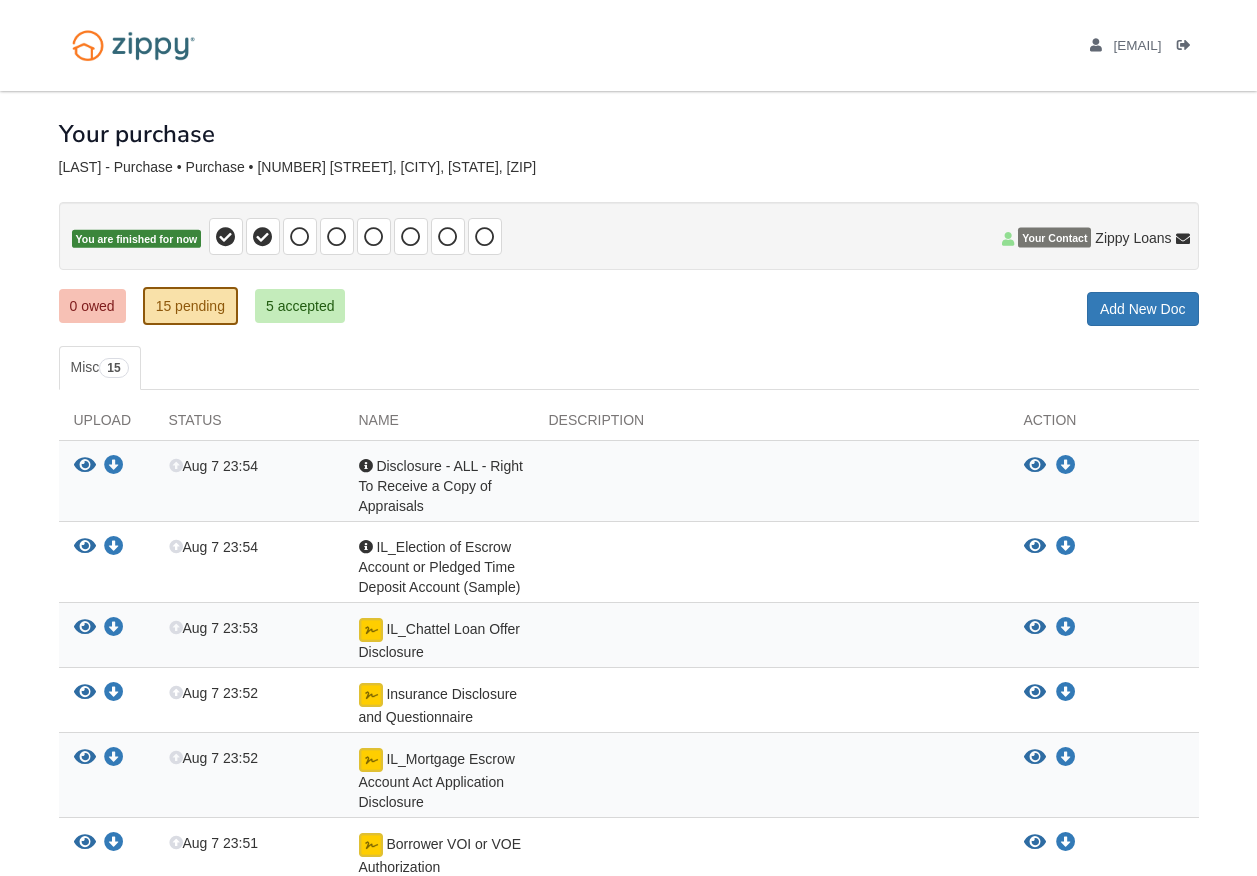 scroll, scrollTop: 0, scrollLeft: 0, axis: both 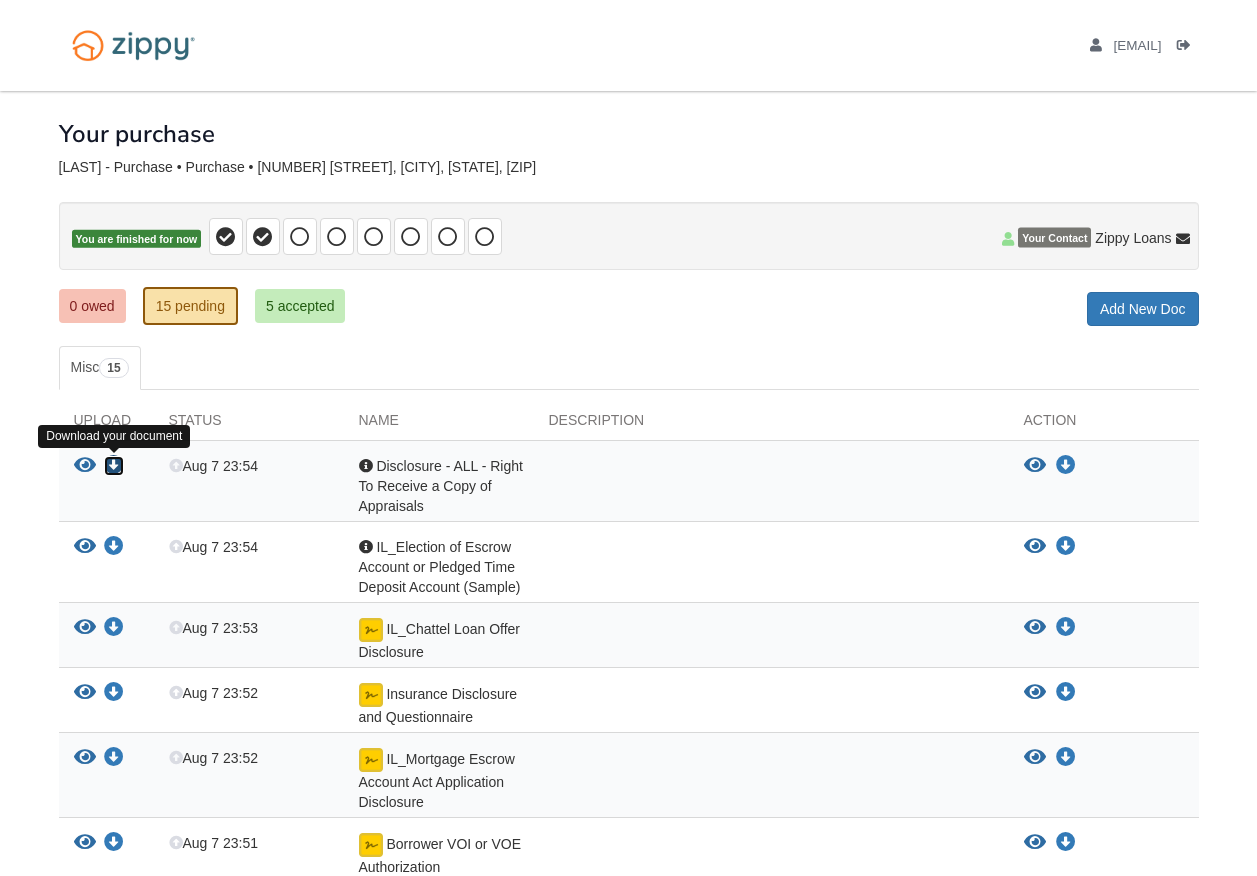 click at bounding box center [114, 466] 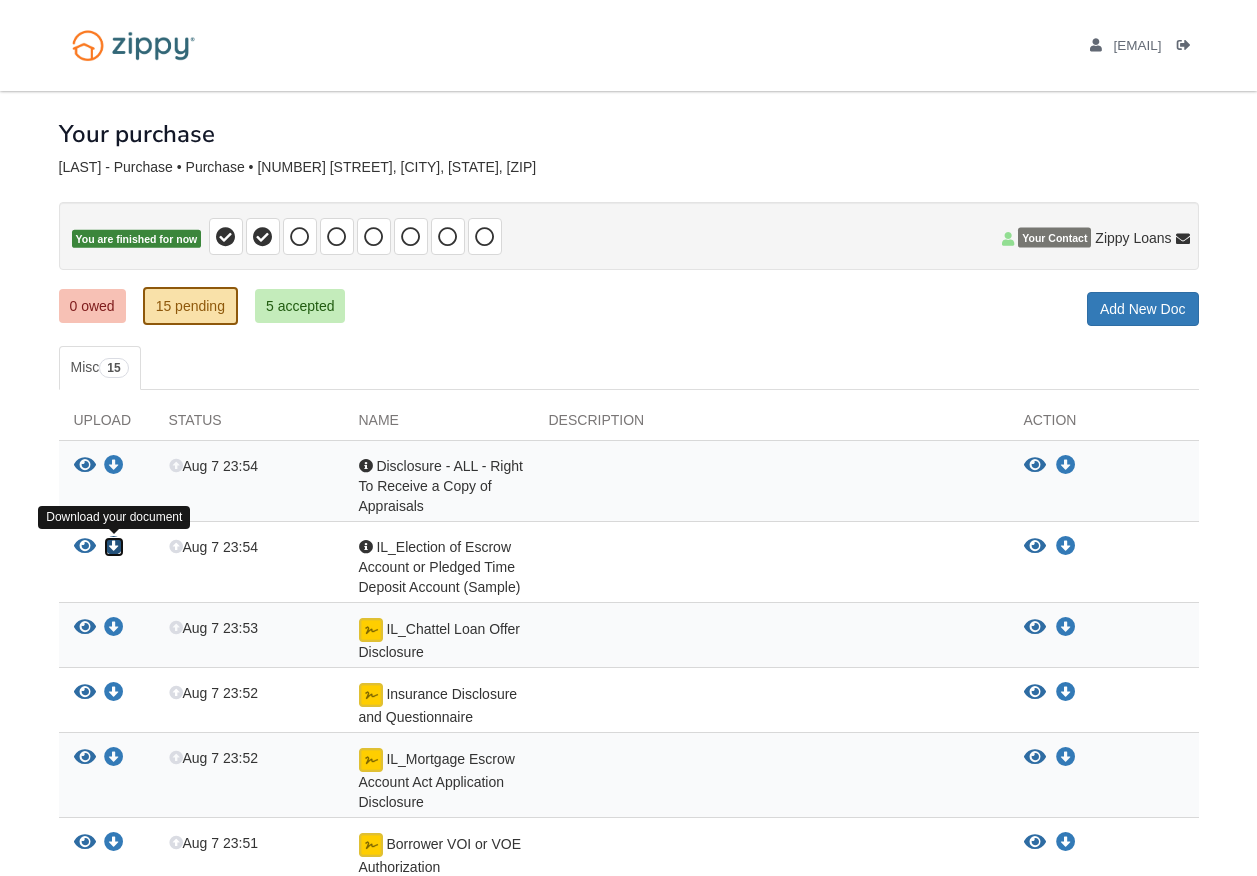 click at bounding box center [114, 547] 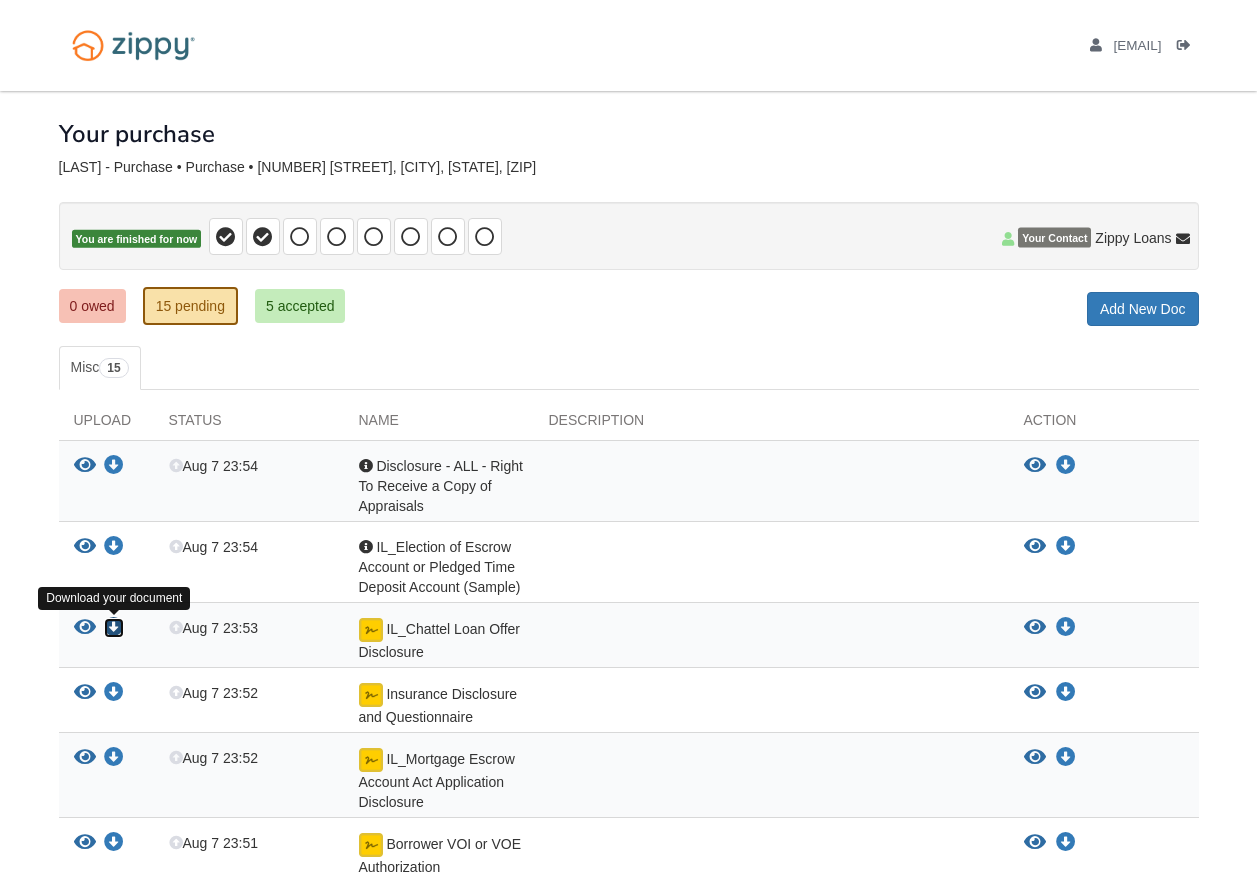 click at bounding box center [114, 628] 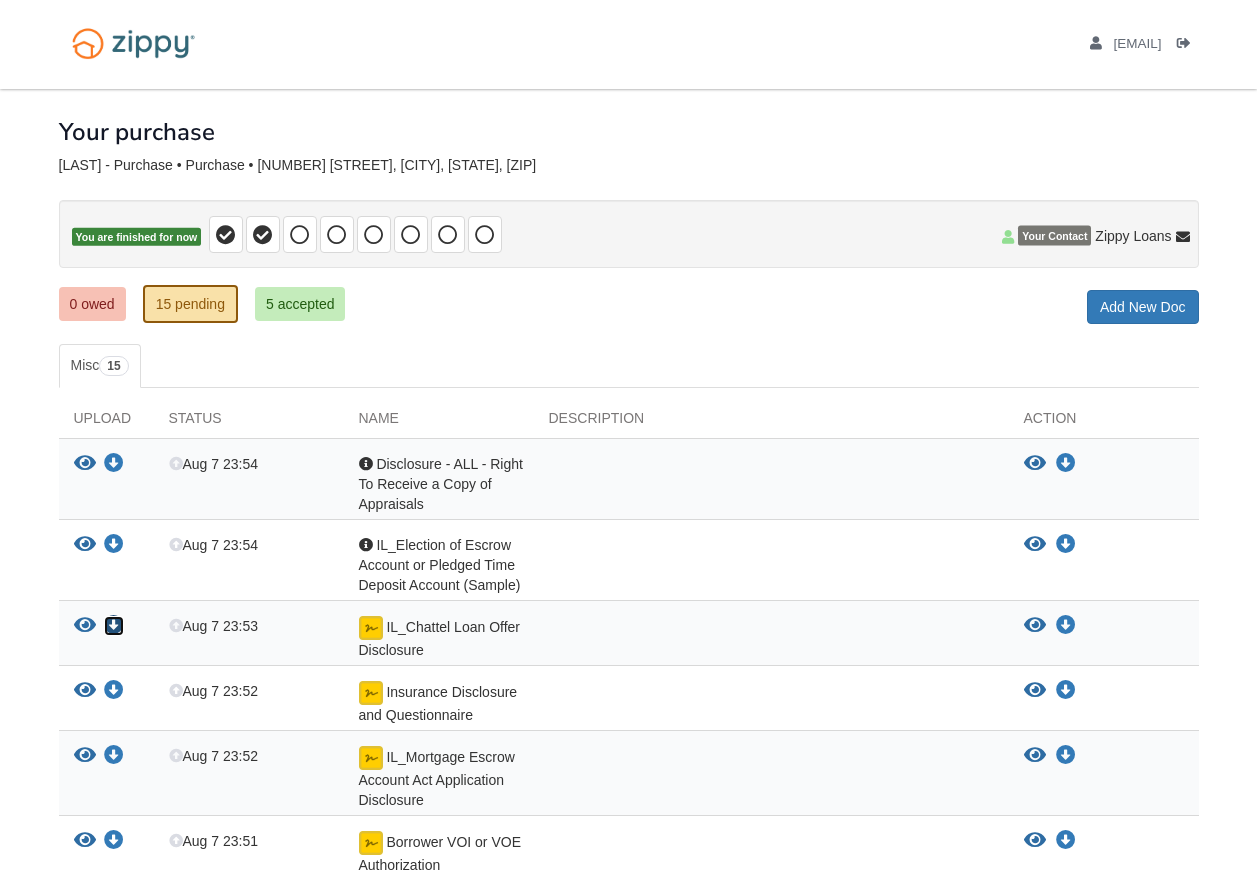 scroll, scrollTop: 0, scrollLeft: 0, axis: both 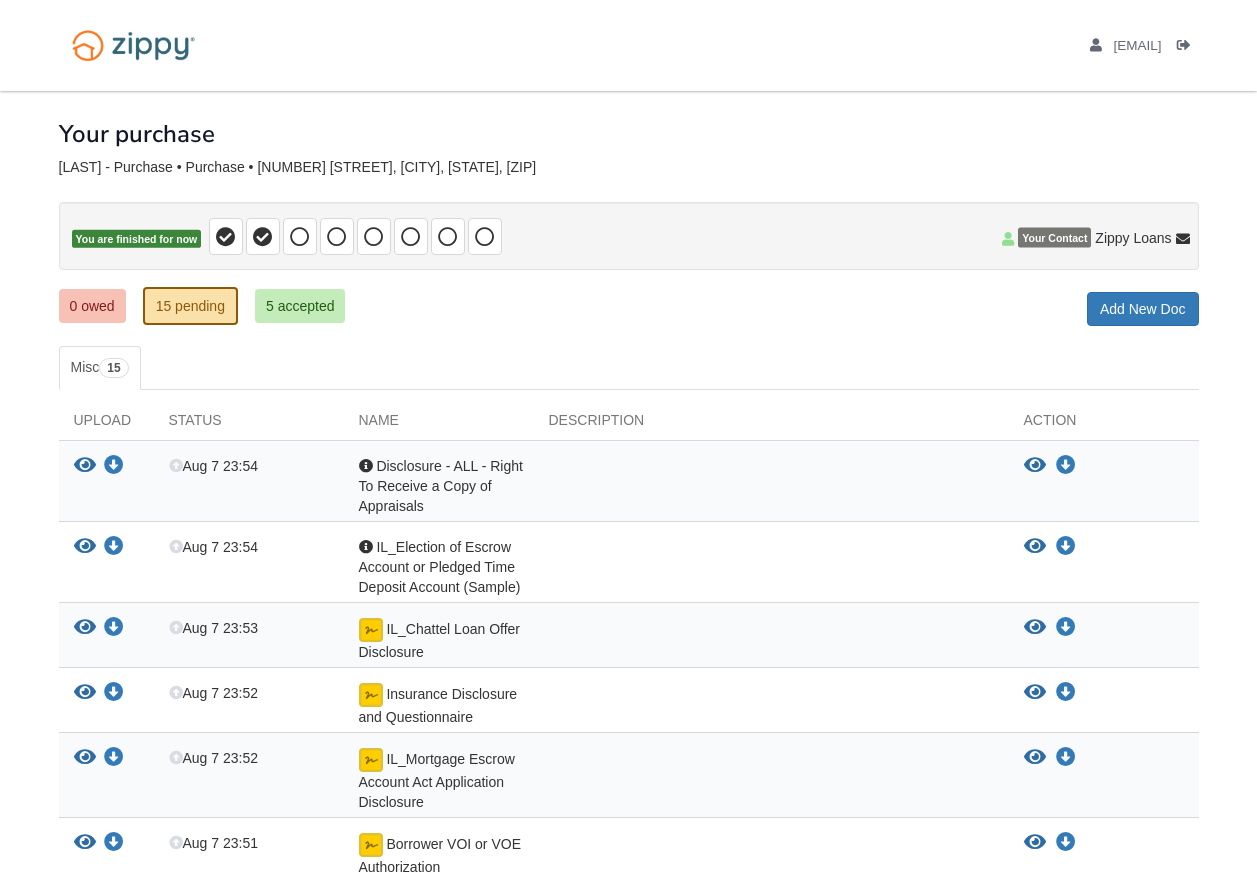 click on "csmith1966@hotmail.com
Logout" at bounding box center [629, 45] 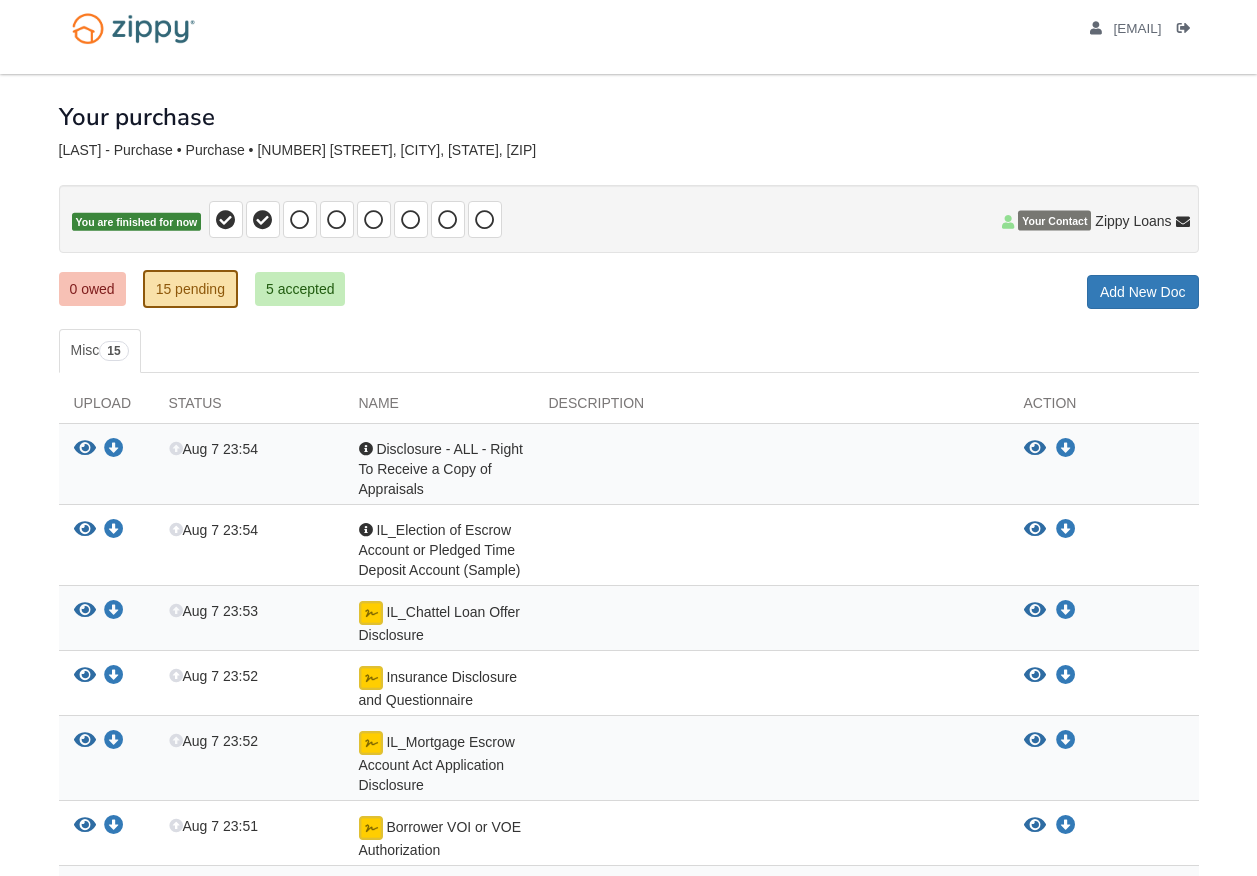 scroll, scrollTop: 0, scrollLeft: 0, axis: both 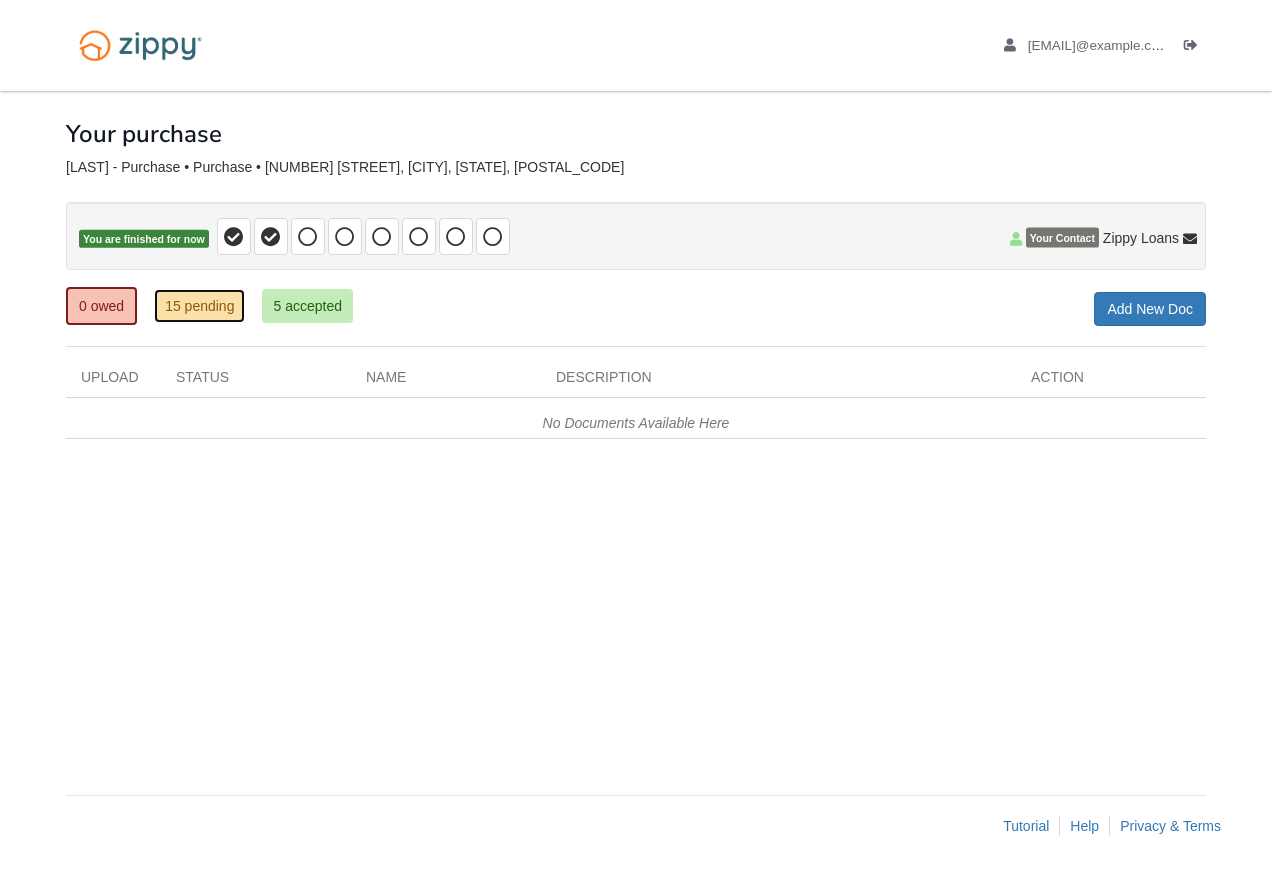 click on "15 pending" at bounding box center [199, 306] 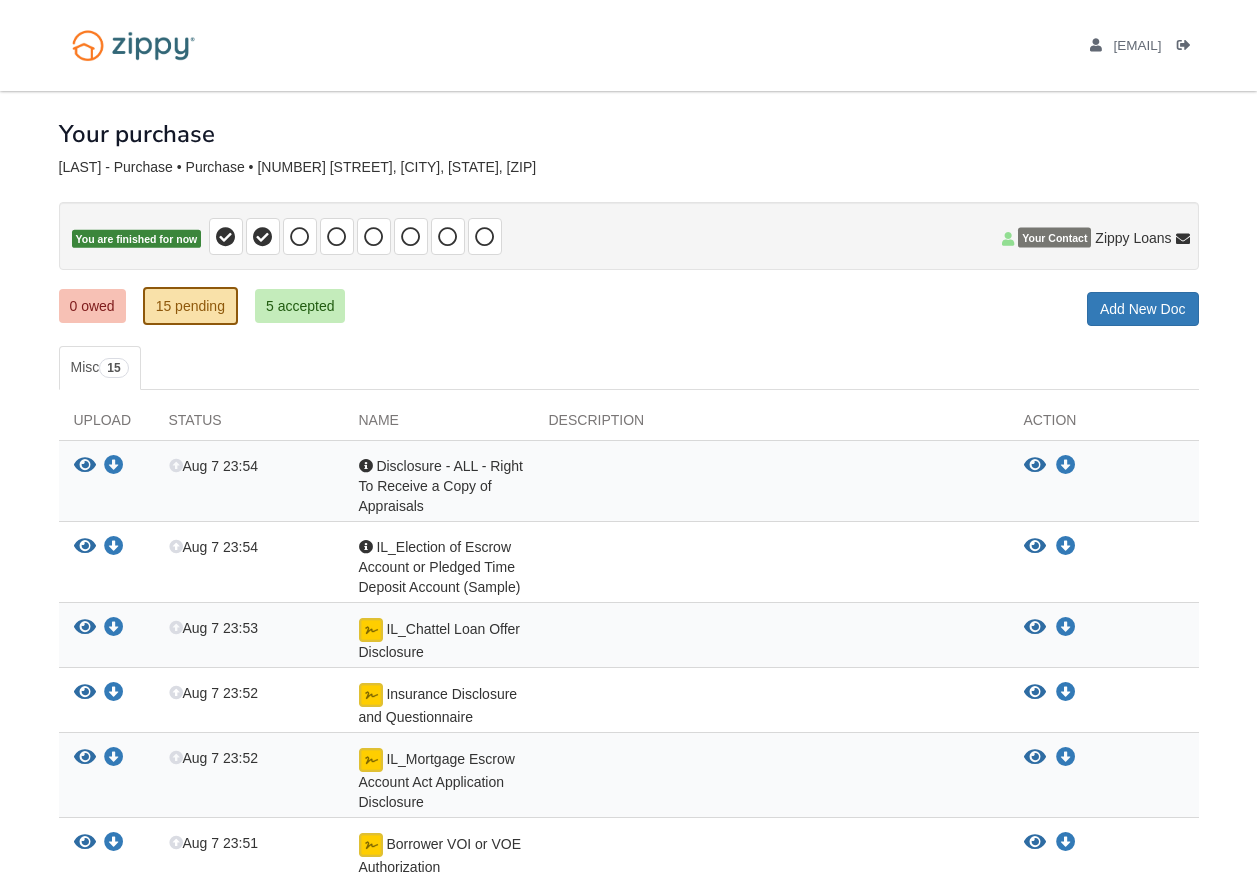 scroll, scrollTop: 0, scrollLeft: 0, axis: both 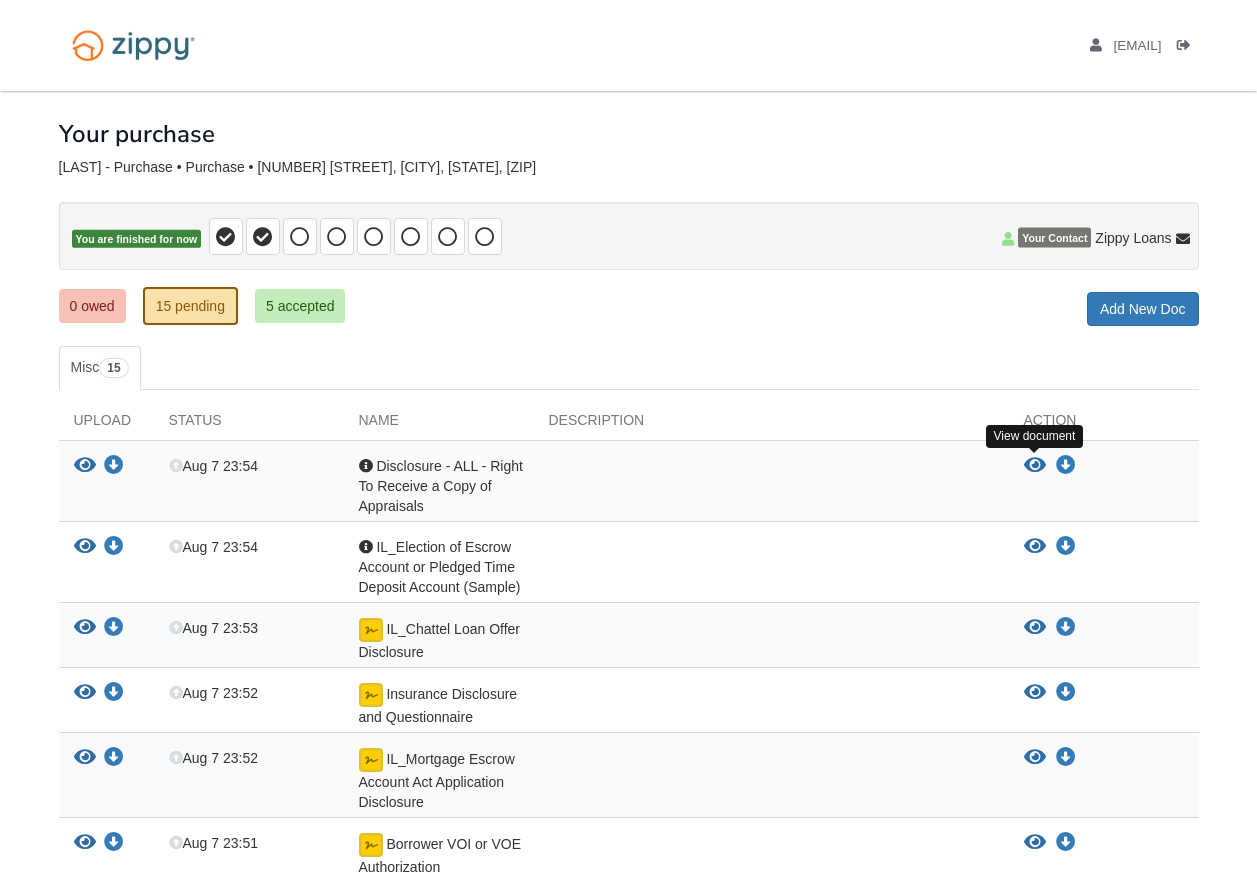click at bounding box center (1035, 466) 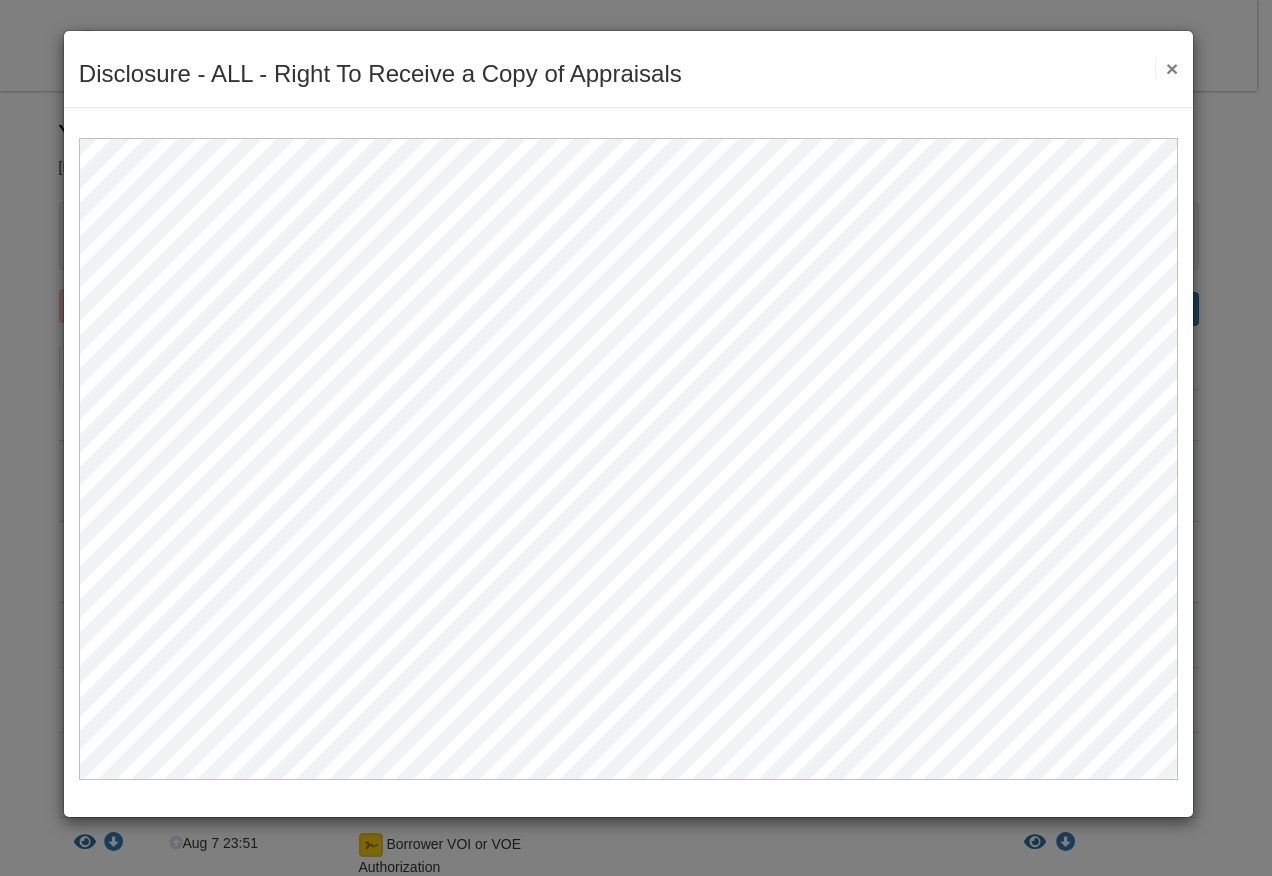 click on "×" at bounding box center (1166, 68) 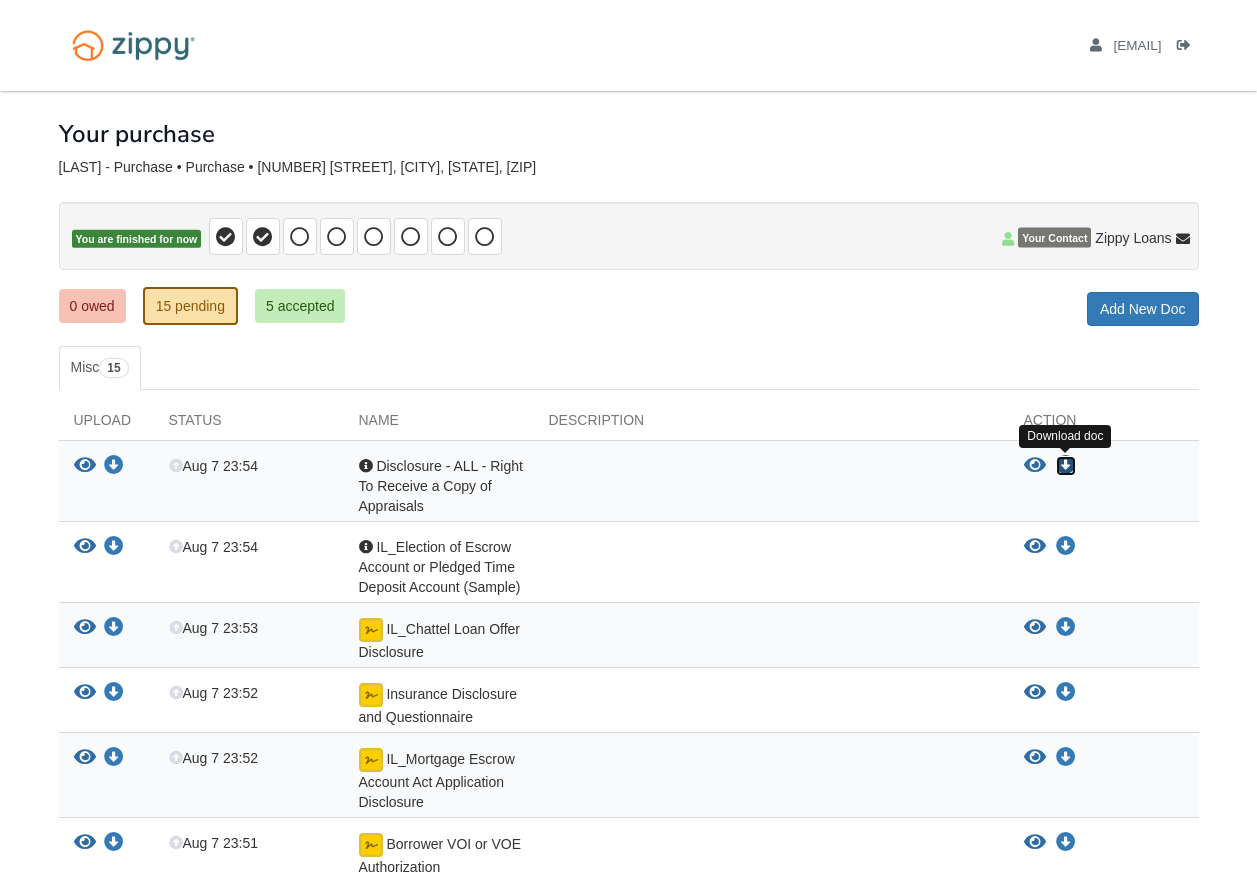 click at bounding box center [1066, 466] 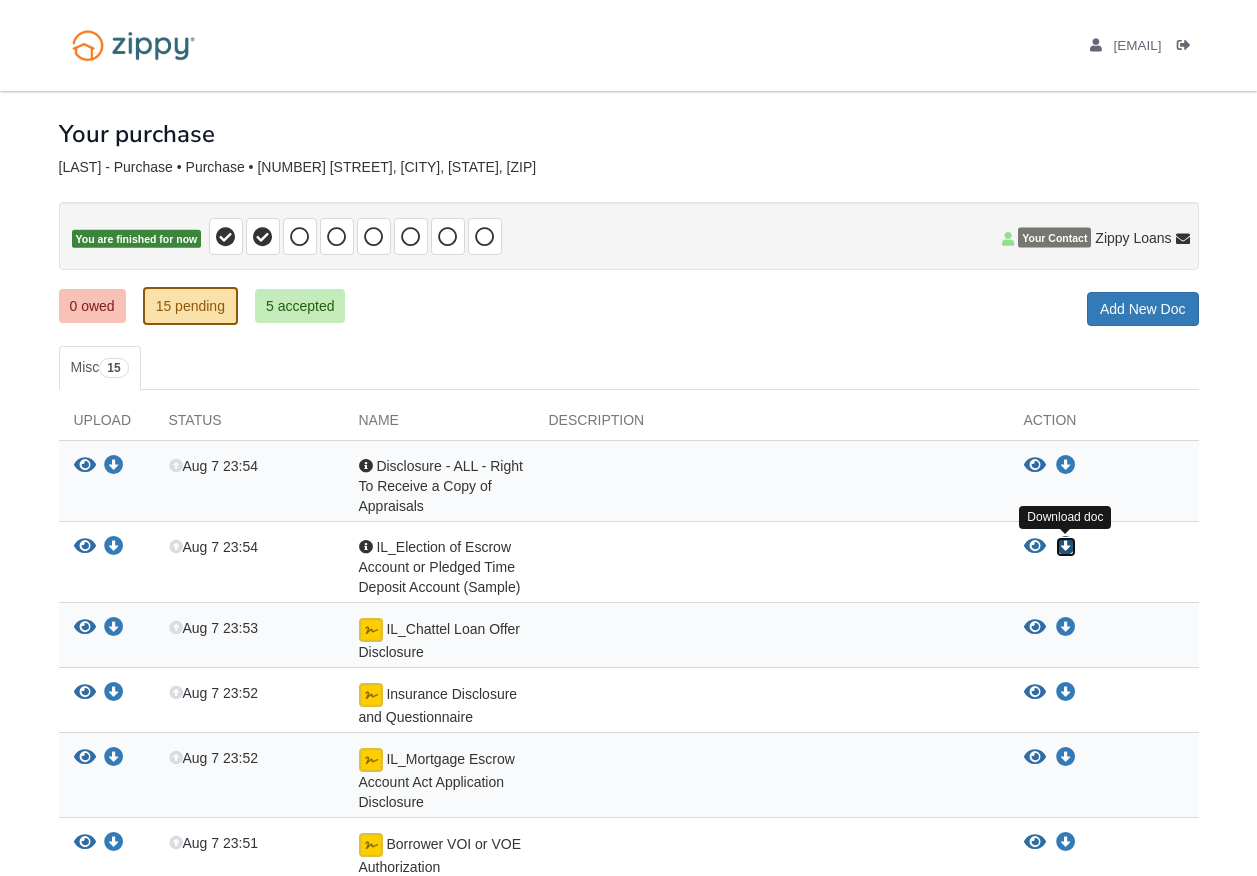 click at bounding box center (1066, 547) 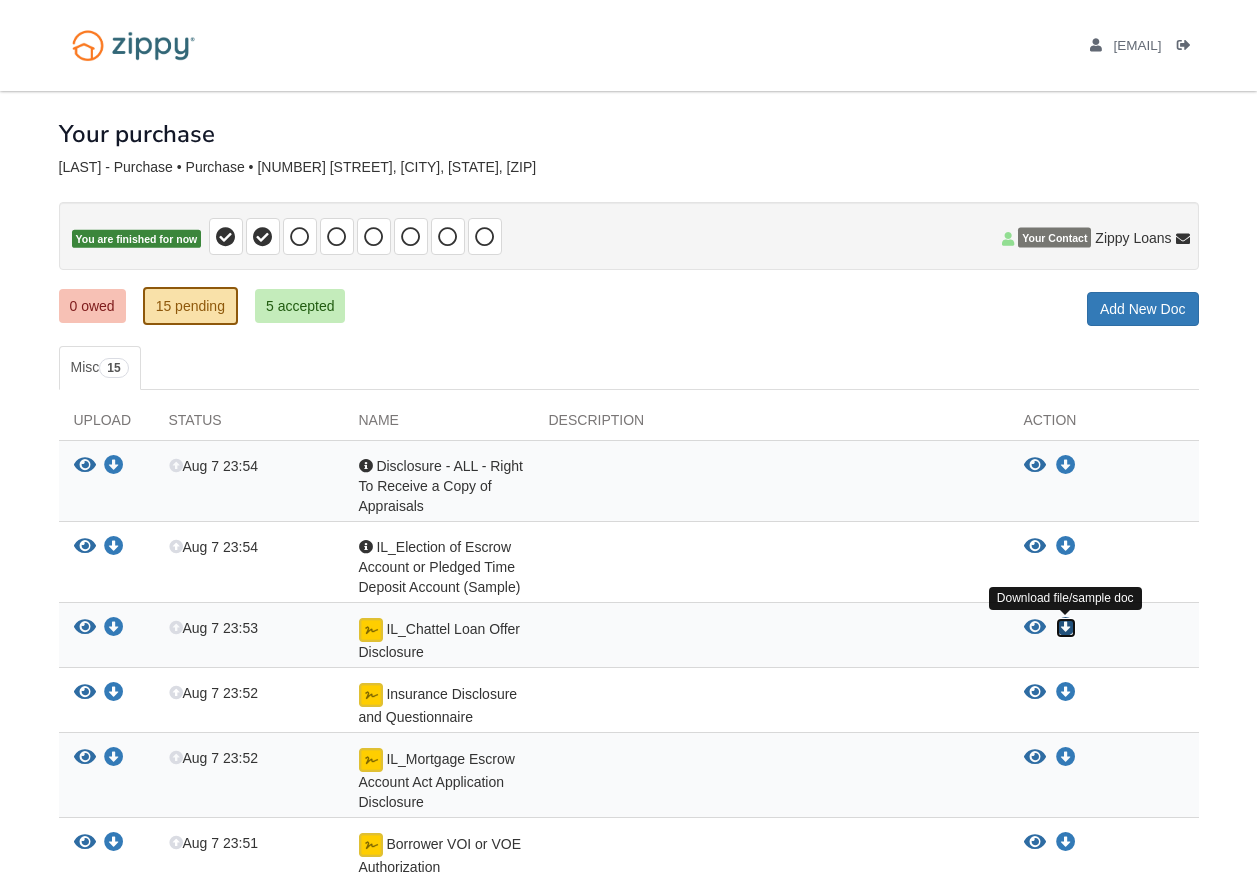 click at bounding box center (1066, 628) 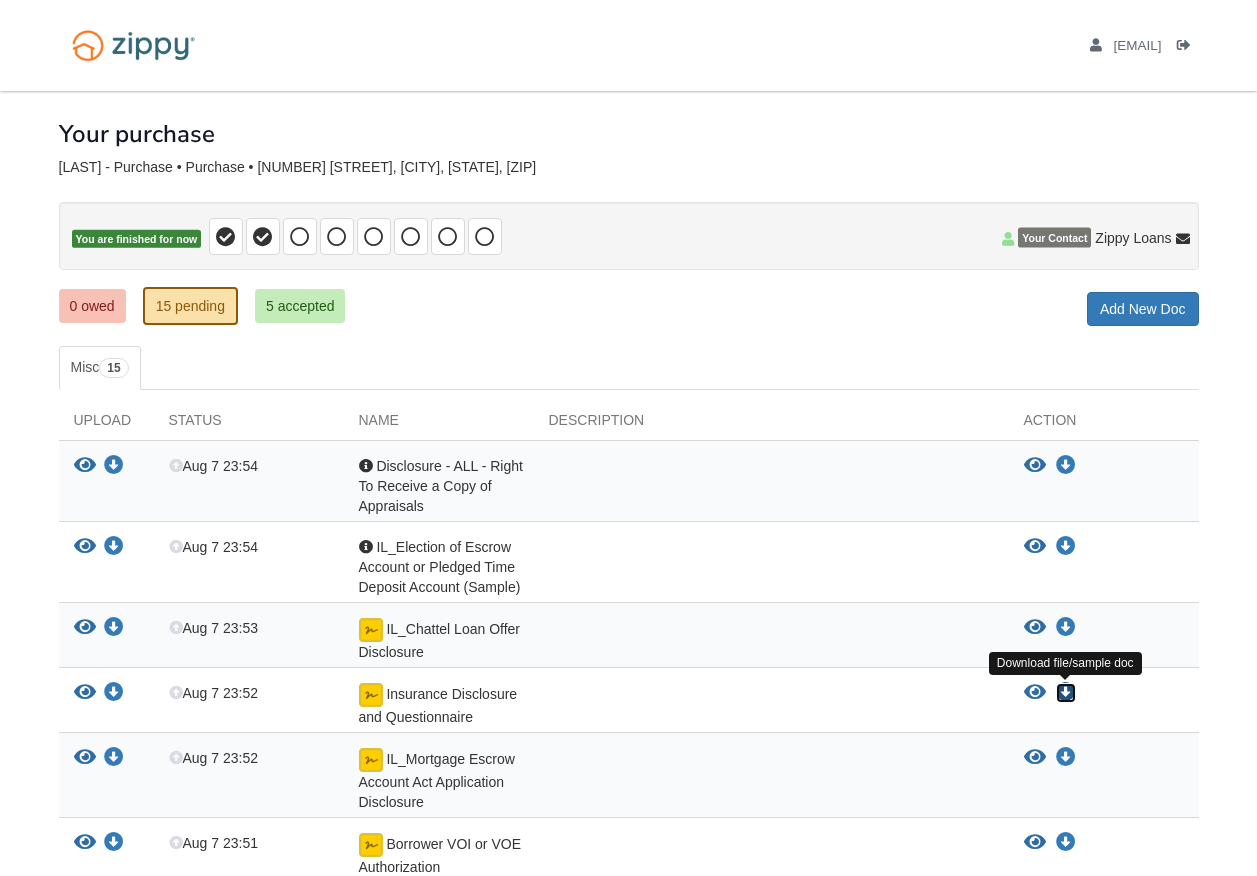 click at bounding box center [1066, 693] 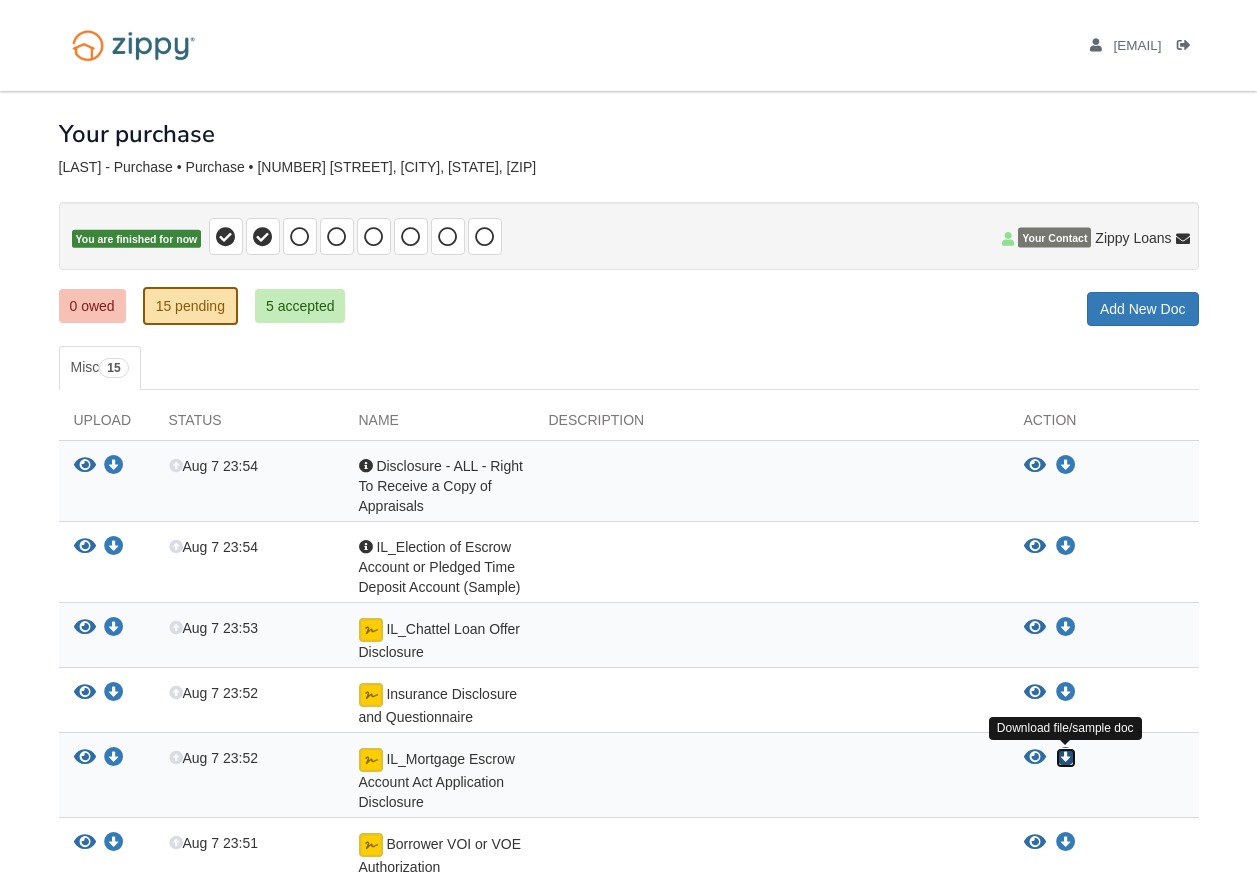 click at bounding box center [1066, 758] 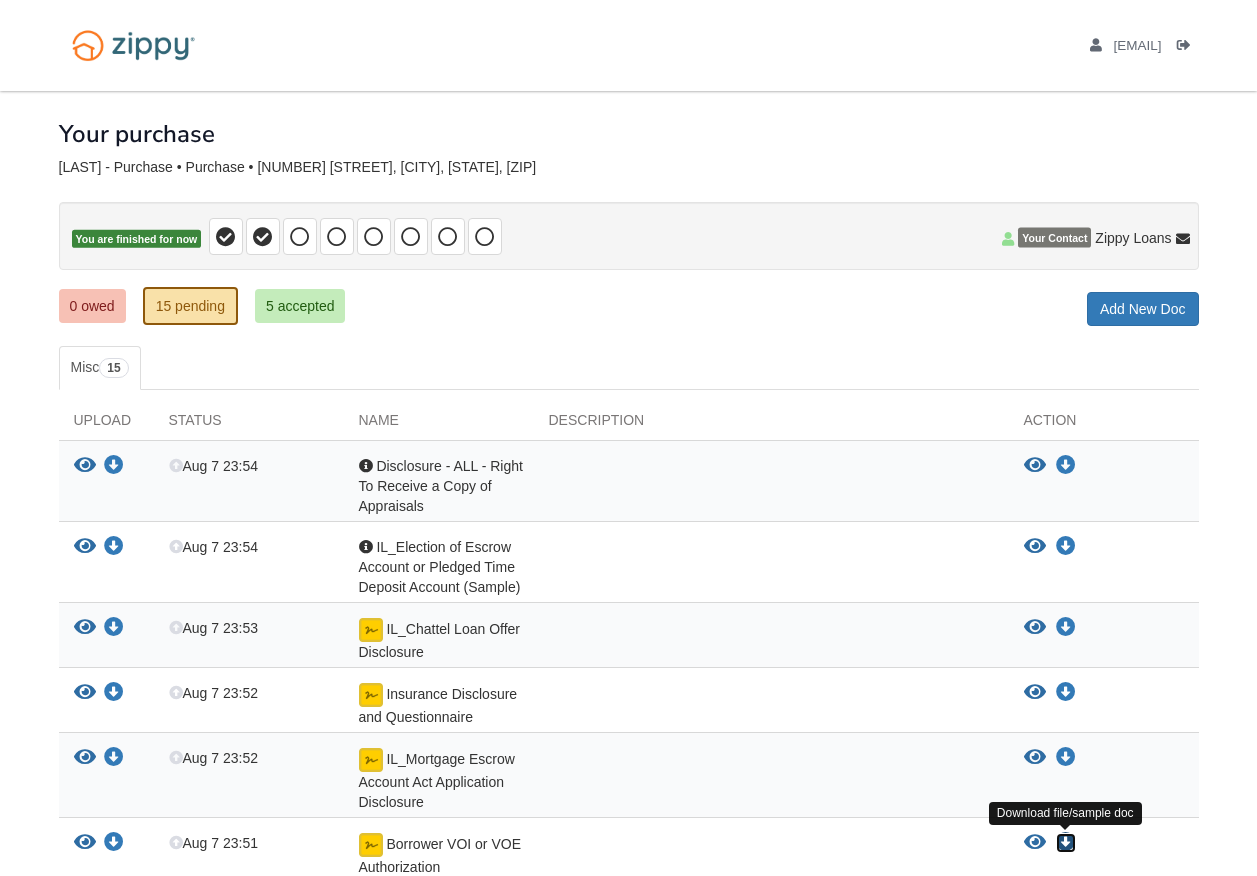 click at bounding box center [1066, 843] 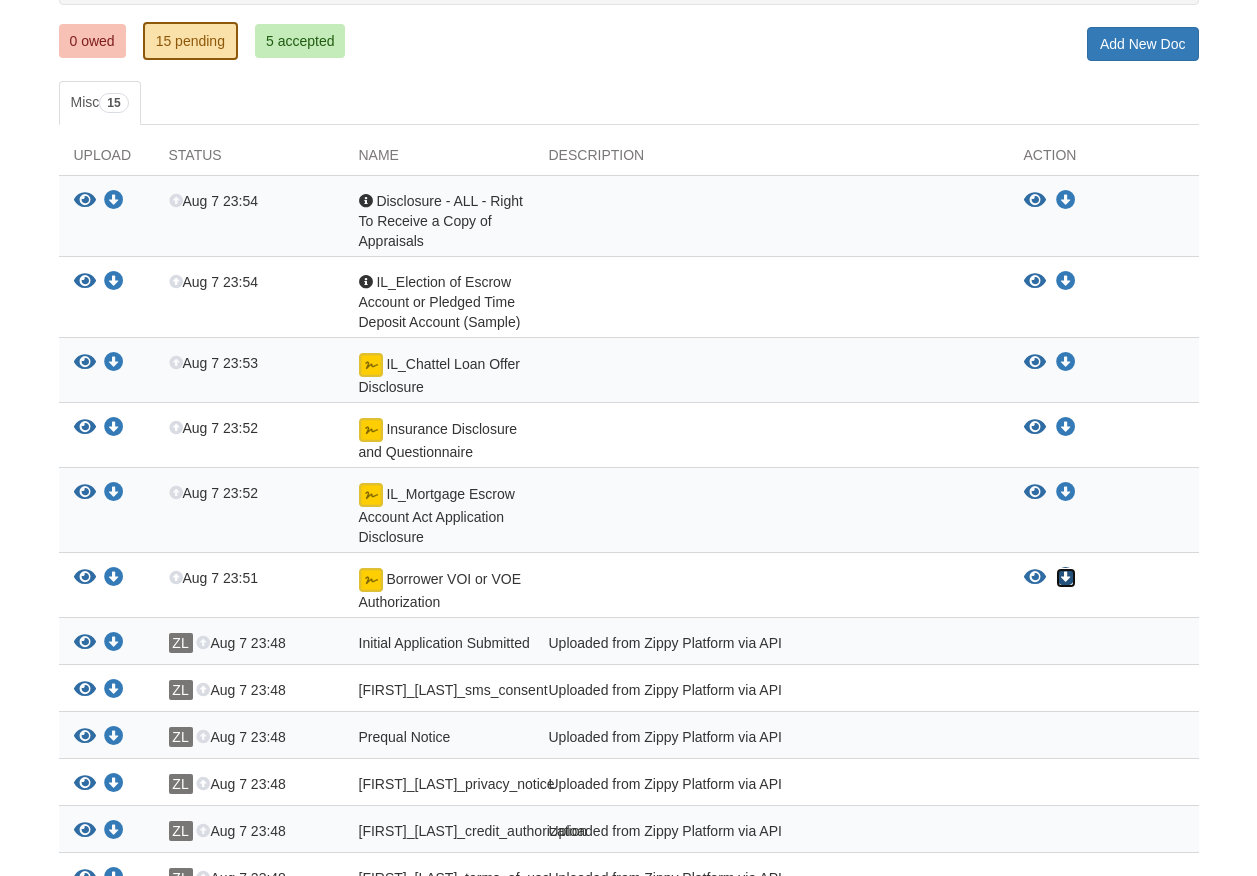 scroll, scrollTop: 300, scrollLeft: 0, axis: vertical 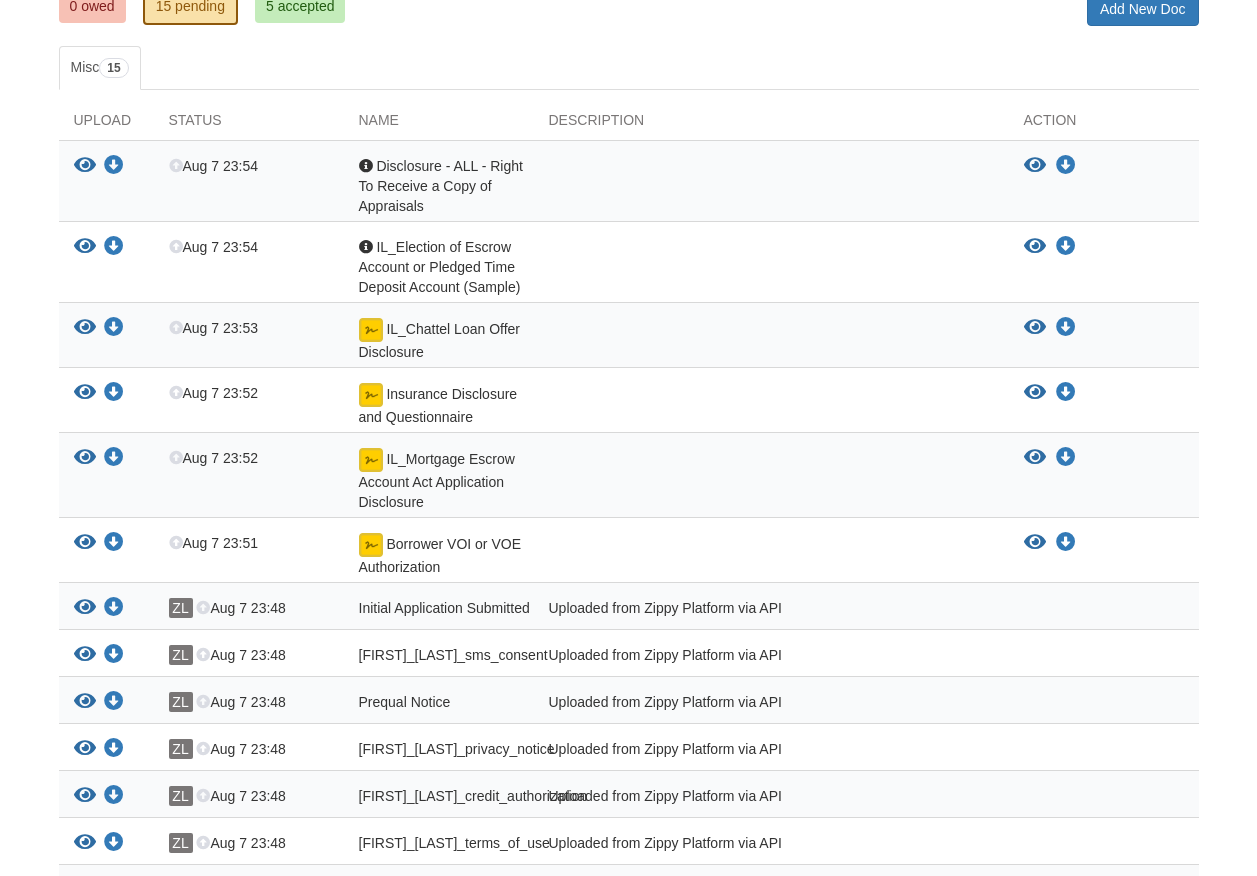 click on "Misc
15" at bounding box center [629, 68] 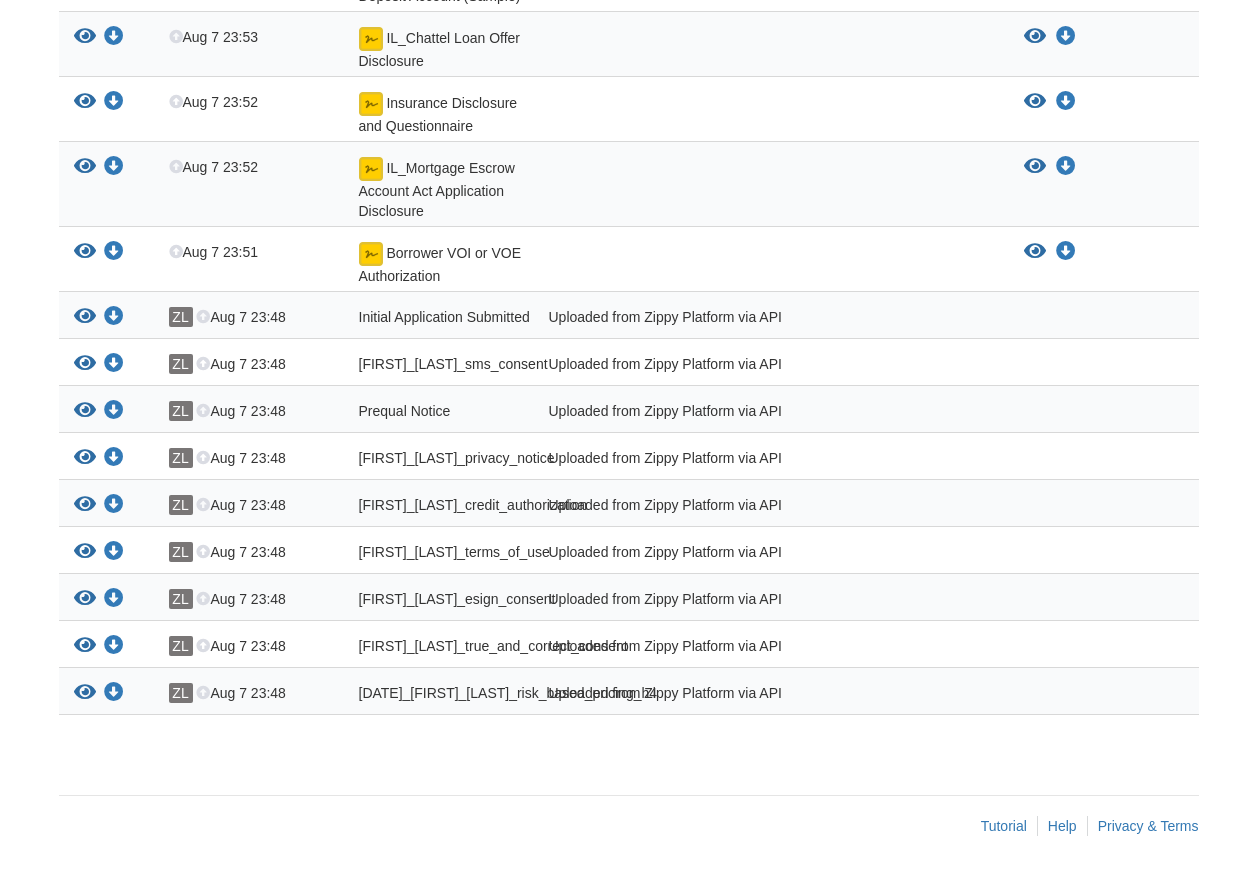 scroll, scrollTop: 600, scrollLeft: 0, axis: vertical 